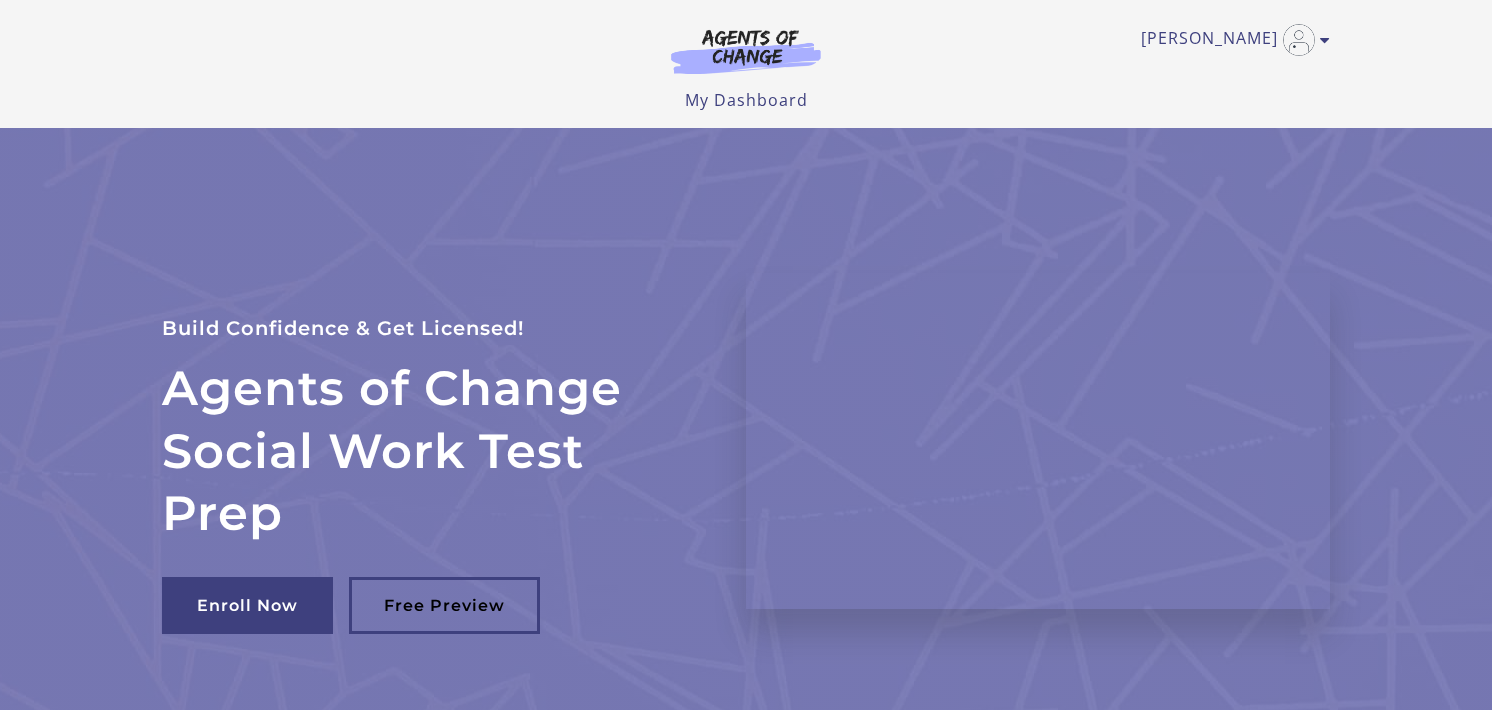 scroll, scrollTop: 0, scrollLeft: 0, axis: both 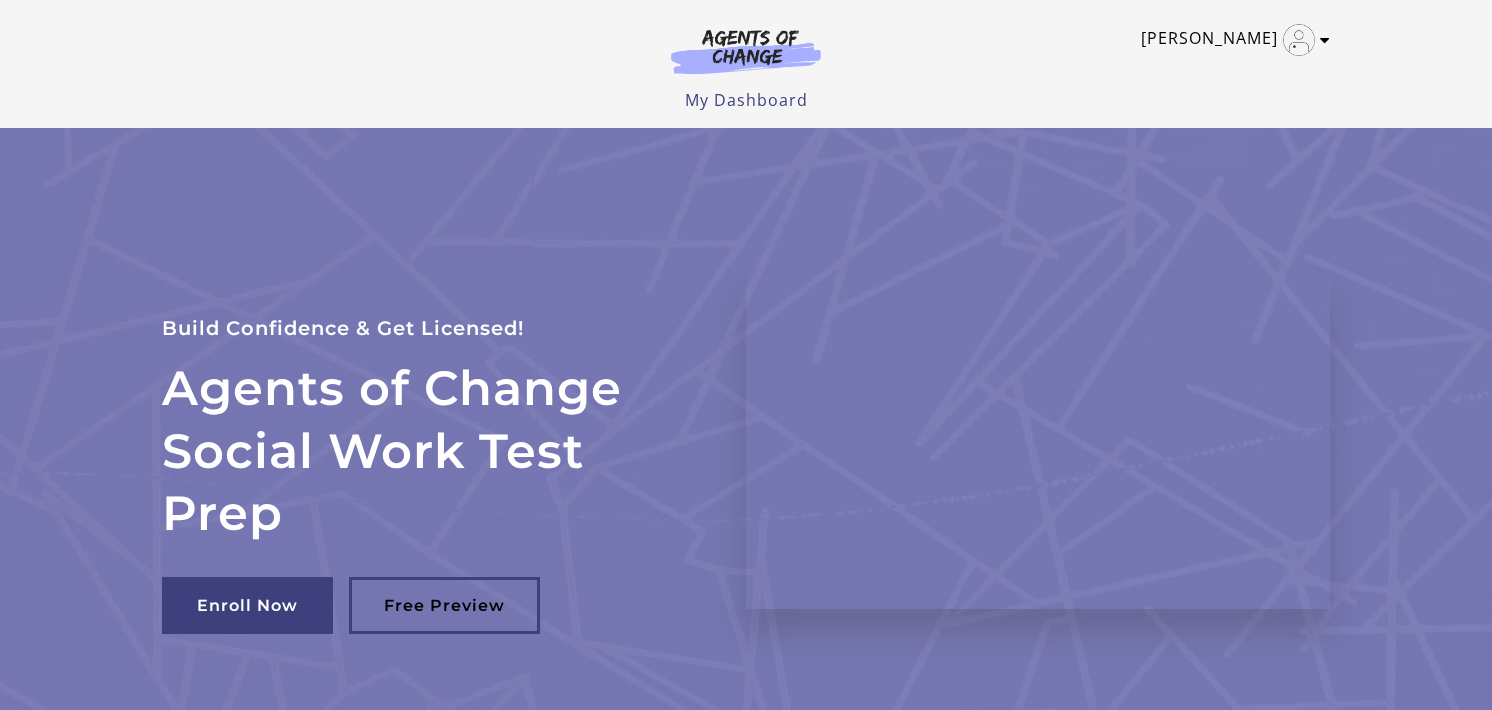 click at bounding box center [1325, 40] 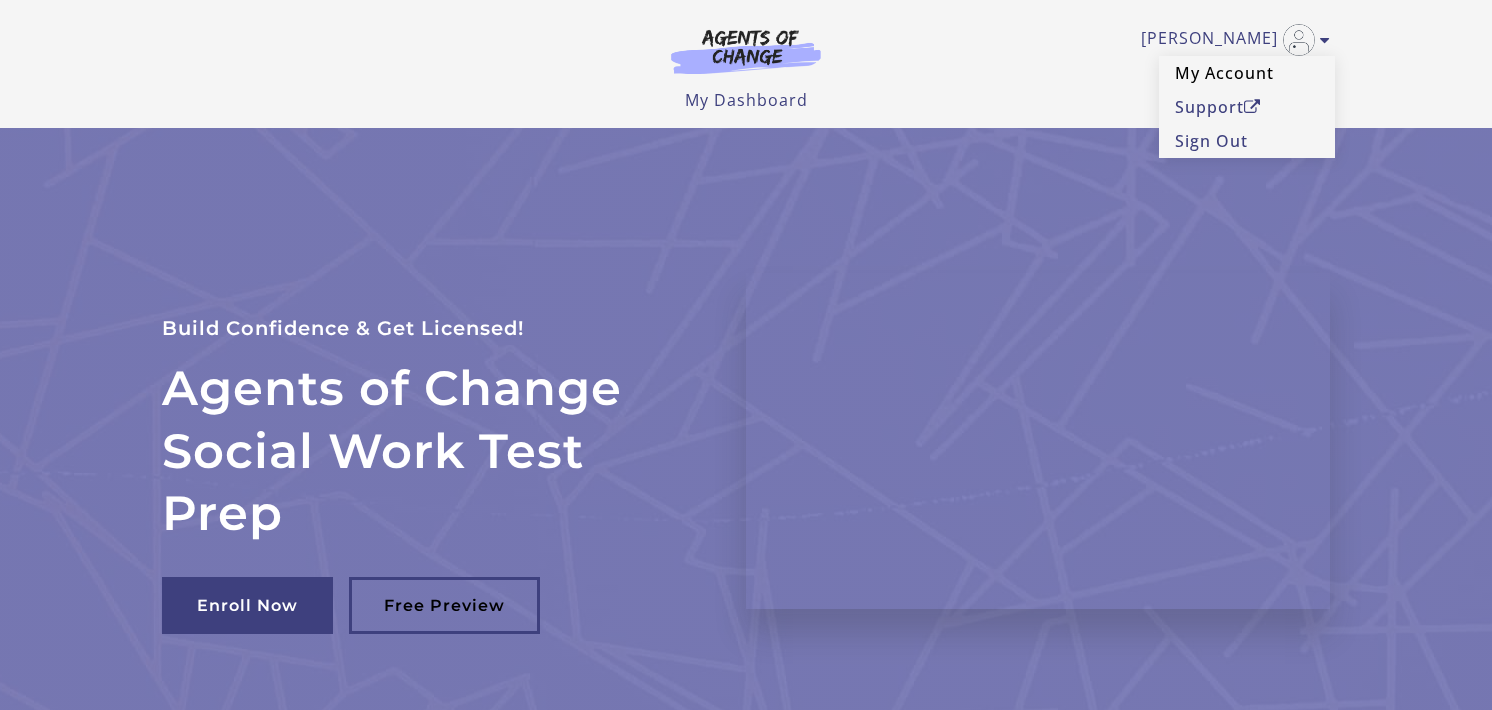 click on "My Account" at bounding box center (1247, 73) 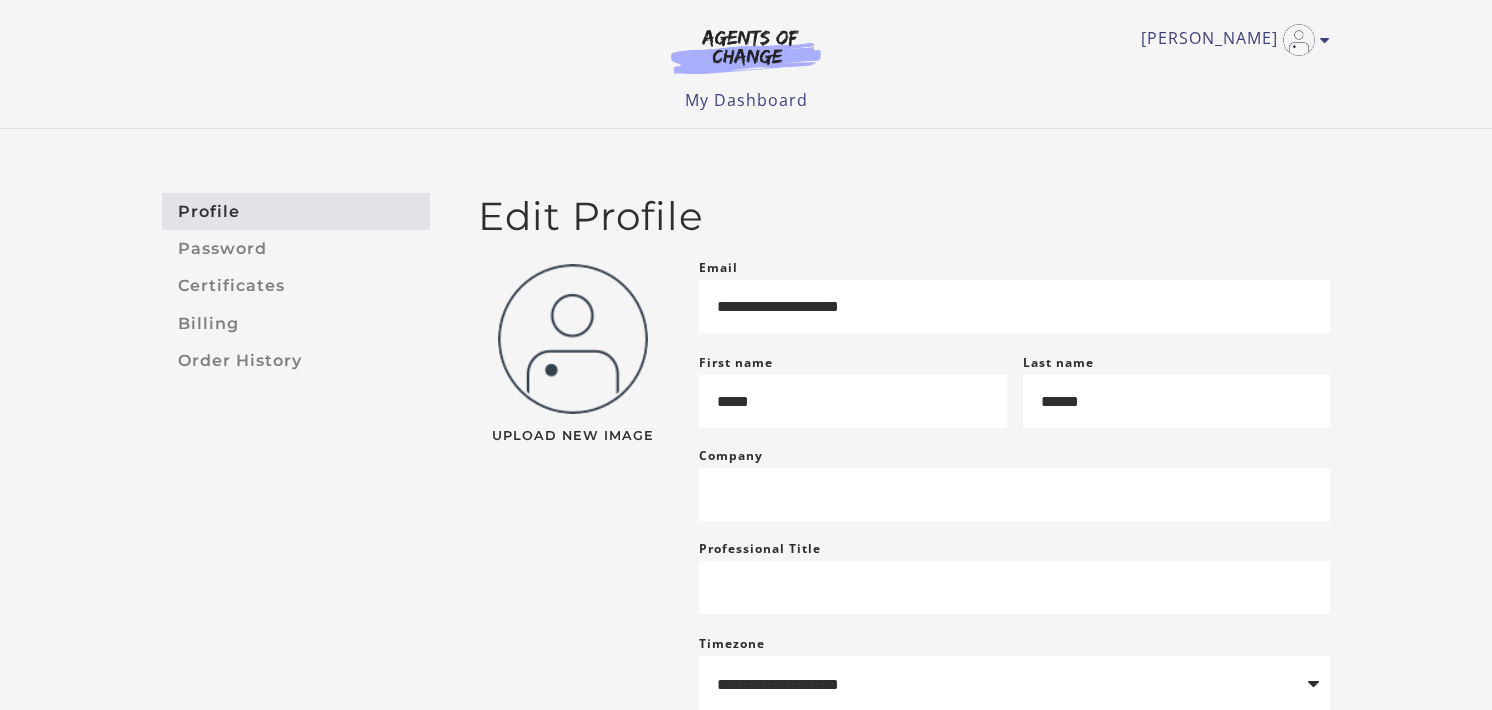 scroll, scrollTop: 0, scrollLeft: 0, axis: both 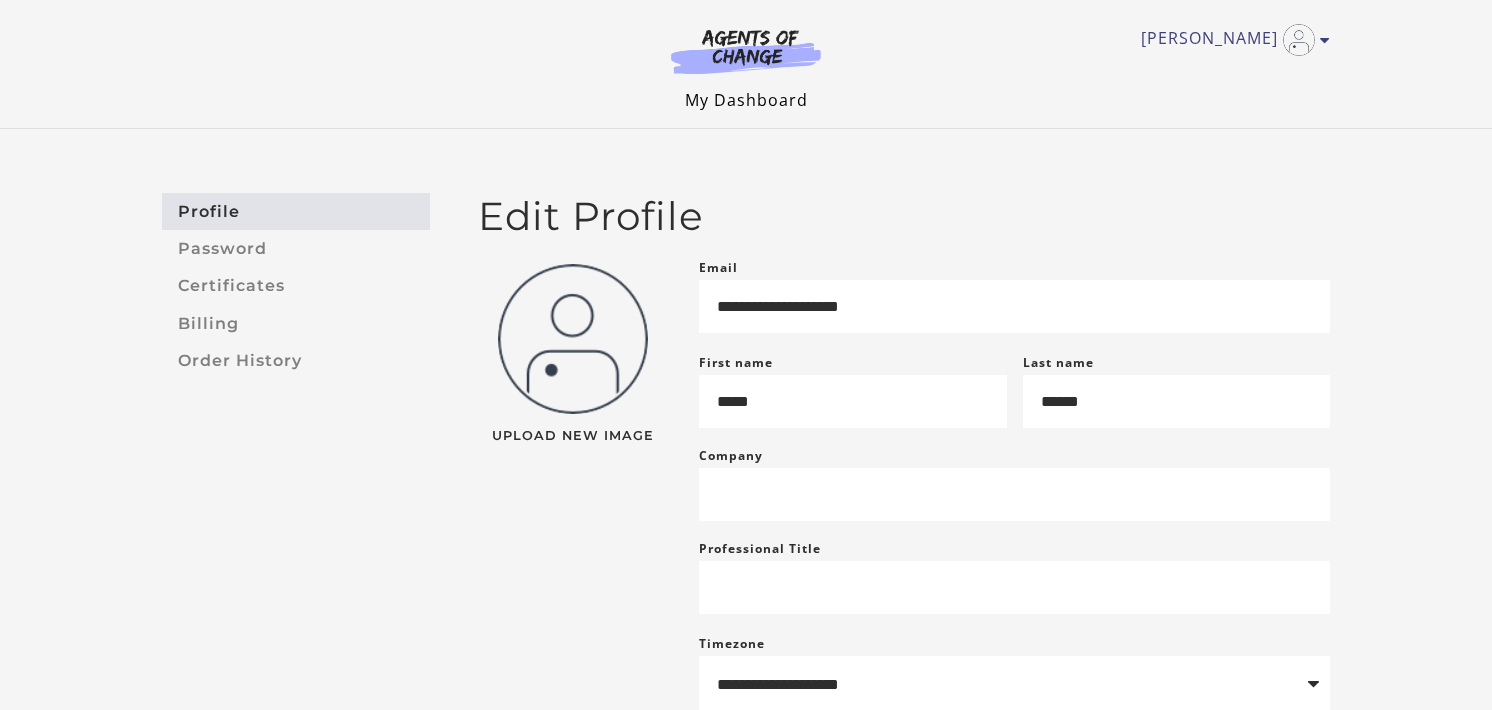 click on "My Dashboard" at bounding box center (746, 100) 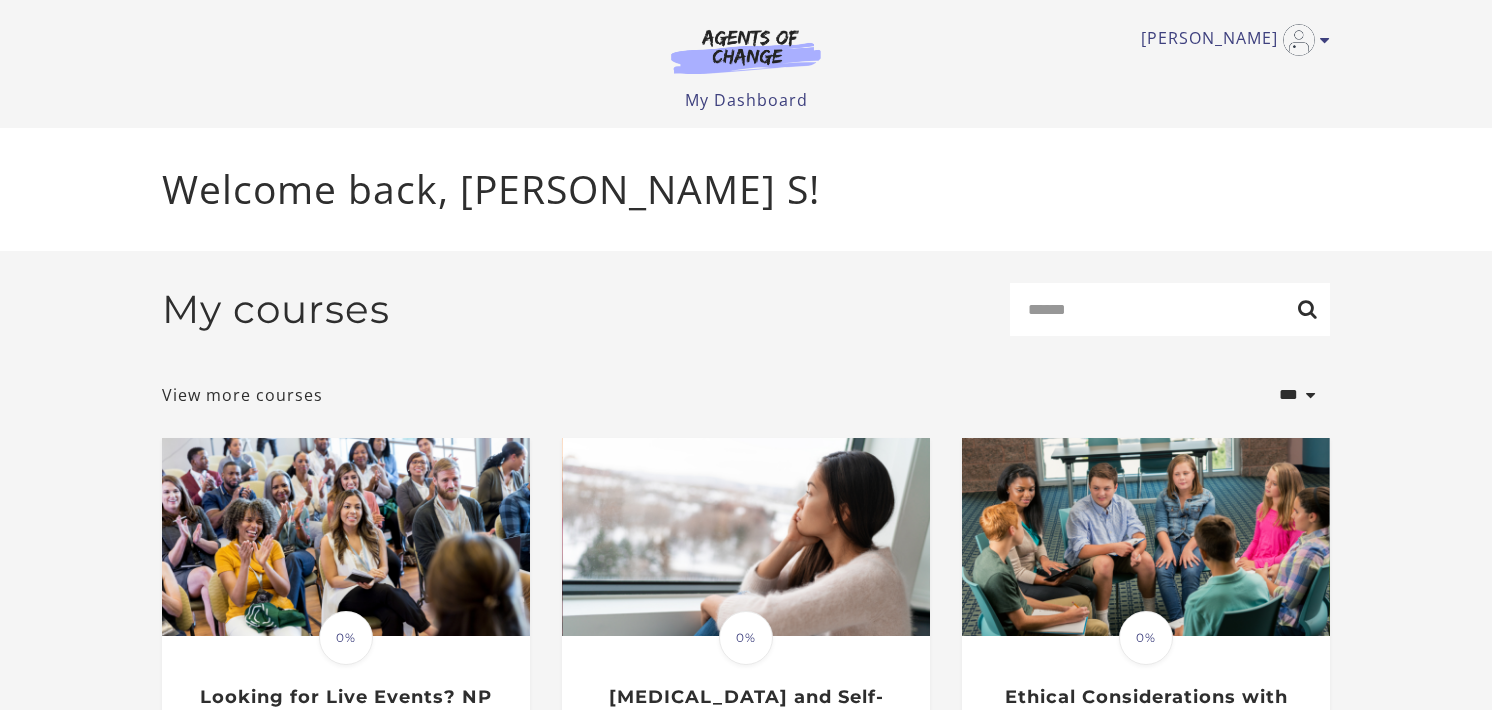 scroll, scrollTop: 0, scrollLeft: 0, axis: both 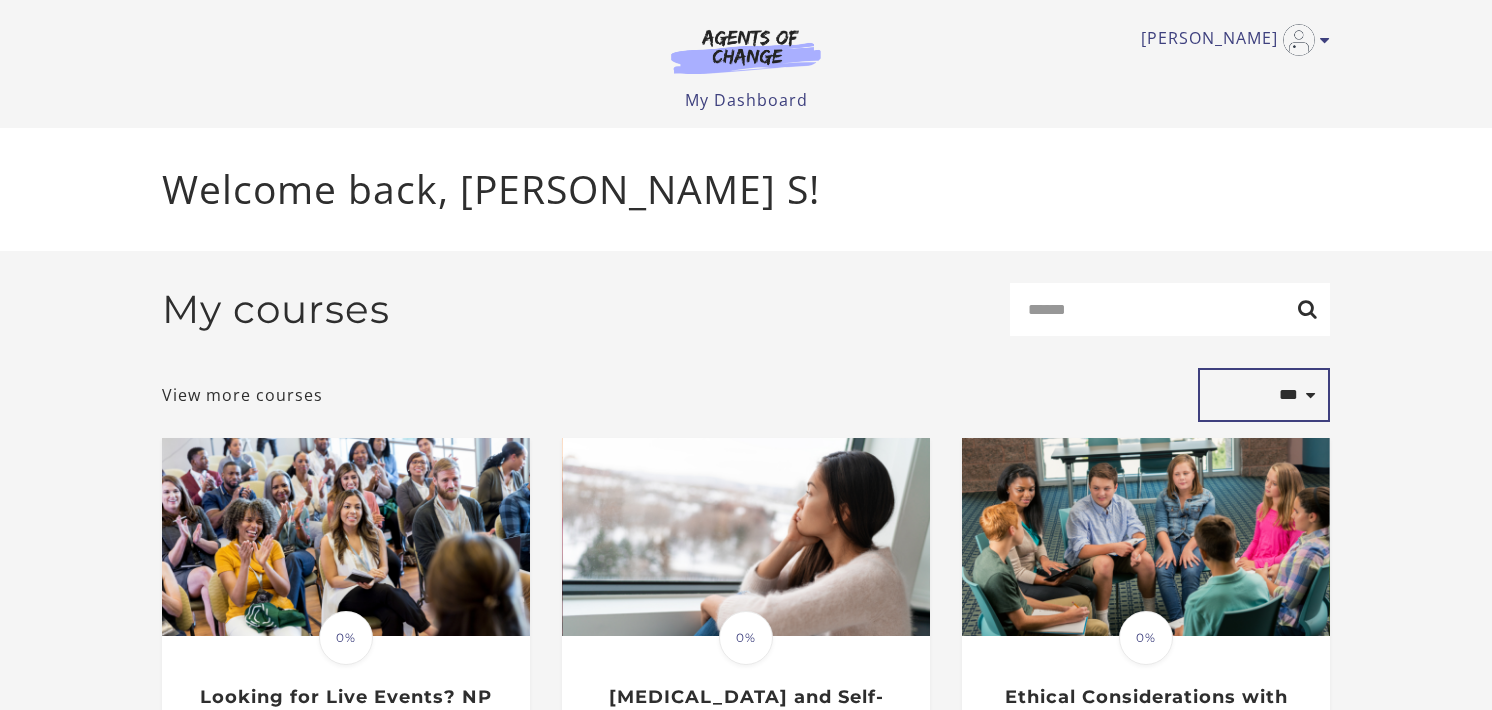 select on "**********" 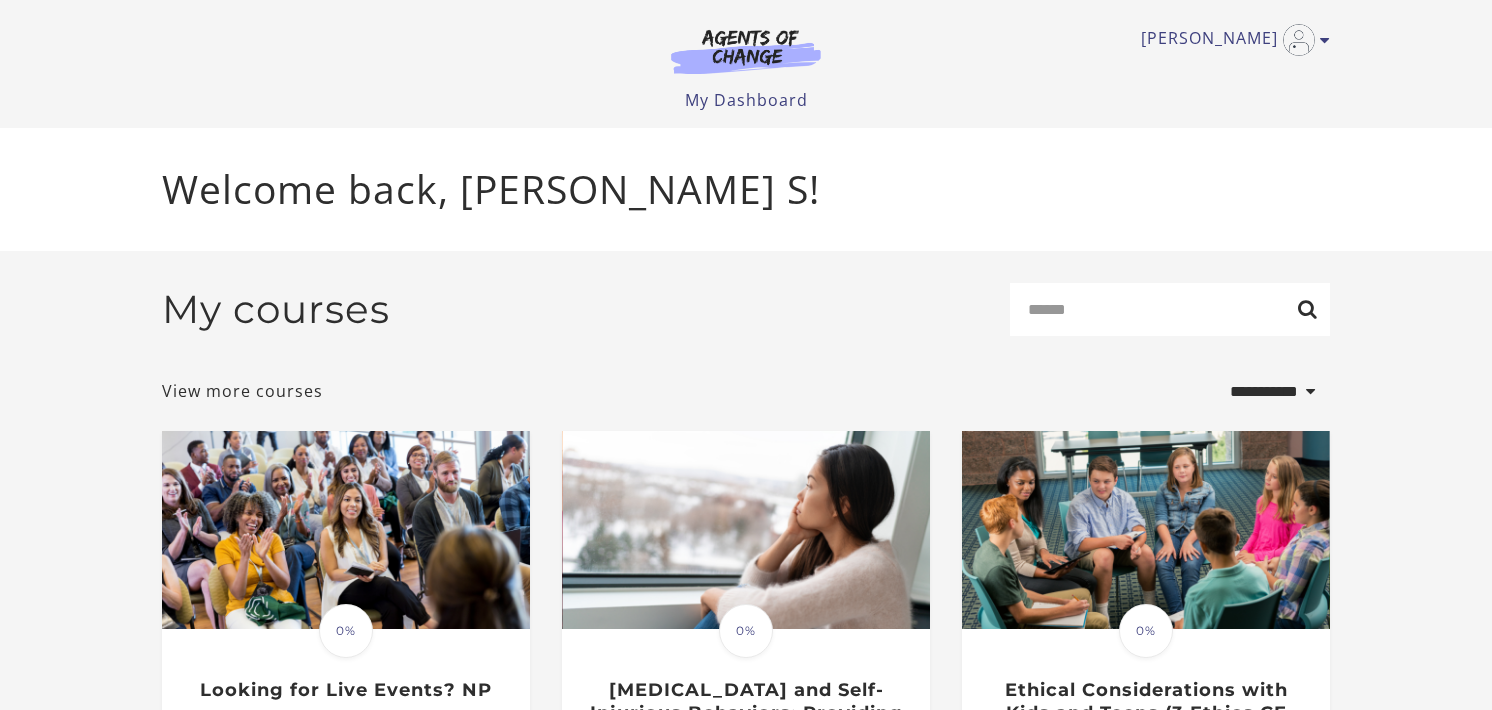 select on "**********" 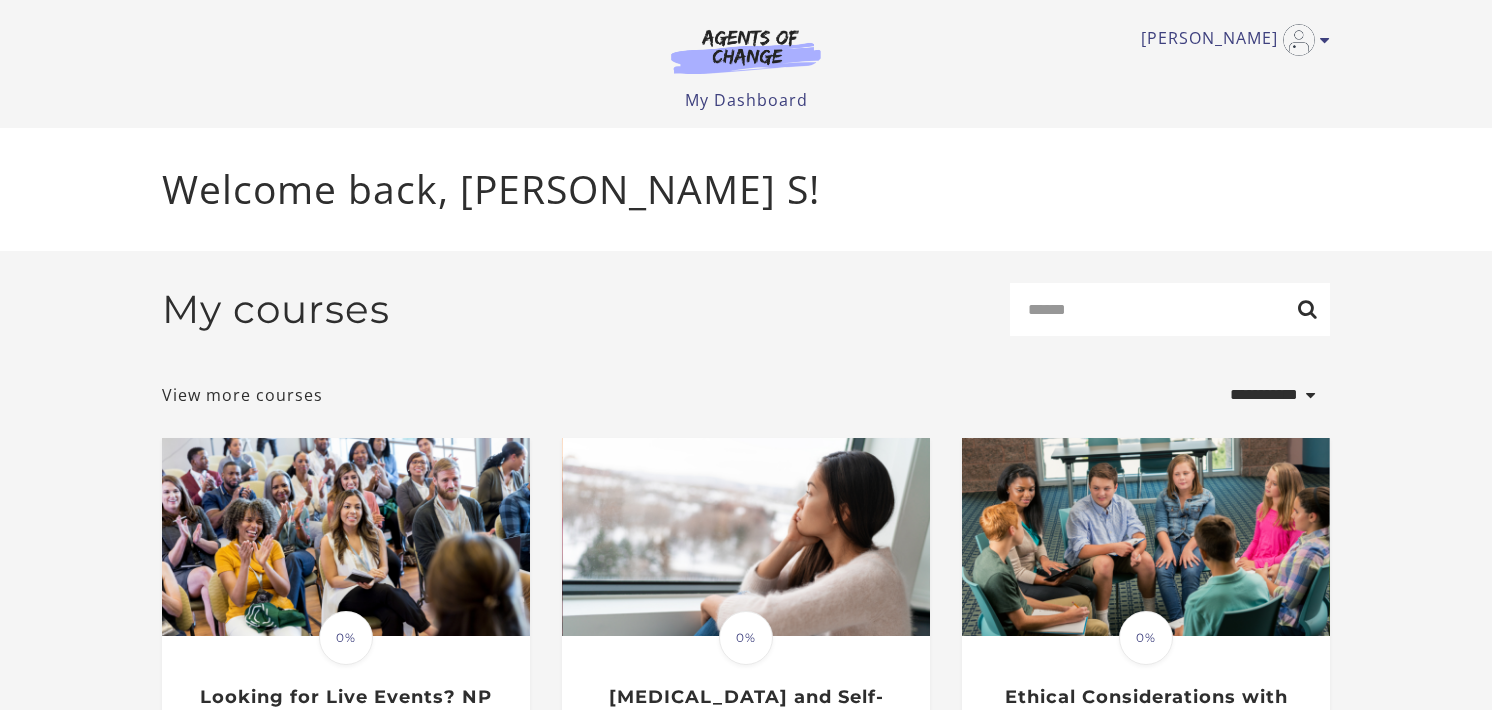 scroll, scrollTop: 0, scrollLeft: 0, axis: both 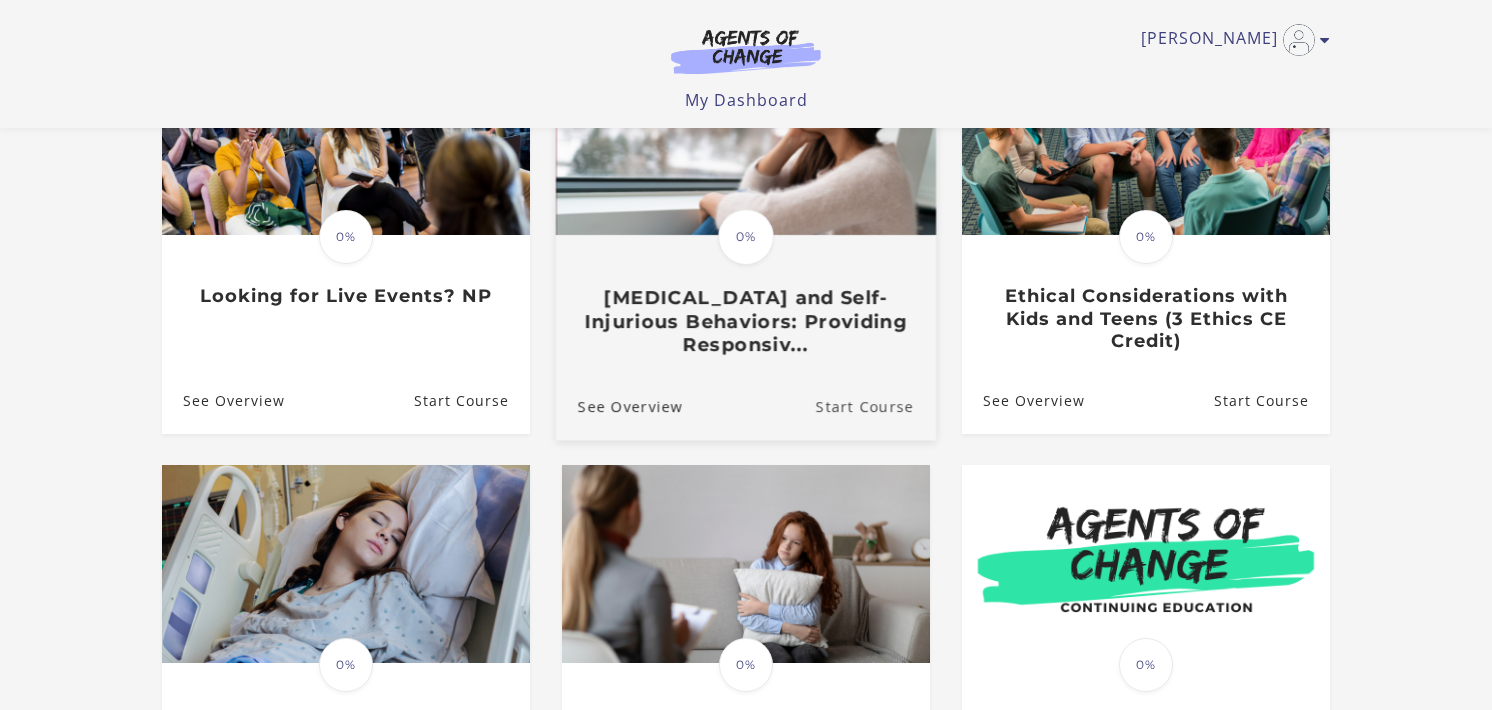 click on "Start Course" at bounding box center [876, 405] 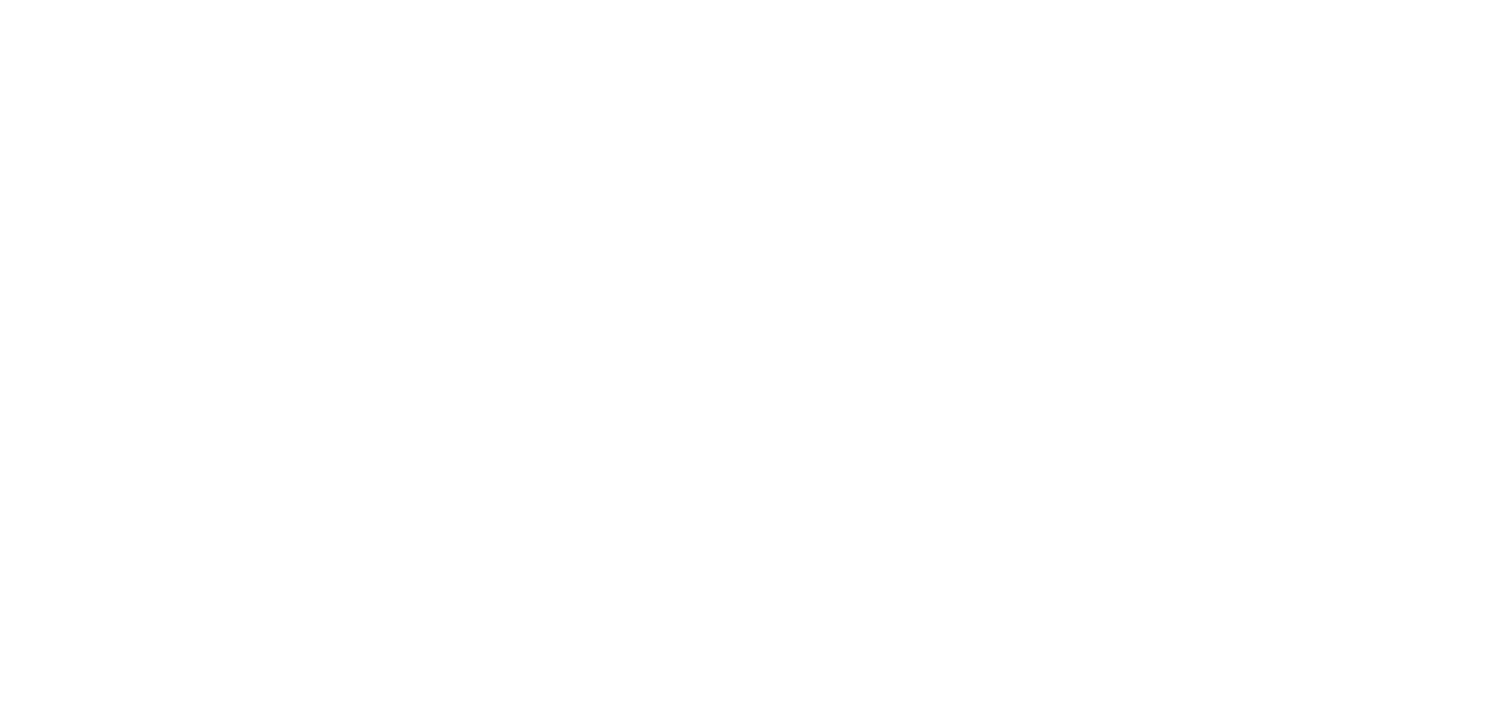 scroll, scrollTop: 0, scrollLeft: 0, axis: both 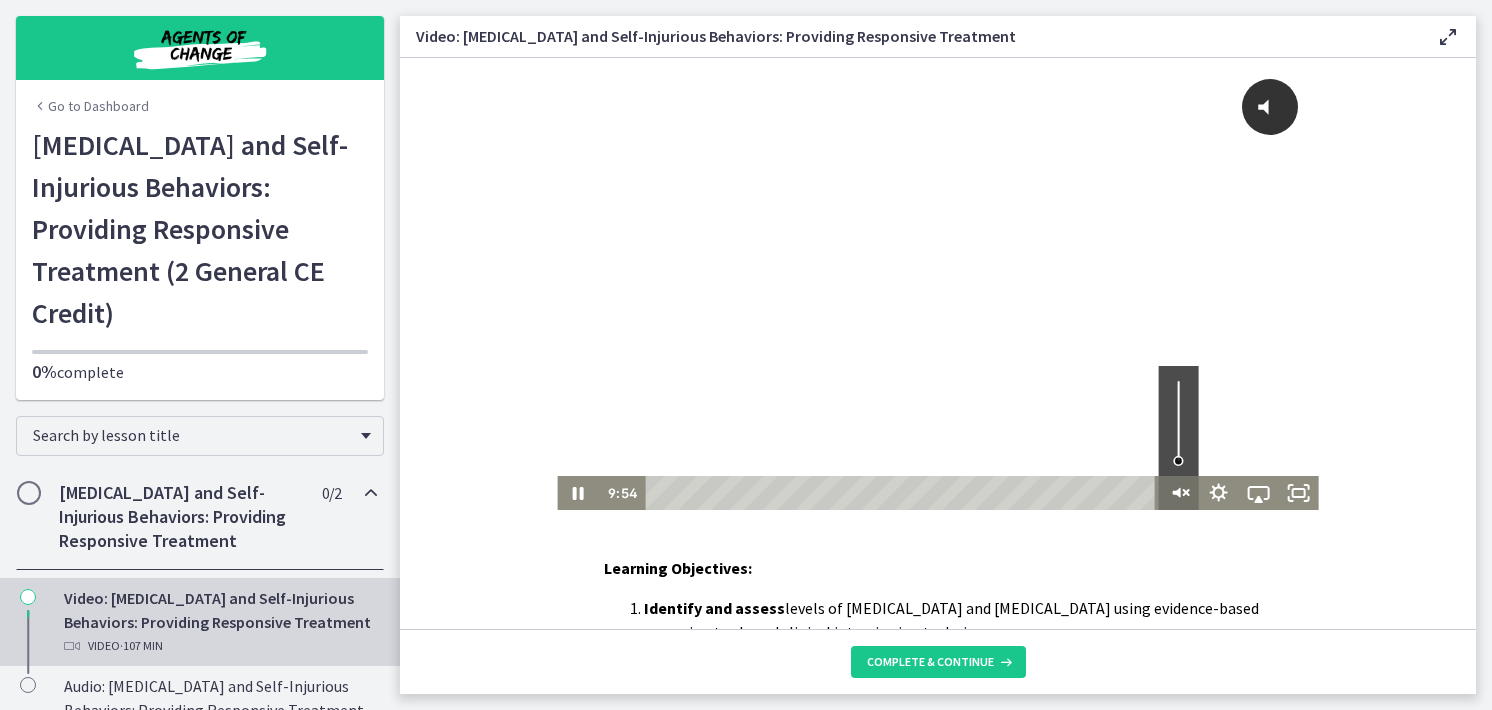 click 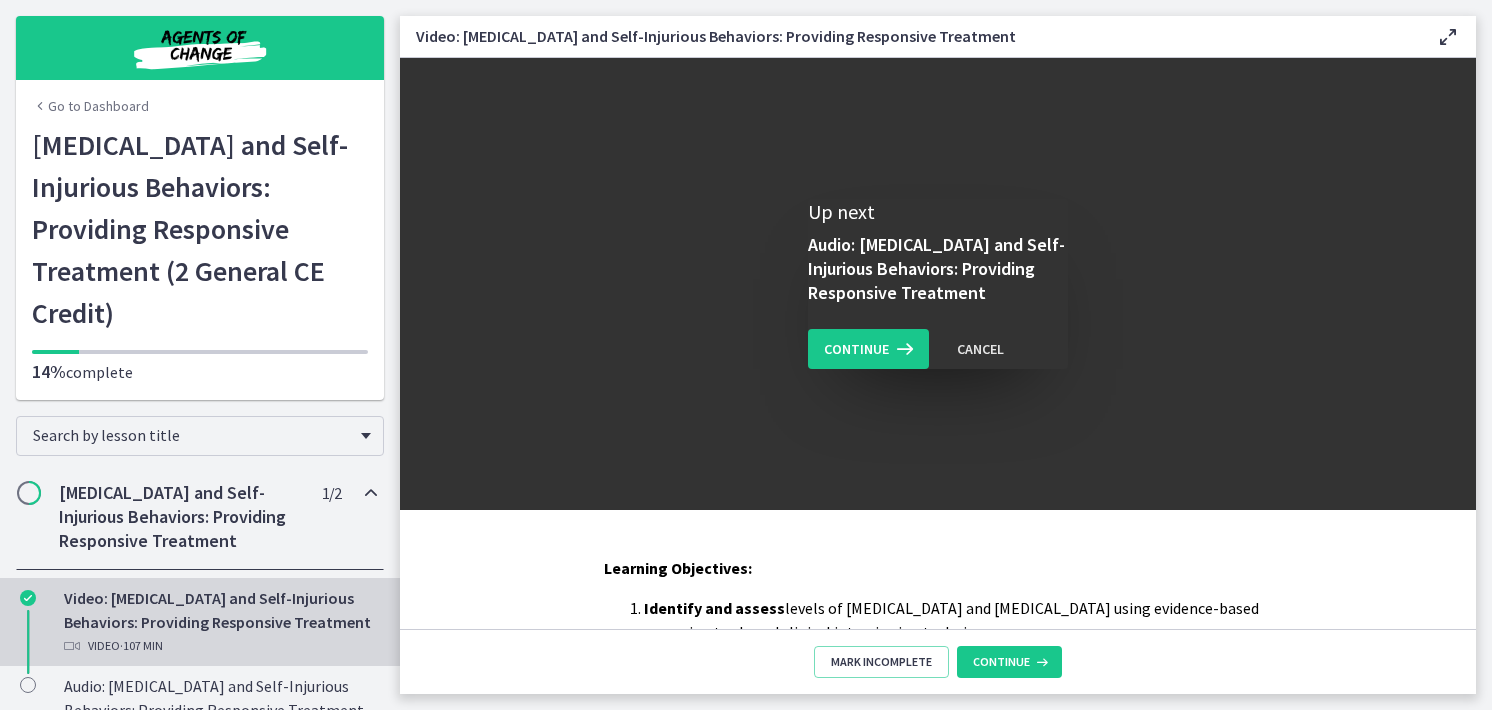 scroll, scrollTop: 0, scrollLeft: 0, axis: both 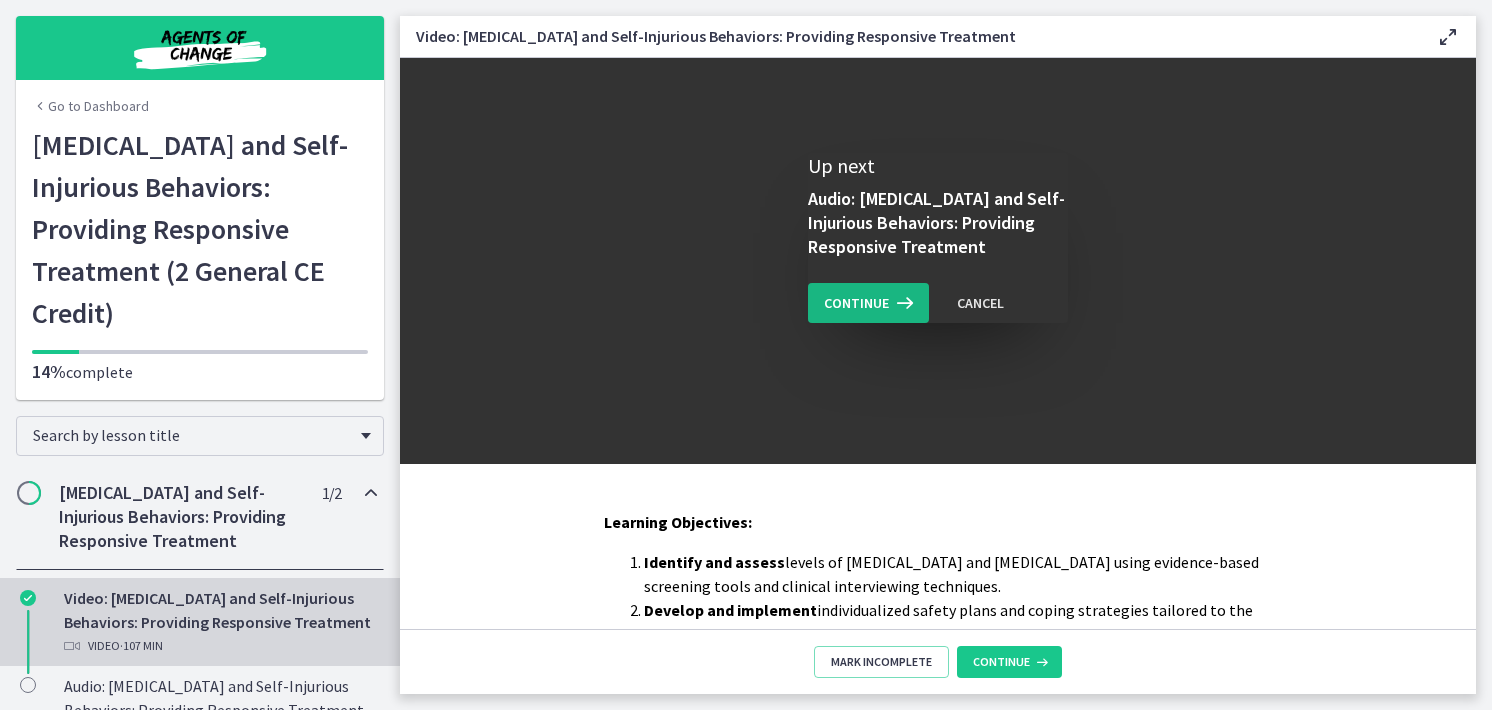 click on "Continue" at bounding box center (856, 303) 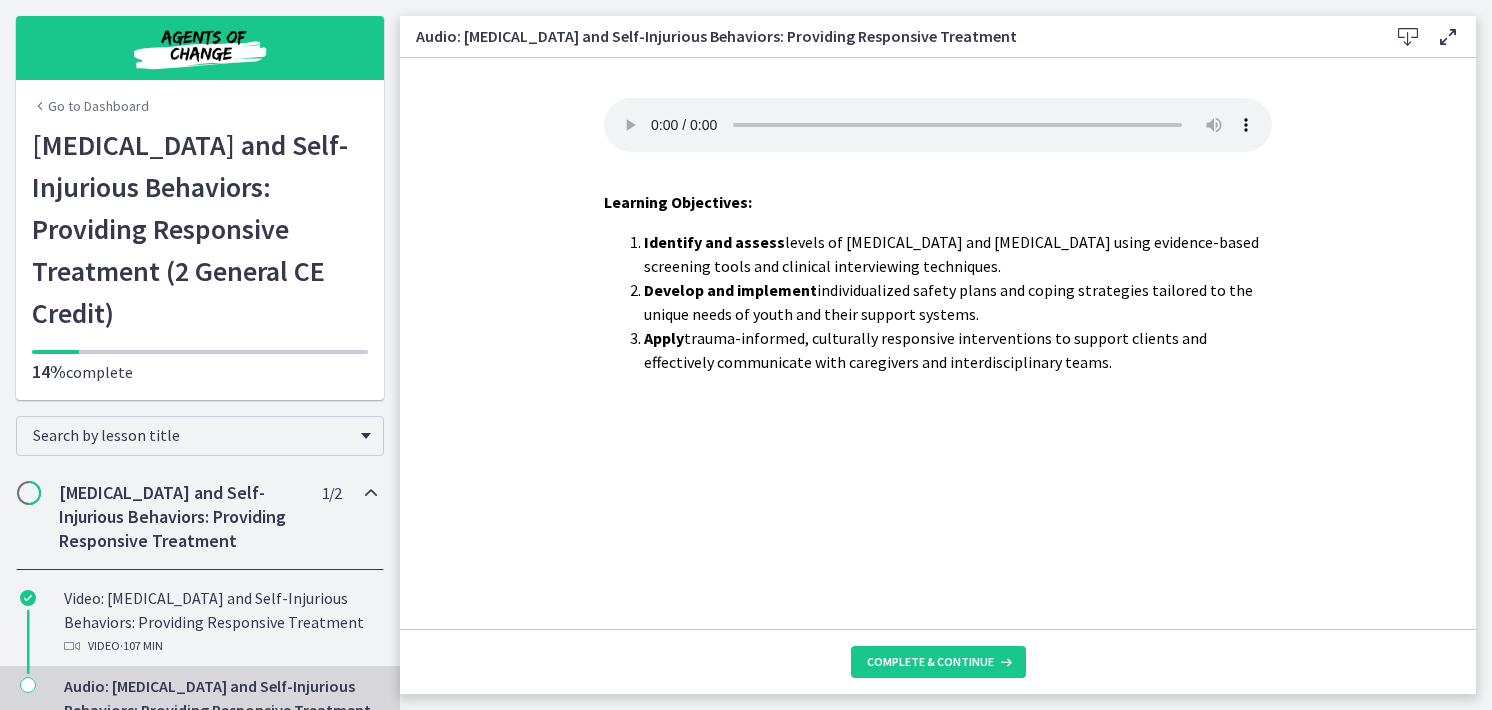scroll, scrollTop: 0, scrollLeft: 0, axis: both 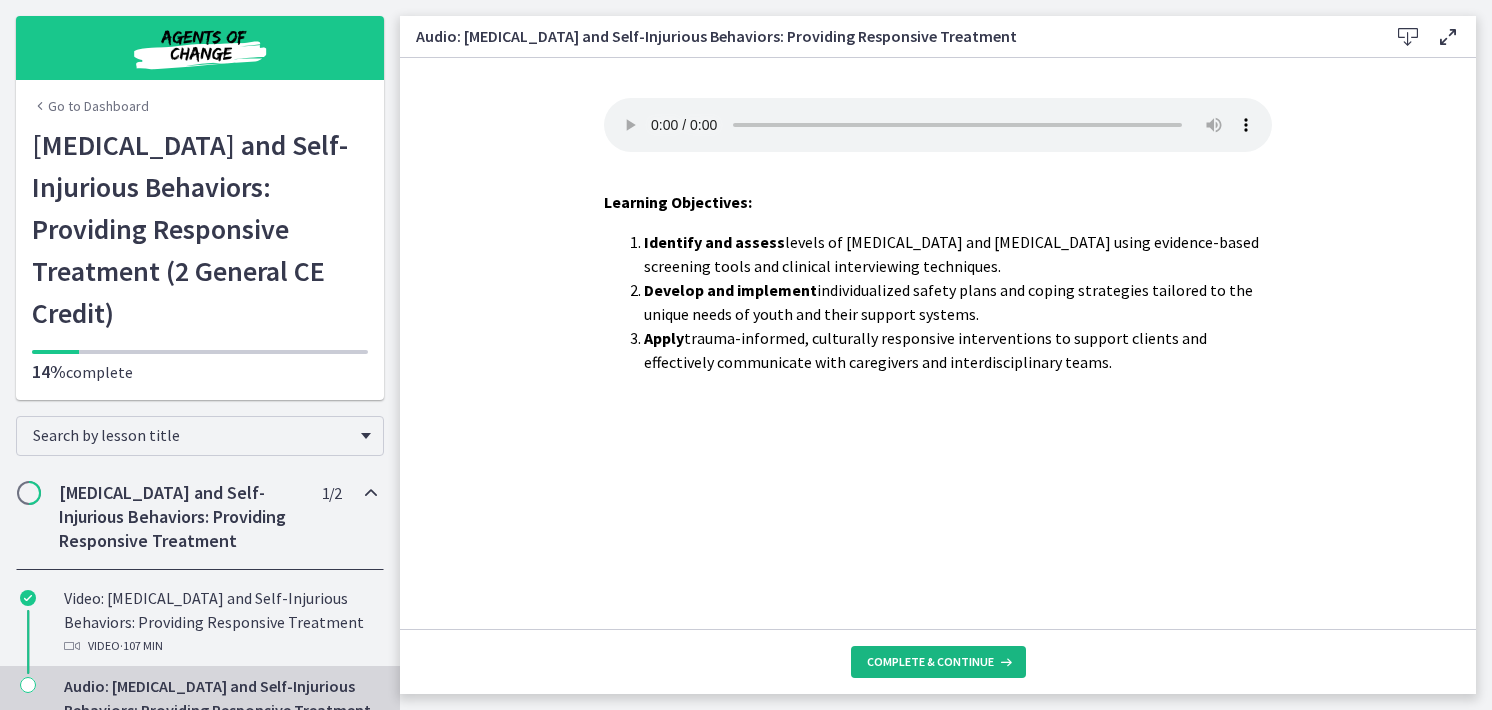 click on "Complete & continue" at bounding box center (930, 662) 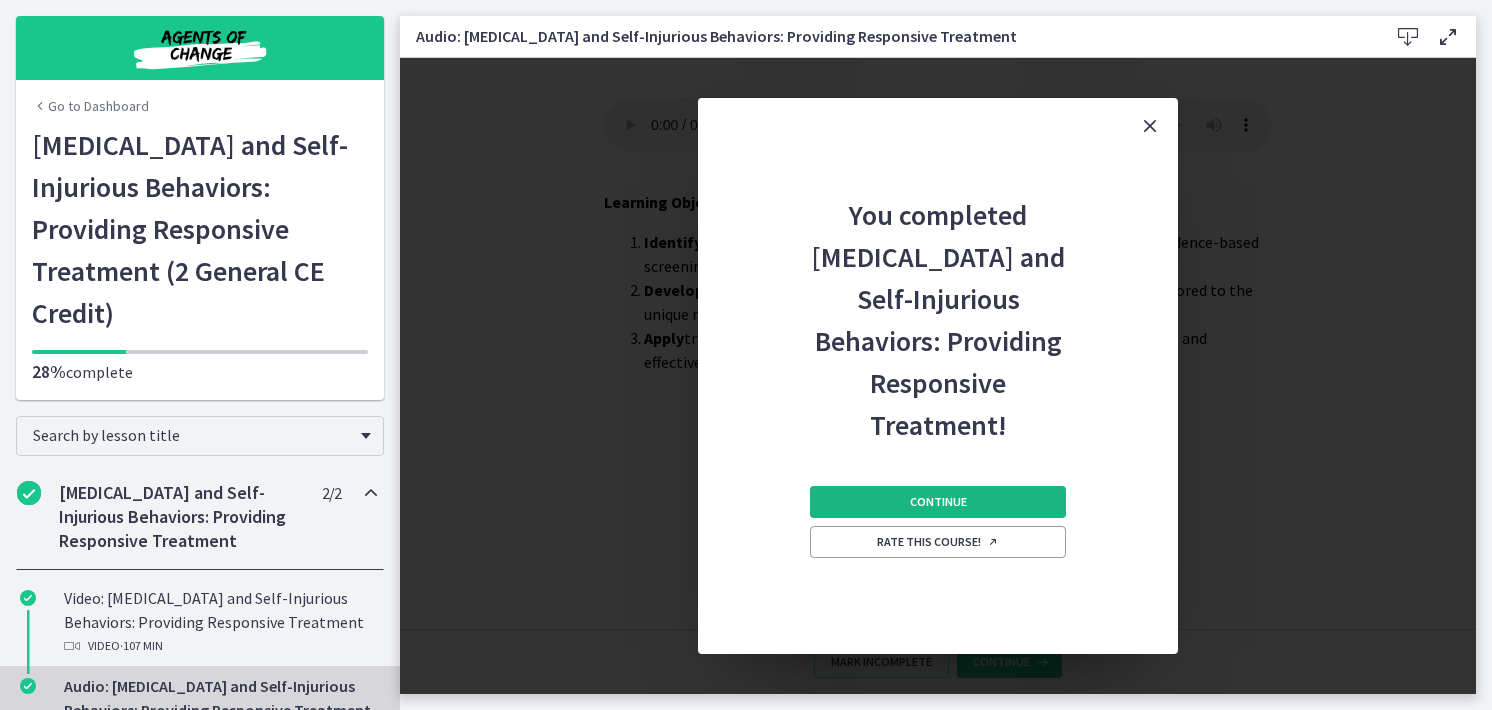 click on "Continue" at bounding box center (938, 502) 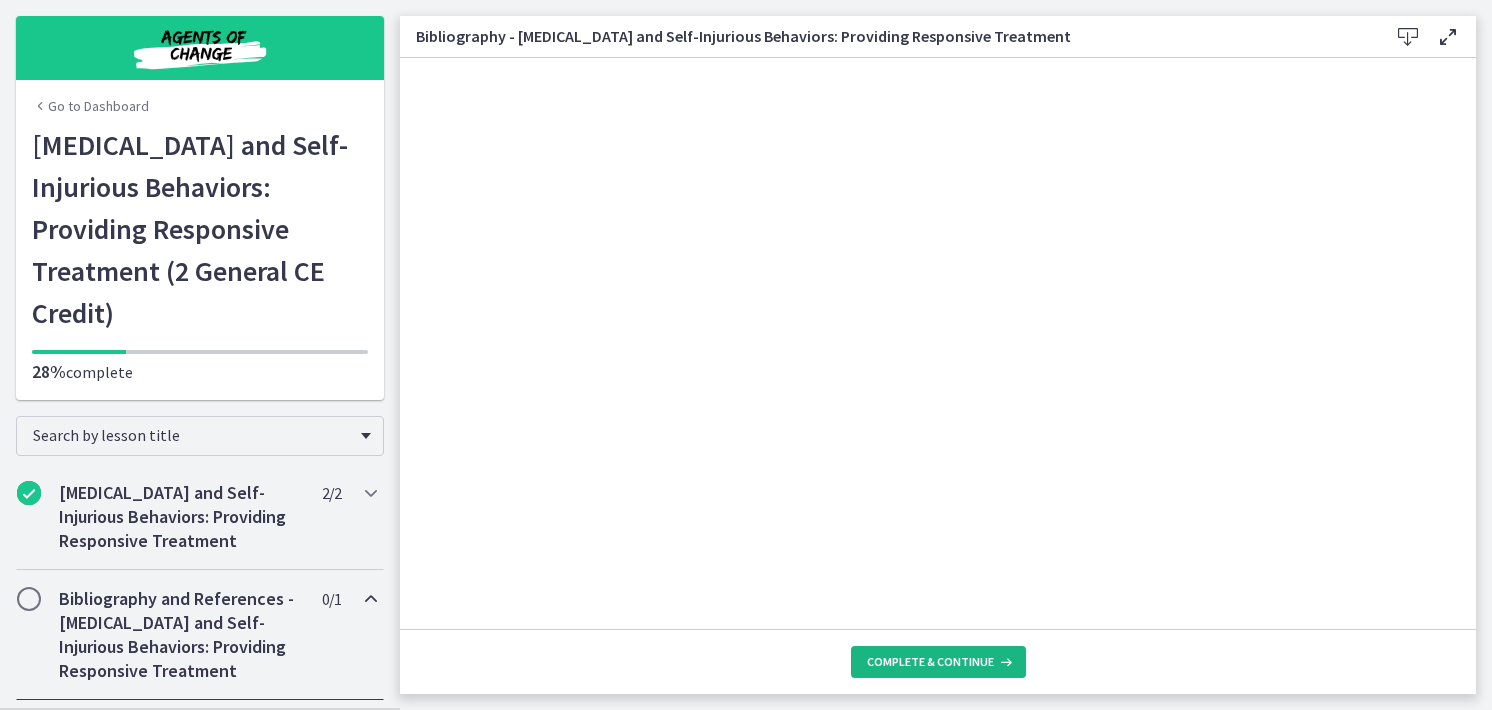 click on "Complete & continue" at bounding box center (930, 662) 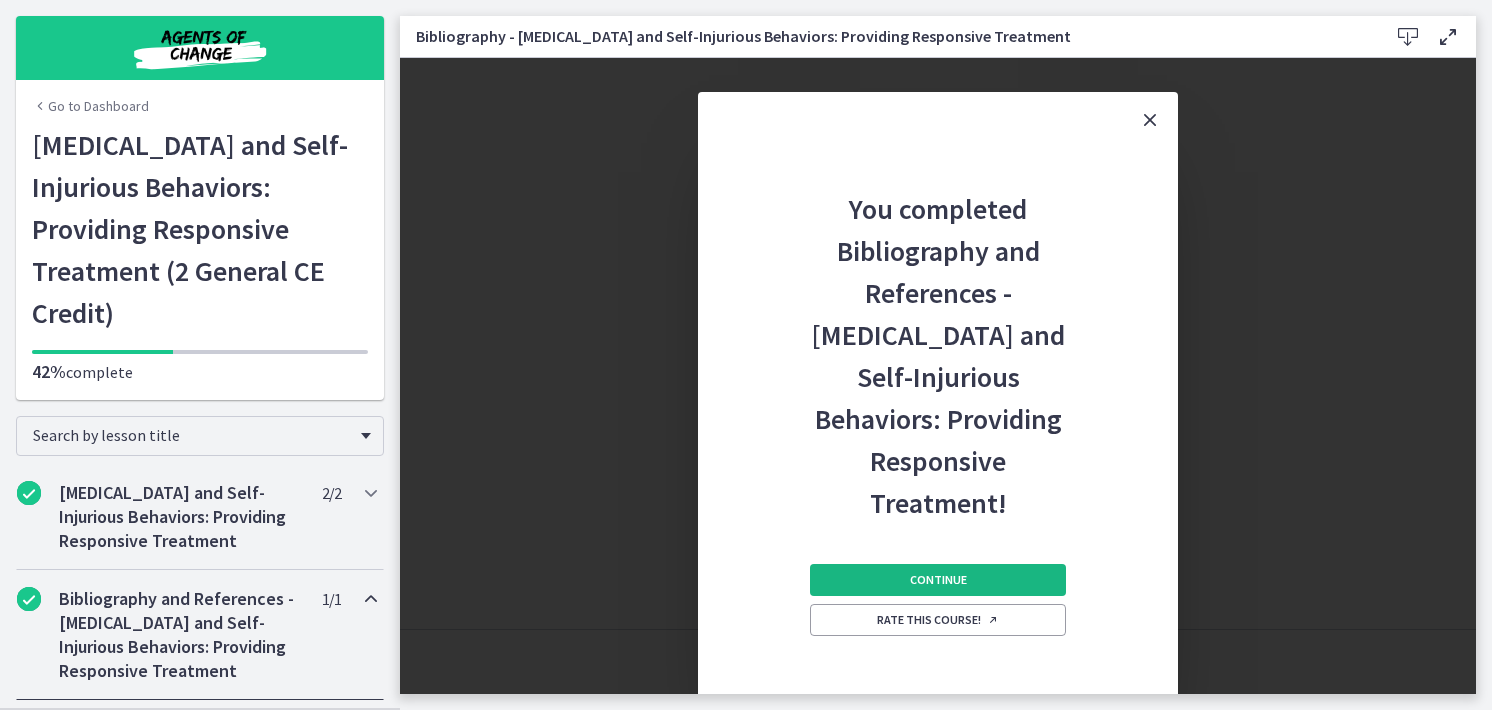 click on "Continue" at bounding box center (938, 580) 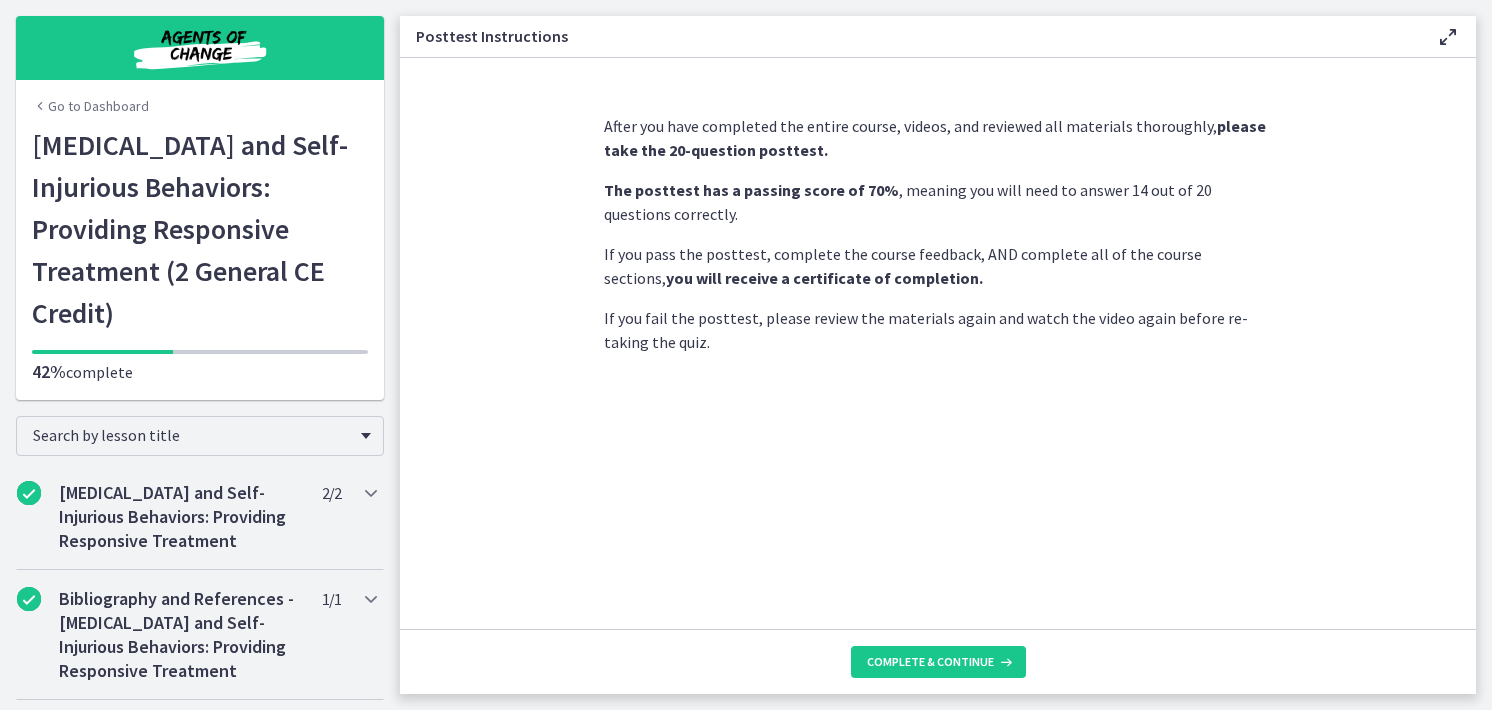 scroll, scrollTop: 0, scrollLeft: 0, axis: both 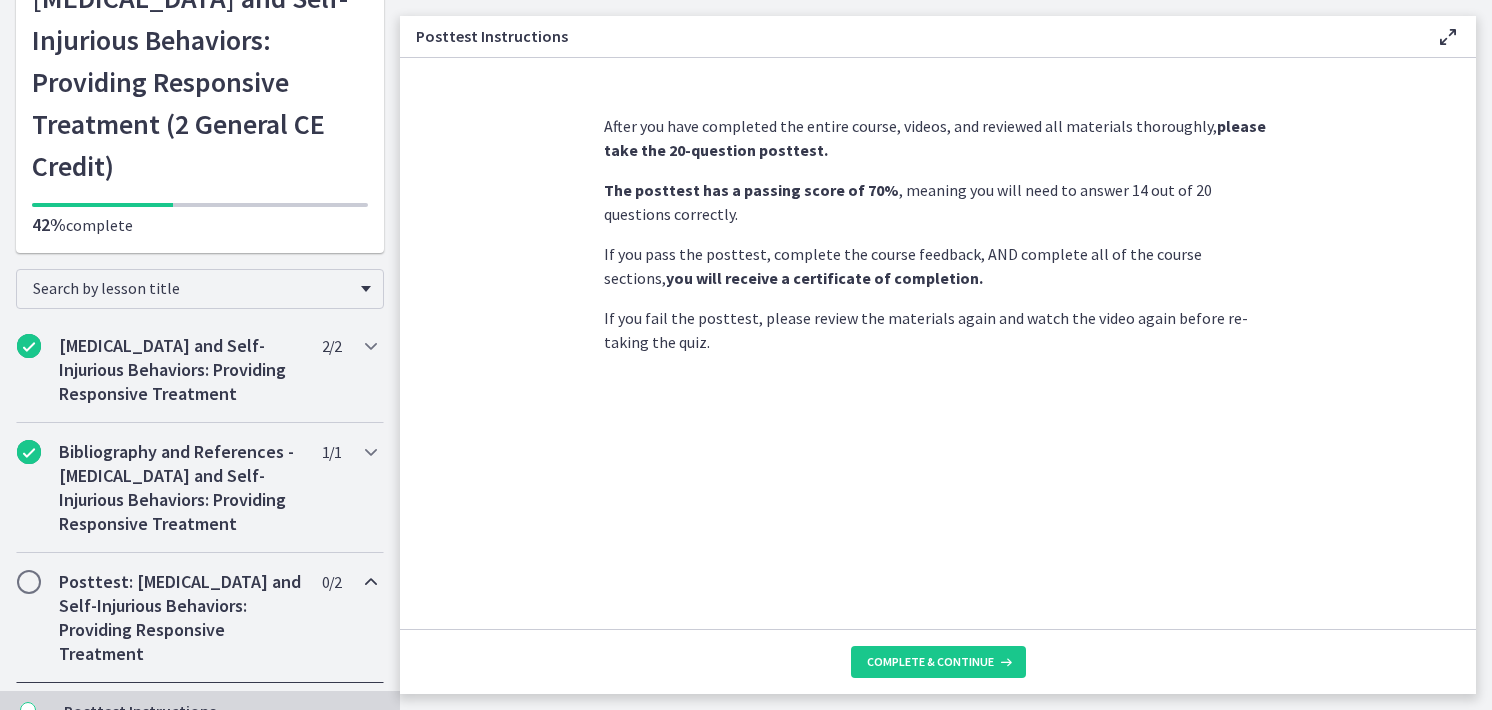 click on "Posttest: Suicidal Ideation and Self-Injurious Behaviors: Providing Responsive Treatment" at bounding box center (181, 618) 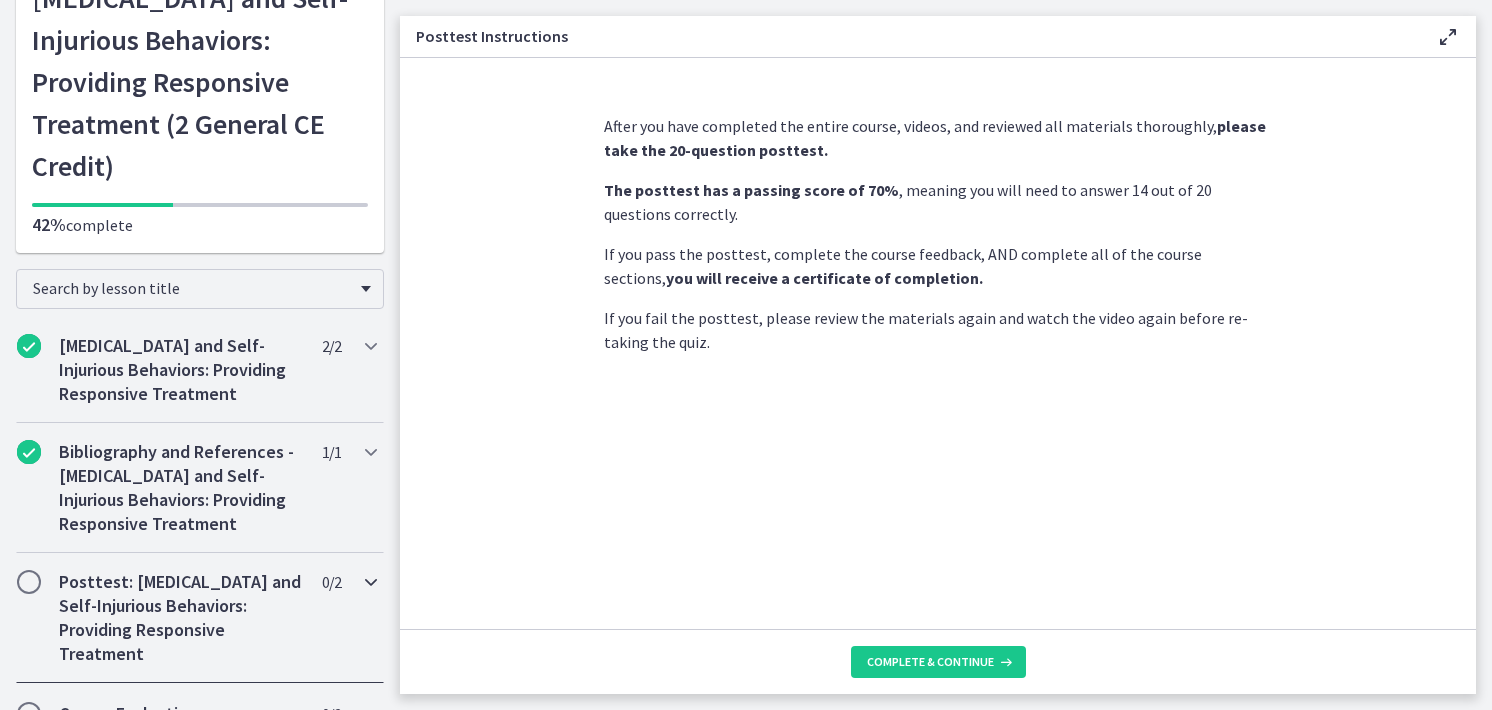 scroll, scrollTop: 136, scrollLeft: 0, axis: vertical 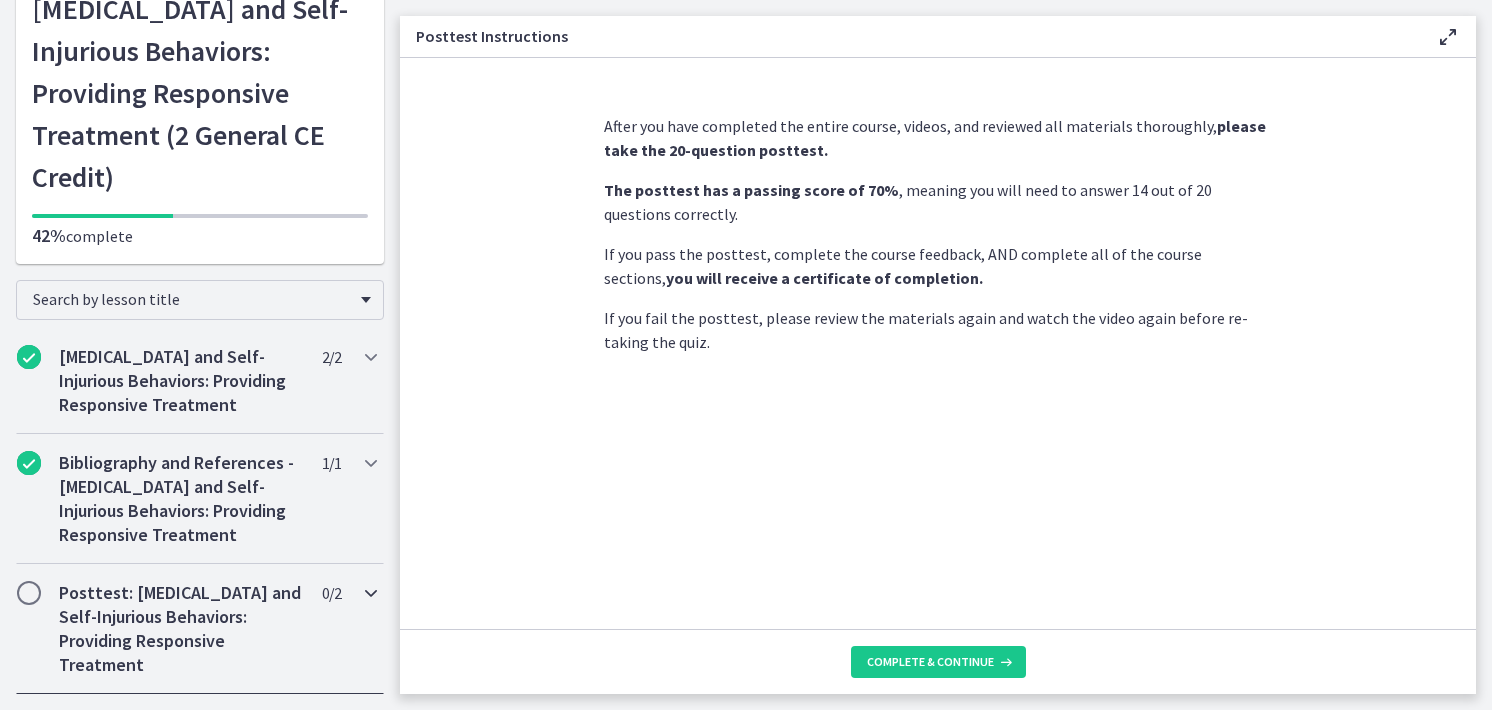 click on "Posttest: Suicidal Ideation and Self-Injurious Behaviors: Providing Responsive Treatment" at bounding box center (181, 629) 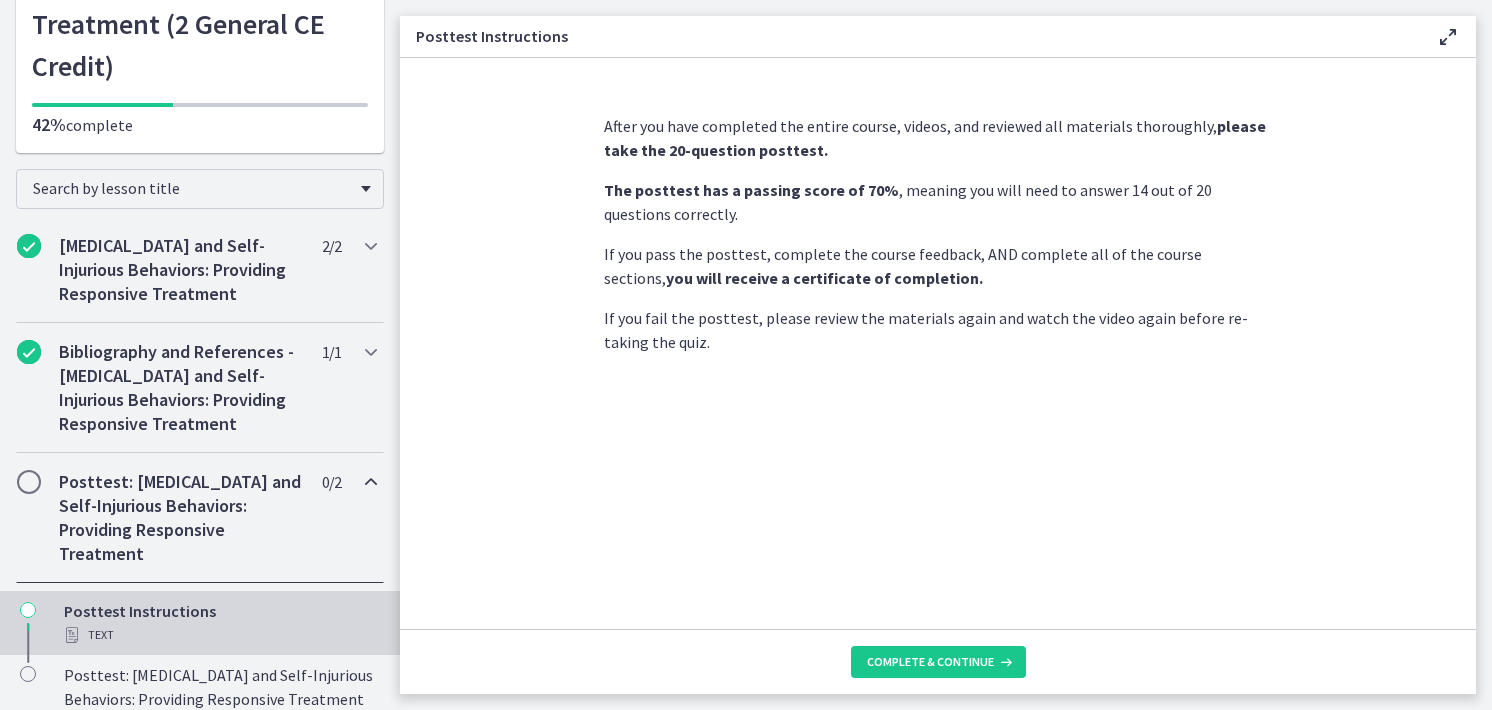 scroll, scrollTop: 251, scrollLeft: 0, axis: vertical 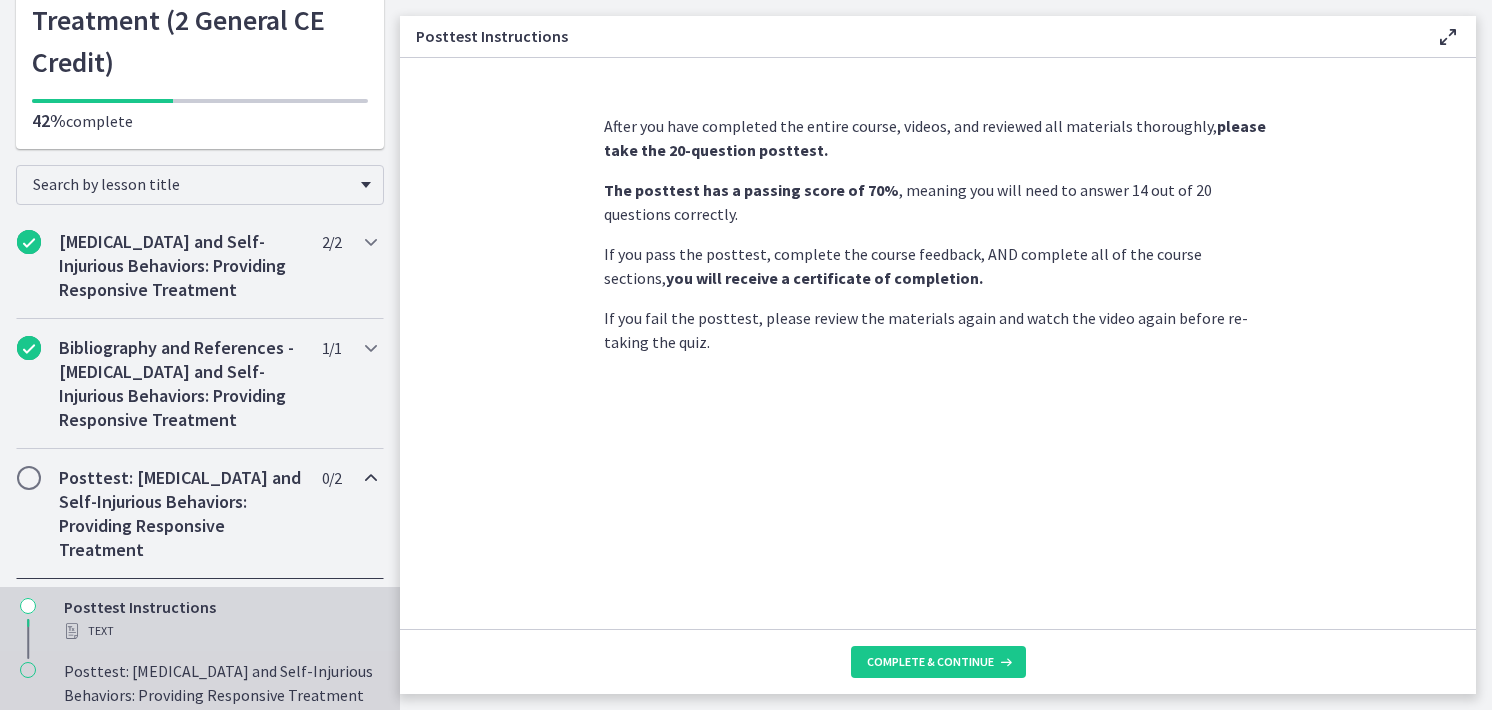 click on "Posttest: Suicidal Ideation and Self-Injurious Behaviors: Providing Responsive Treatment
Quiz
·  30 Questions" at bounding box center (220, 695) 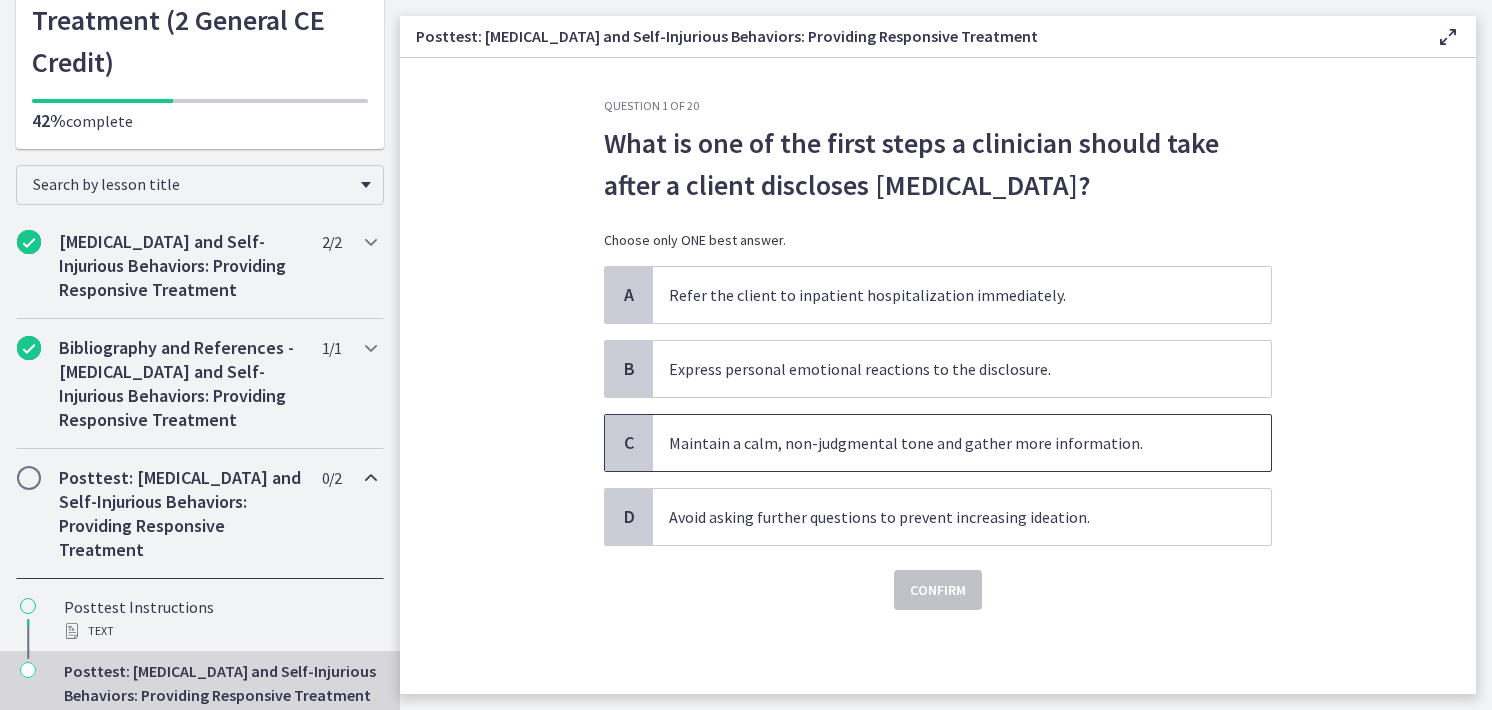 click on "Maintain a calm, non-judgmental tone and gather more information." at bounding box center (962, 443) 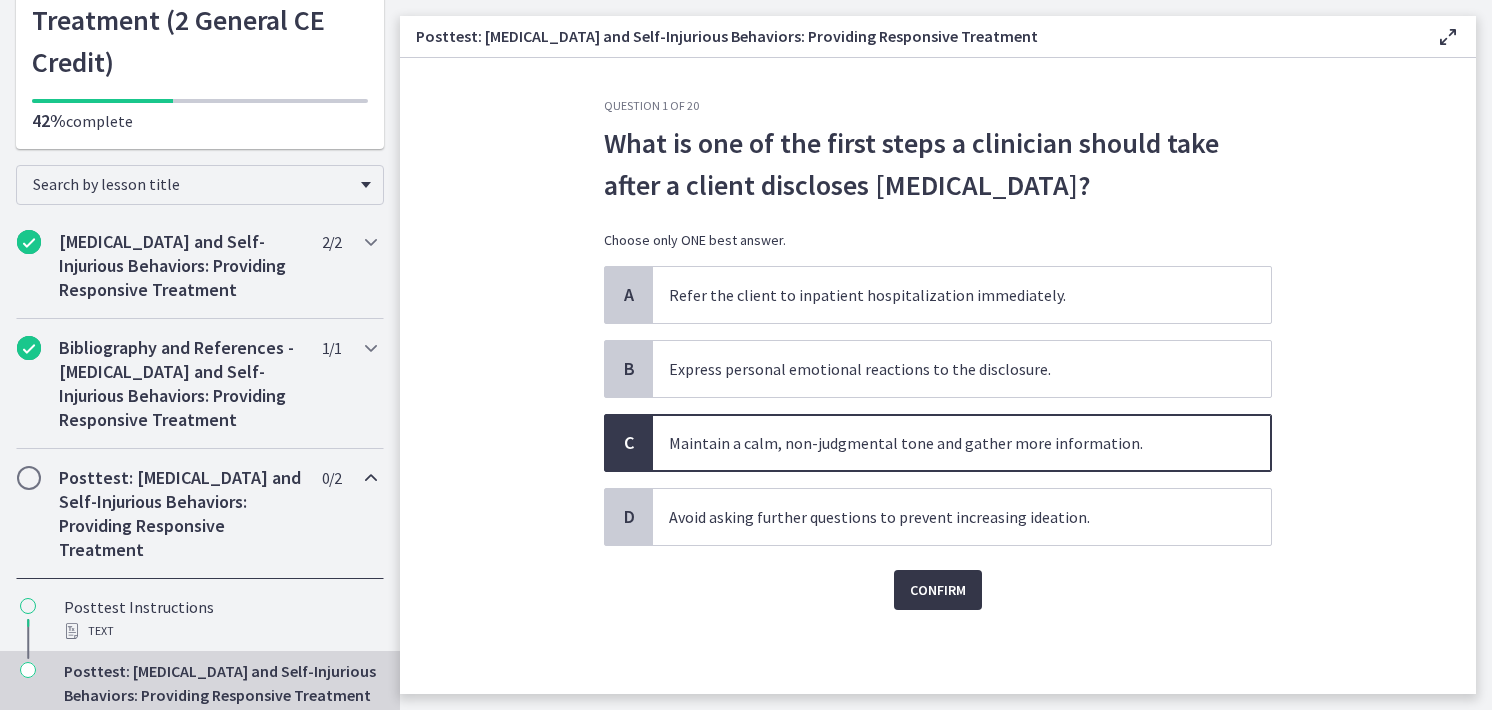 click on "Confirm" at bounding box center (938, 590) 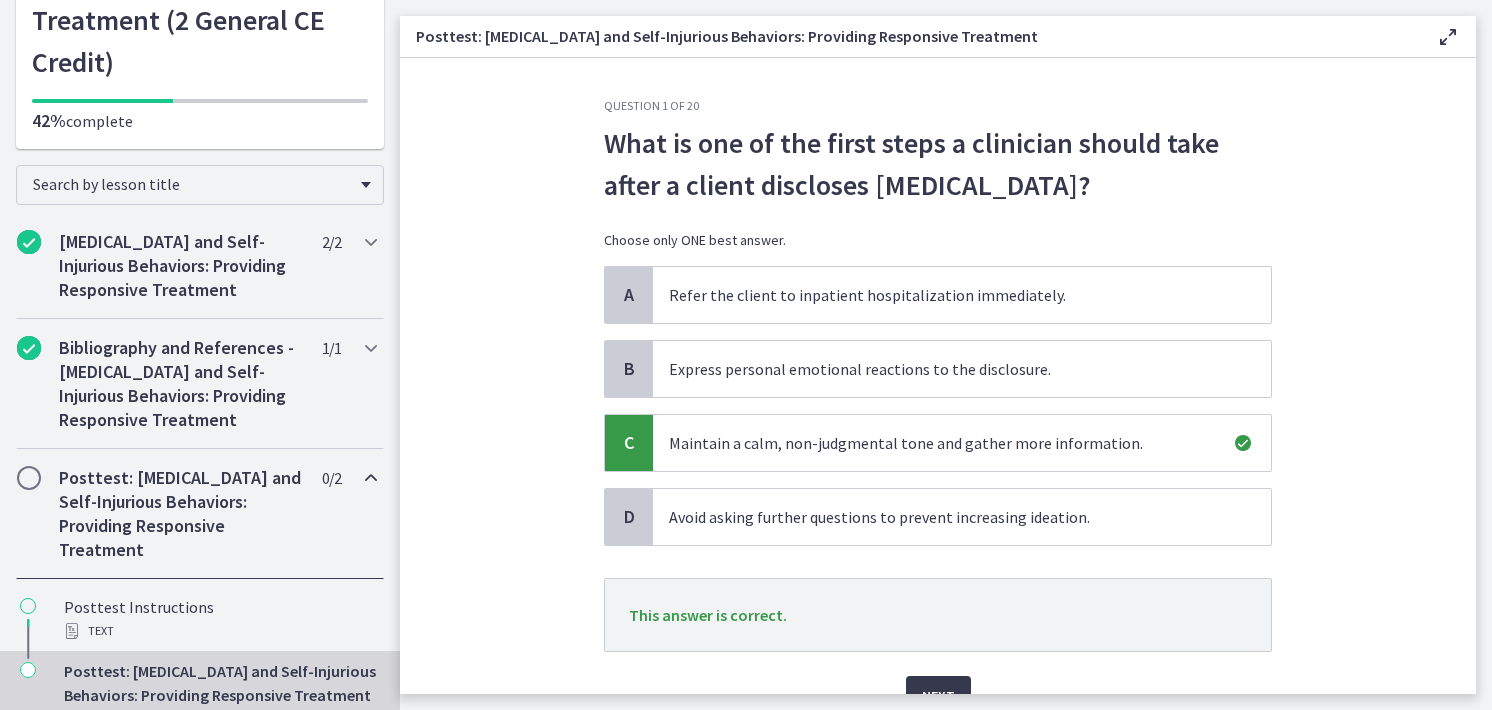 scroll, scrollTop: 41, scrollLeft: 0, axis: vertical 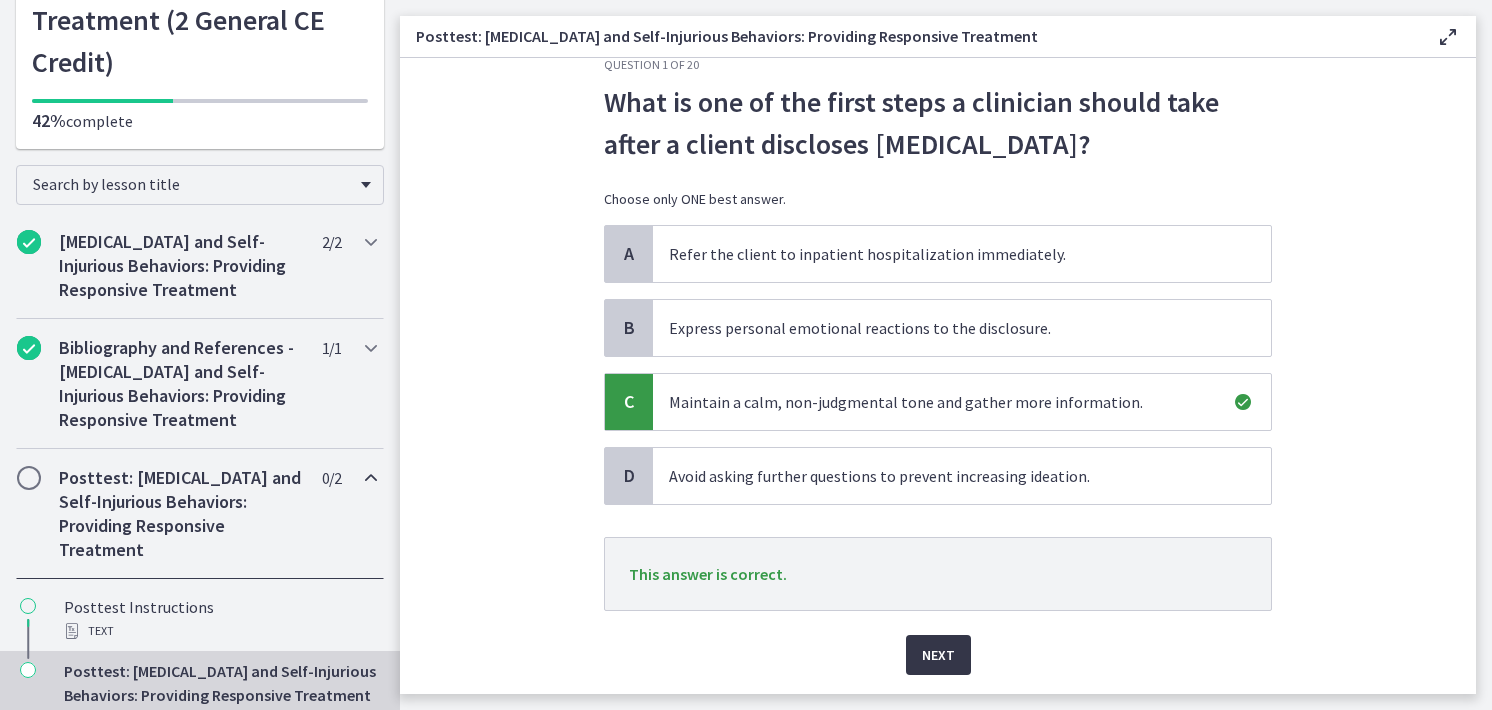 click on "Next" at bounding box center (938, 655) 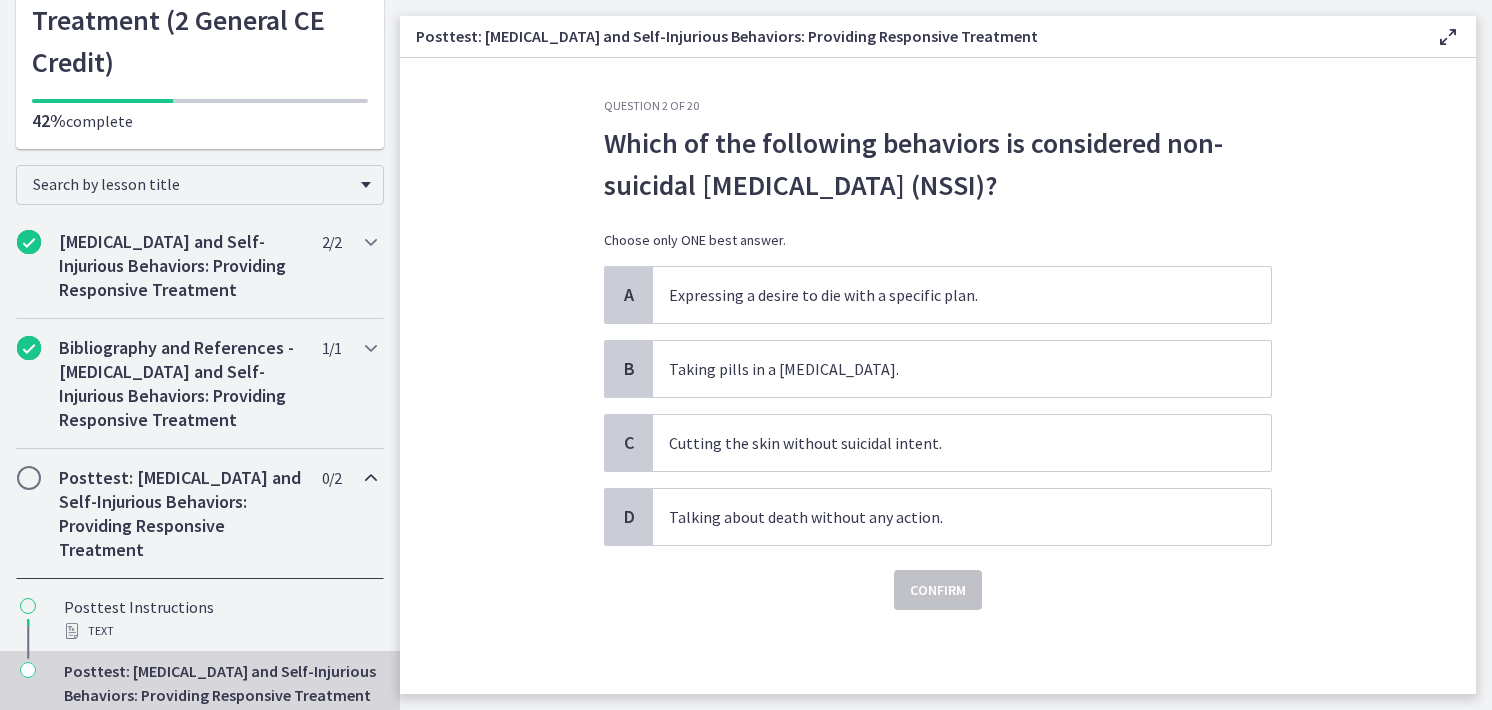 scroll, scrollTop: 0, scrollLeft: 0, axis: both 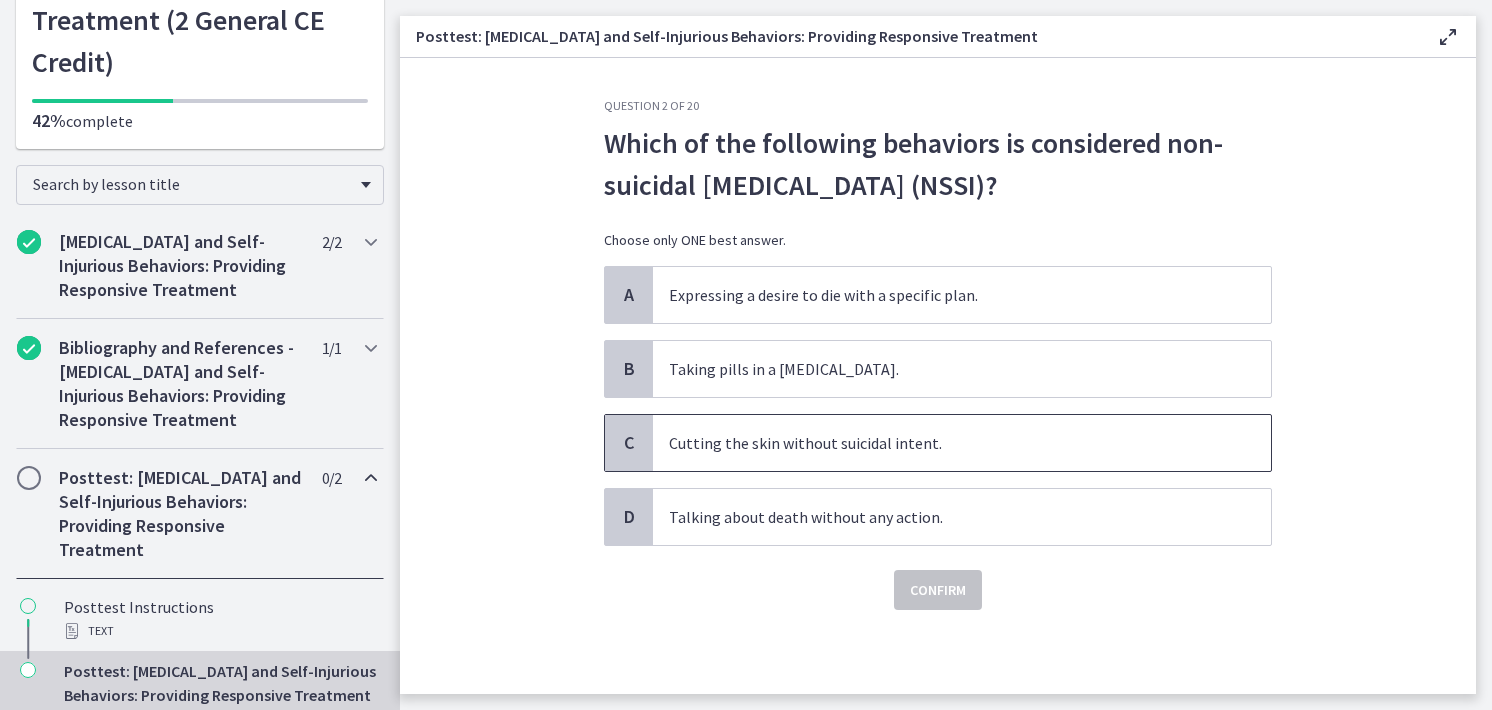 click on "Cutting the skin without suicidal intent." at bounding box center [962, 443] 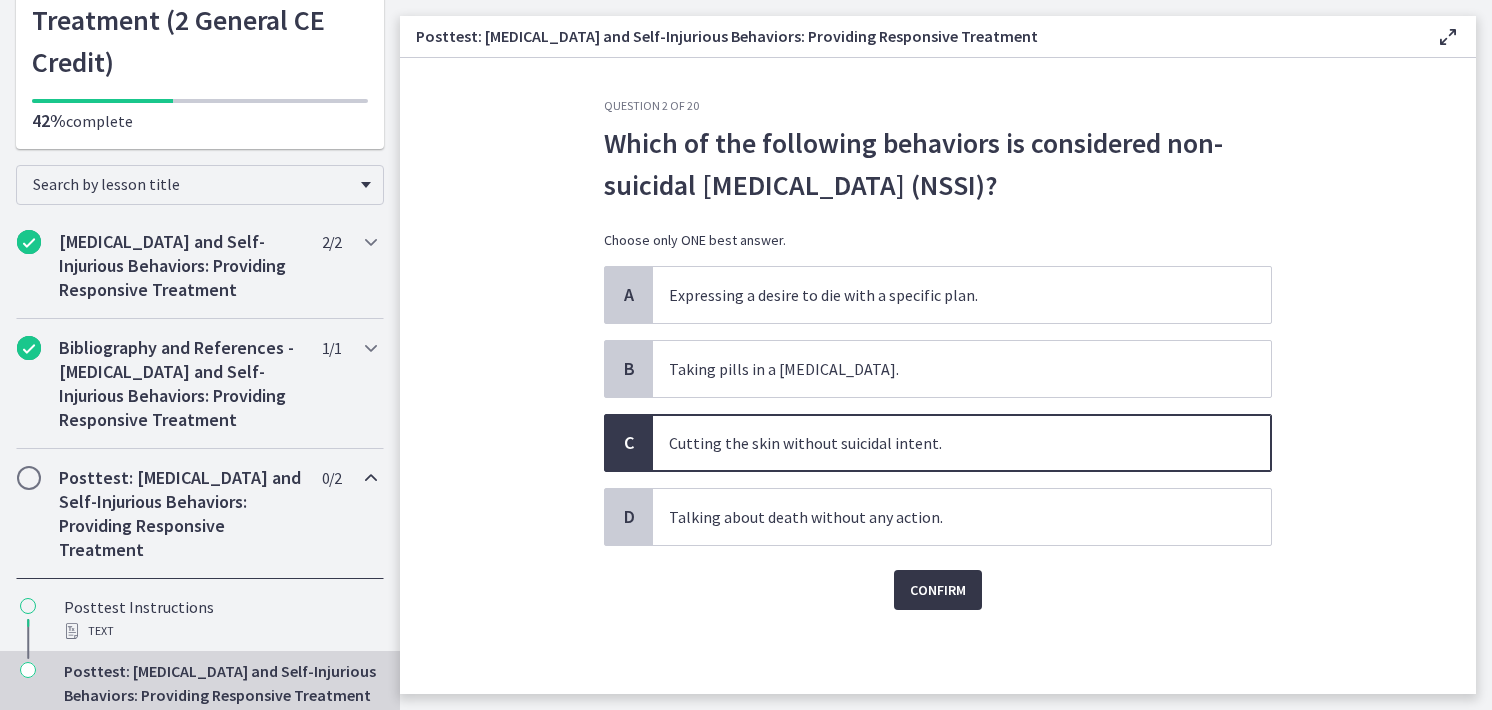 click on "Confirm" at bounding box center (938, 590) 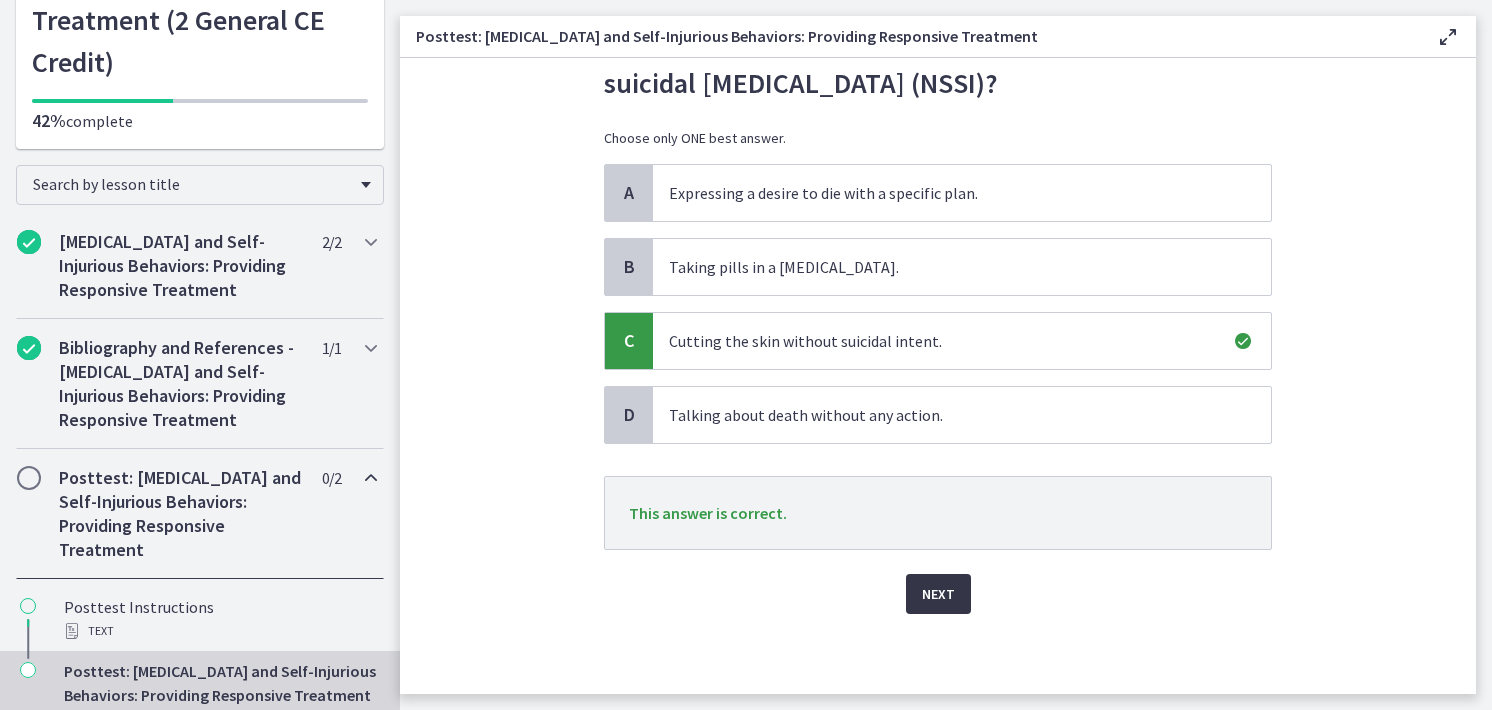 scroll, scrollTop: 102, scrollLeft: 0, axis: vertical 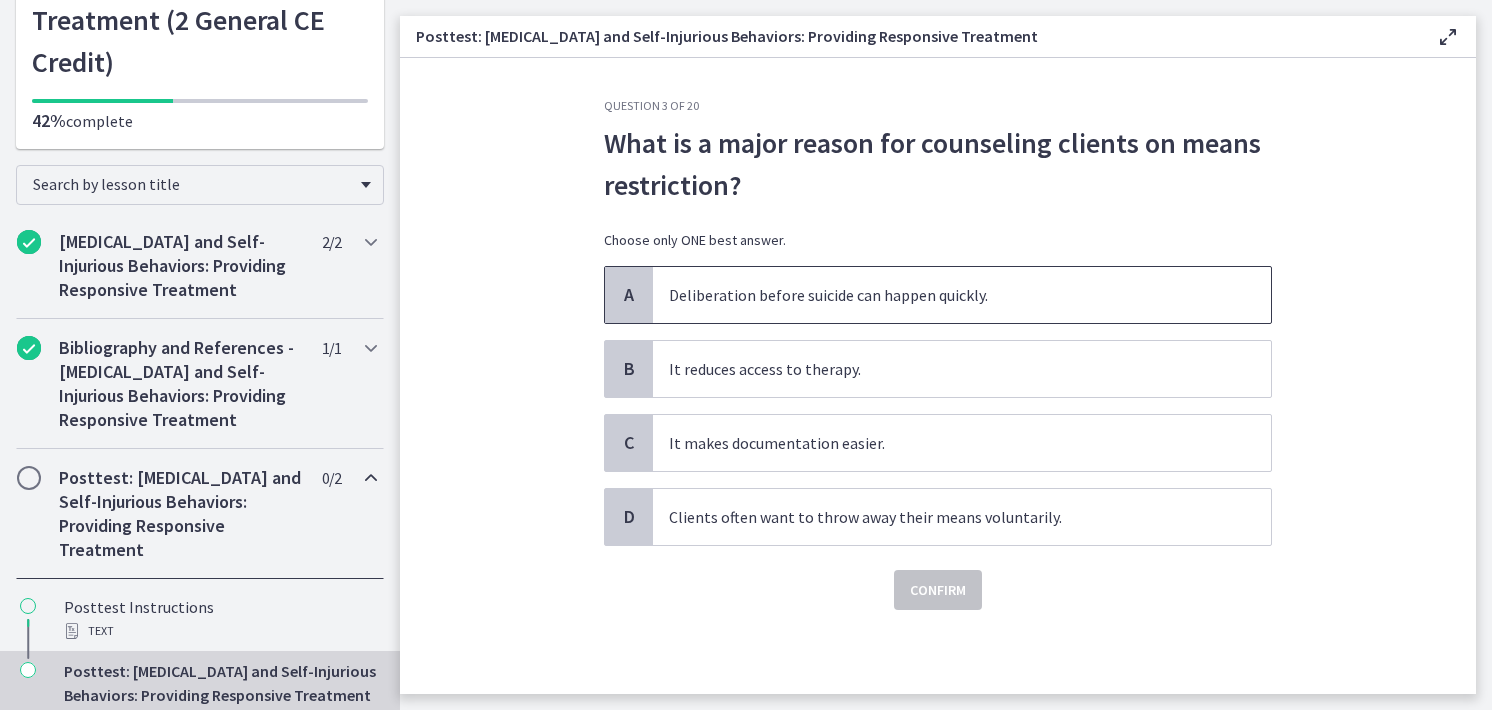 click on "Deliberation before suicide can happen quickly." at bounding box center [962, 295] 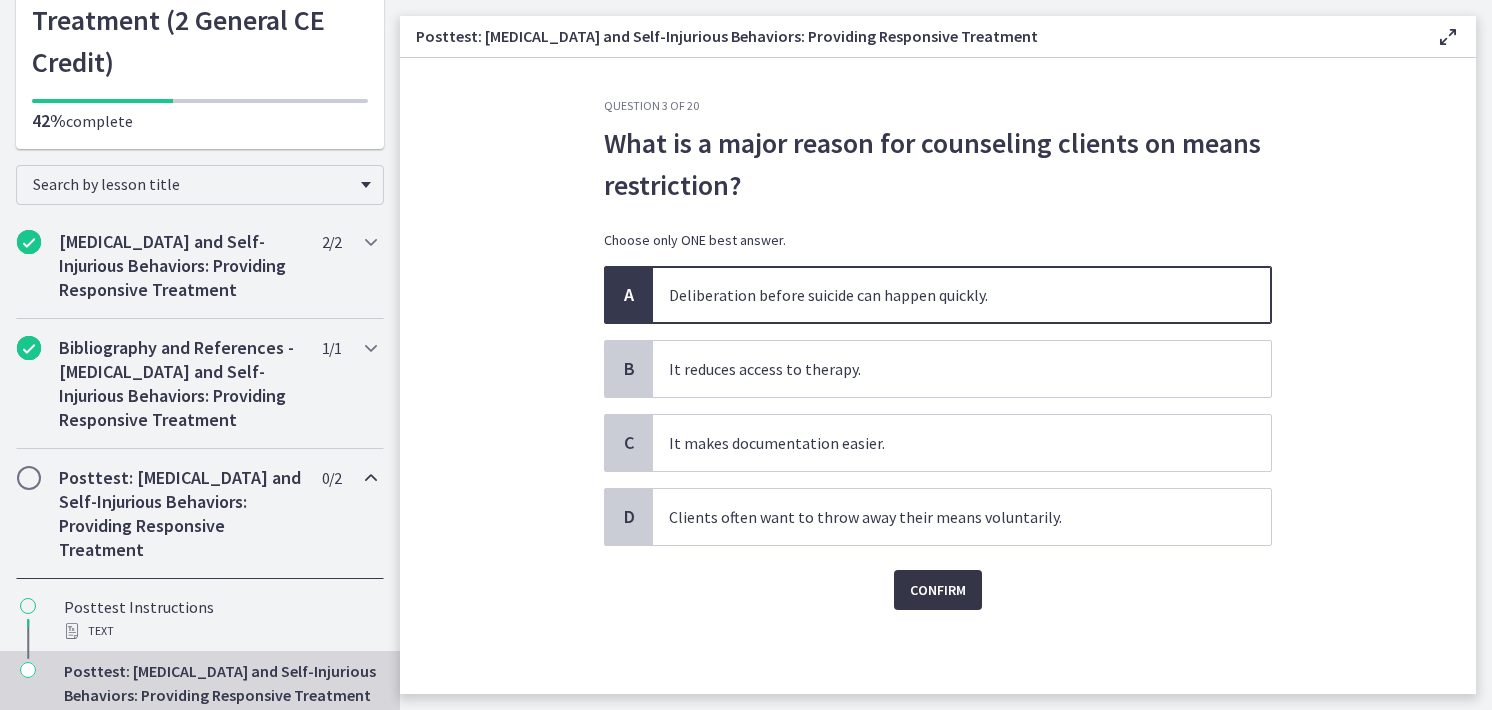 click on "Confirm" at bounding box center [938, 590] 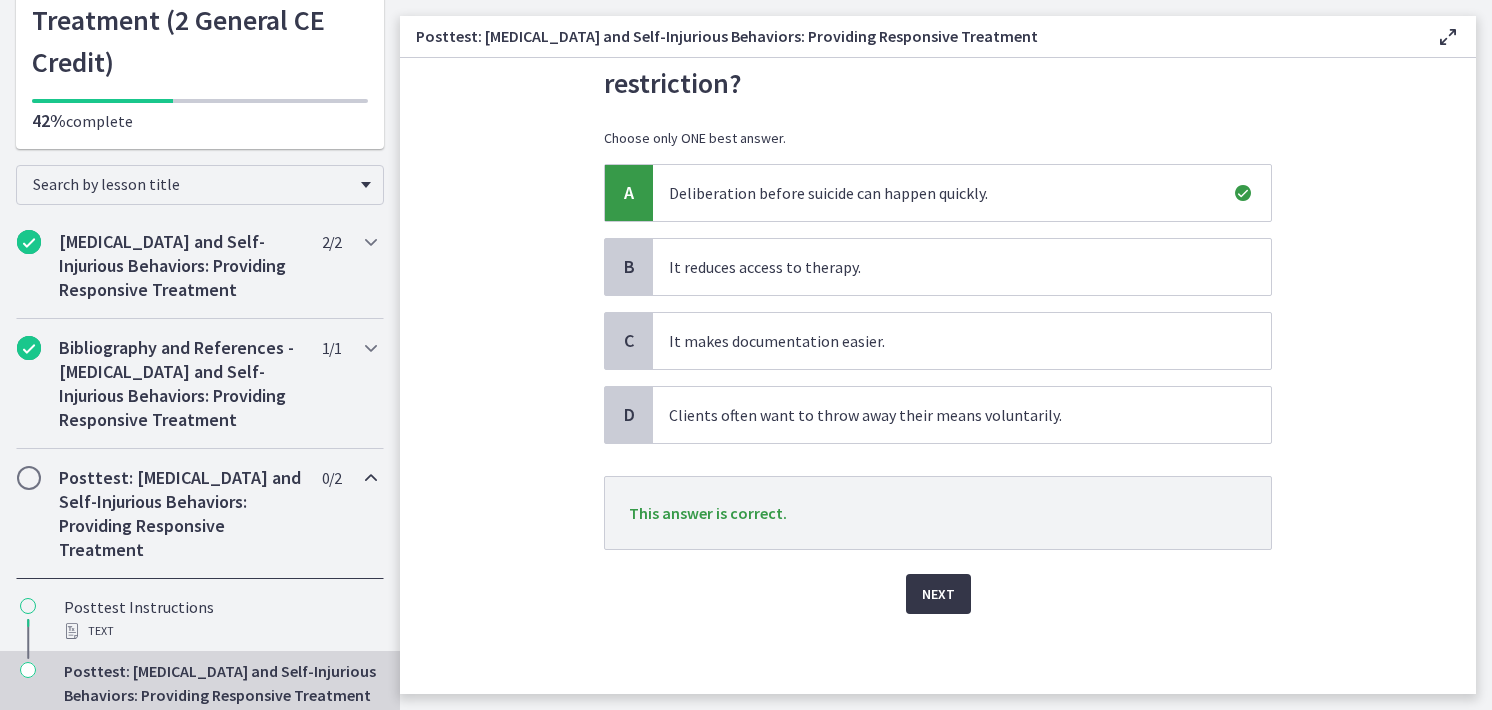 scroll, scrollTop: 103, scrollLeft: 0, axis: vertical 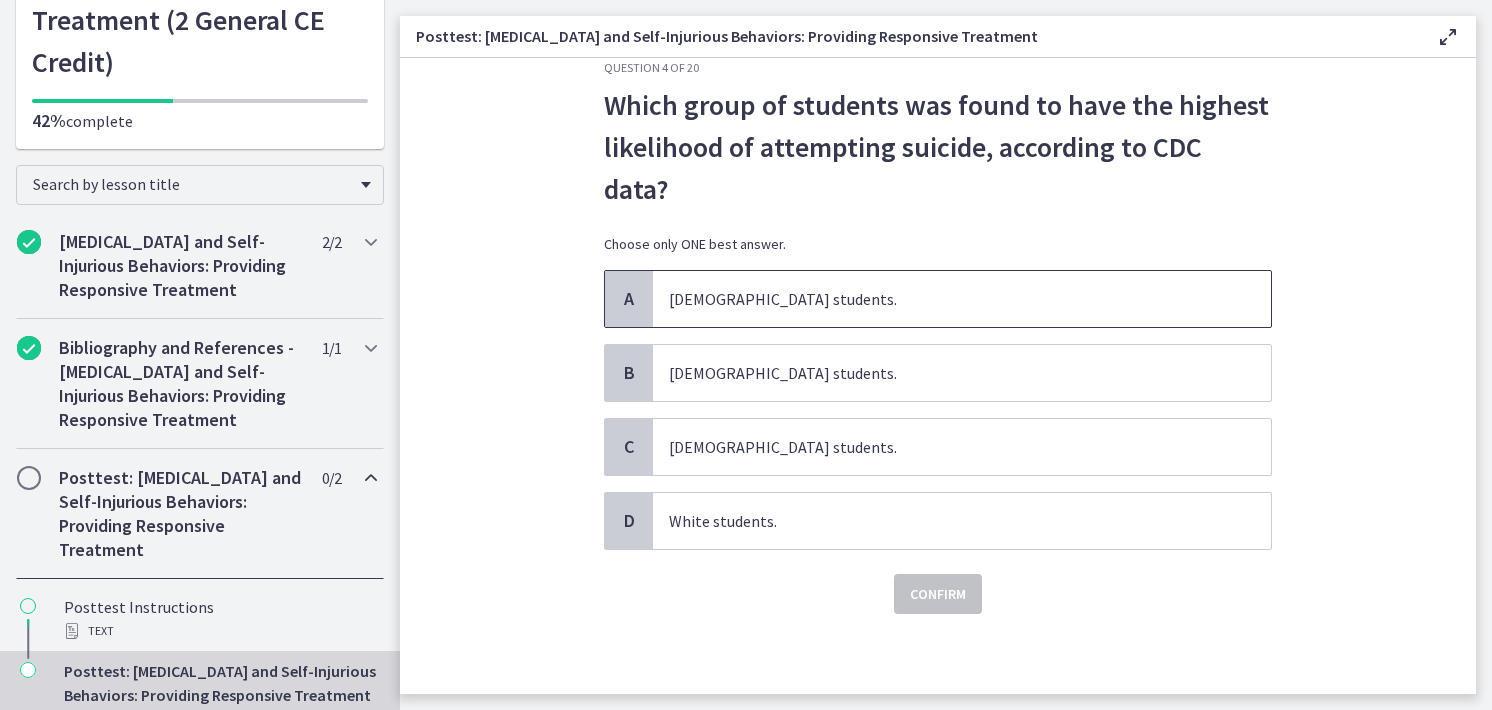click on "Asian students." at bounding box center [962, 299] 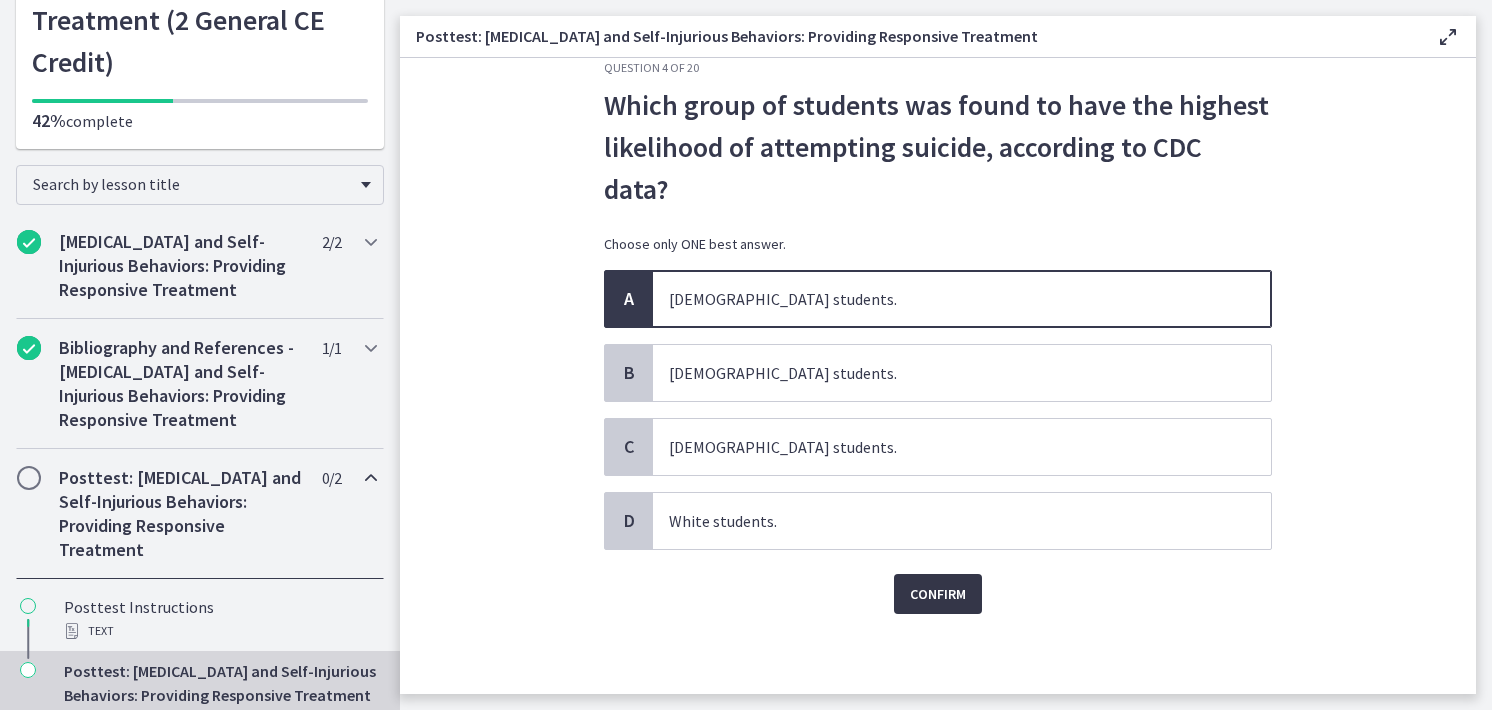 click on "Confirm" at bounding box center [938, 594] 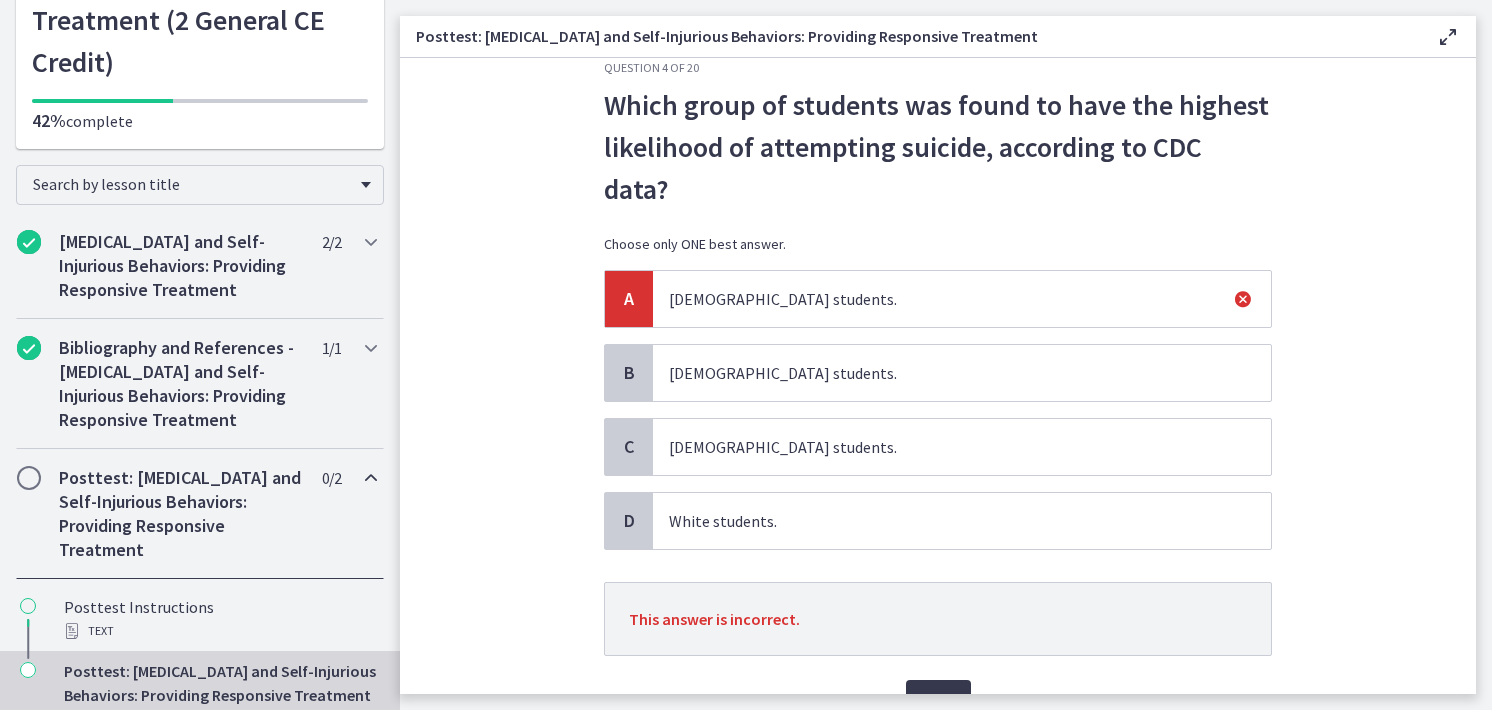 click on "White students." at bounding box center [962, 521] 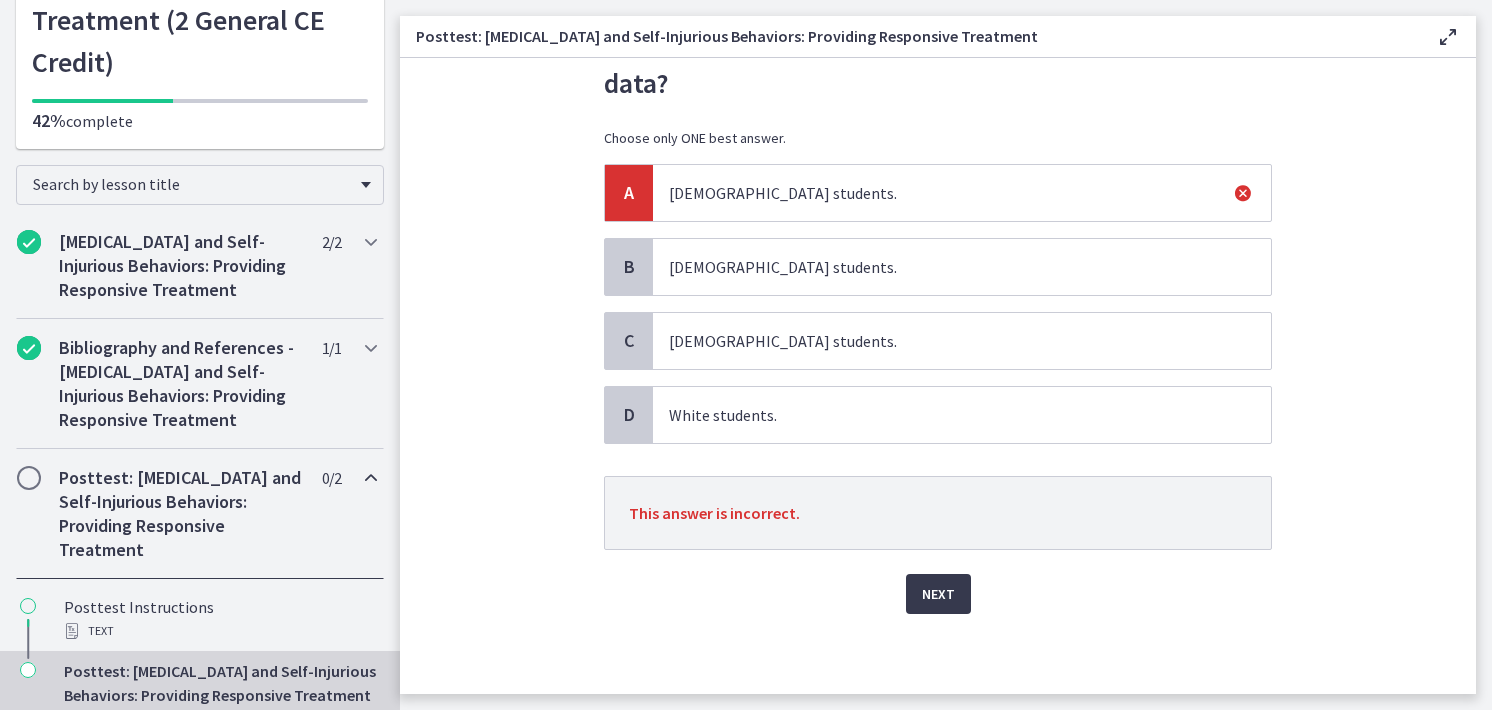 scroll, scrollTop: 144, scrollLeft: 0, axis: vertical 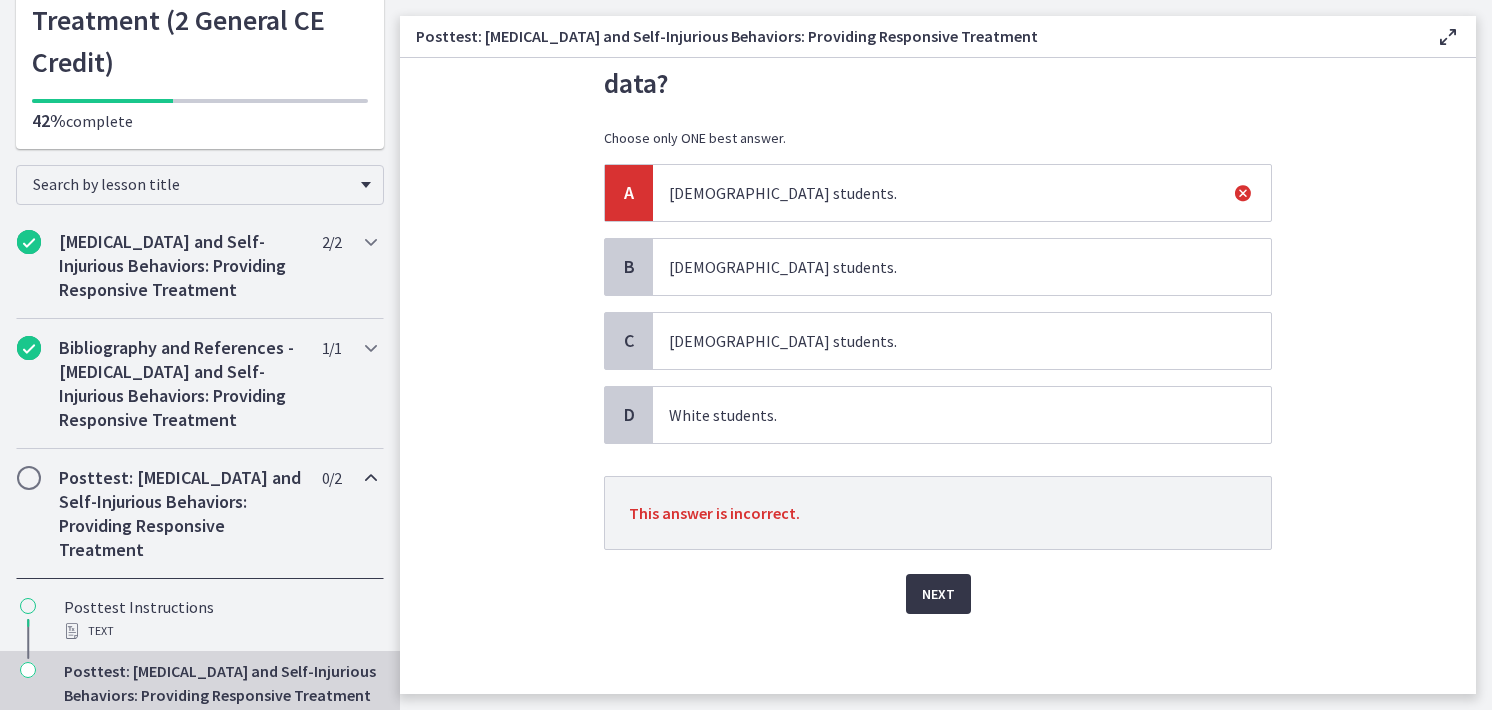 click on "Next" at bounding box center (938, 594) 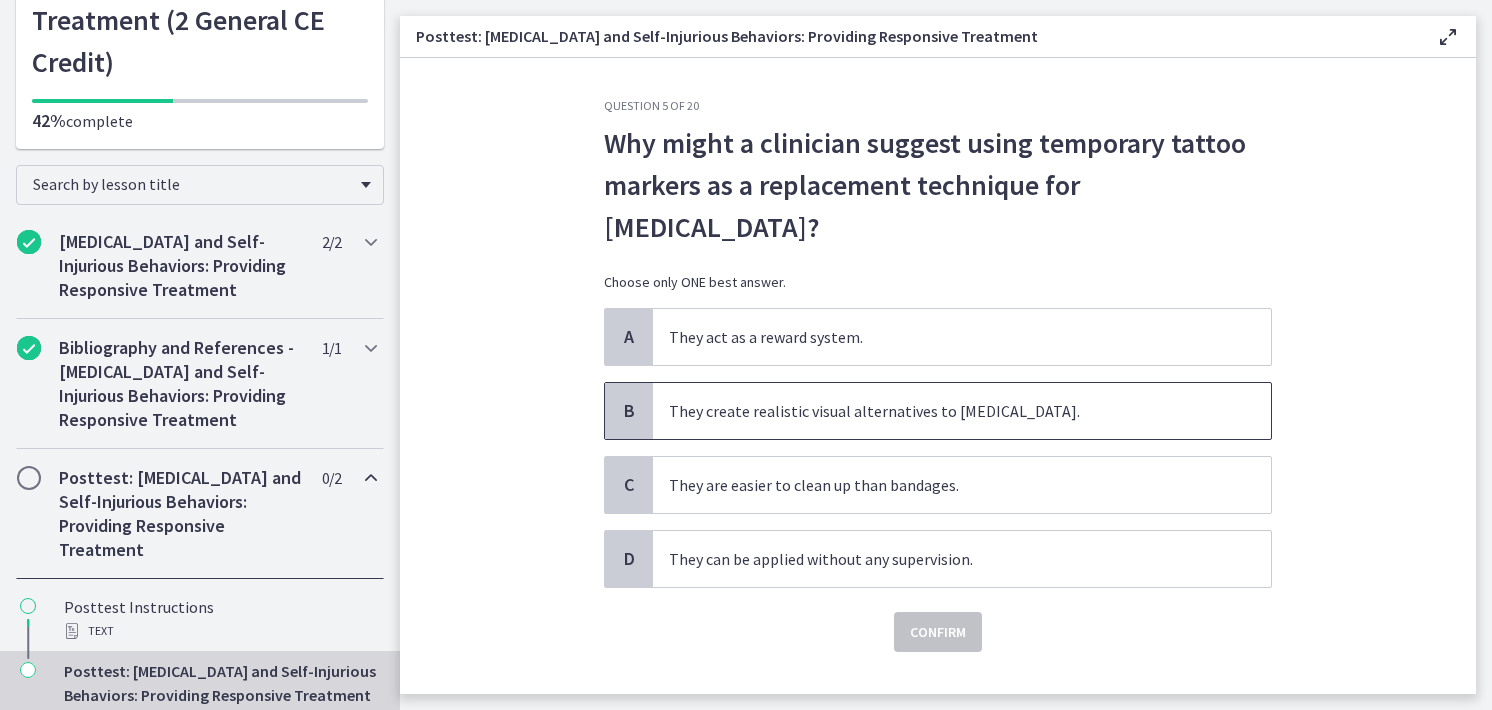 click on "They create realistic visual alternatives to self-injury." at bounding box center [962, 411] 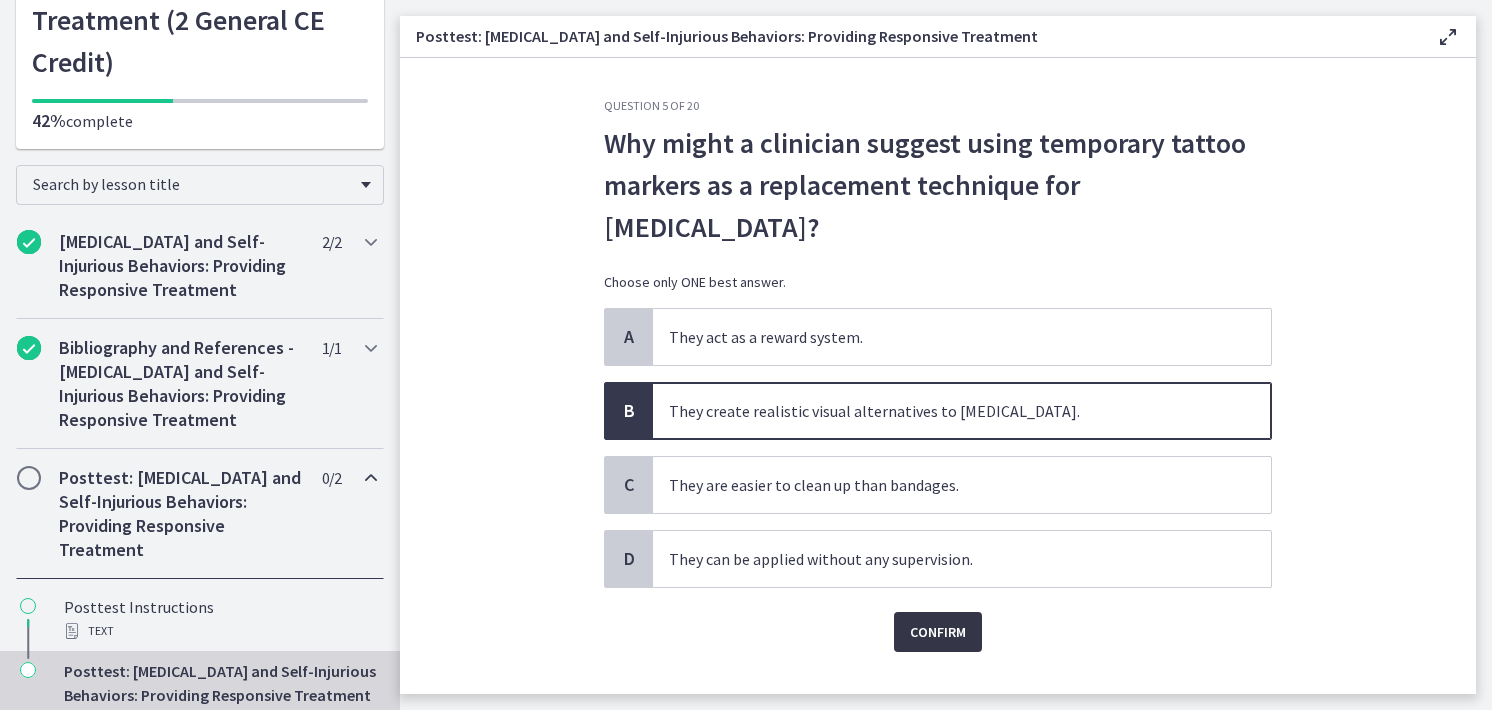 click on "Confirm" at bounding box center (938, 632) 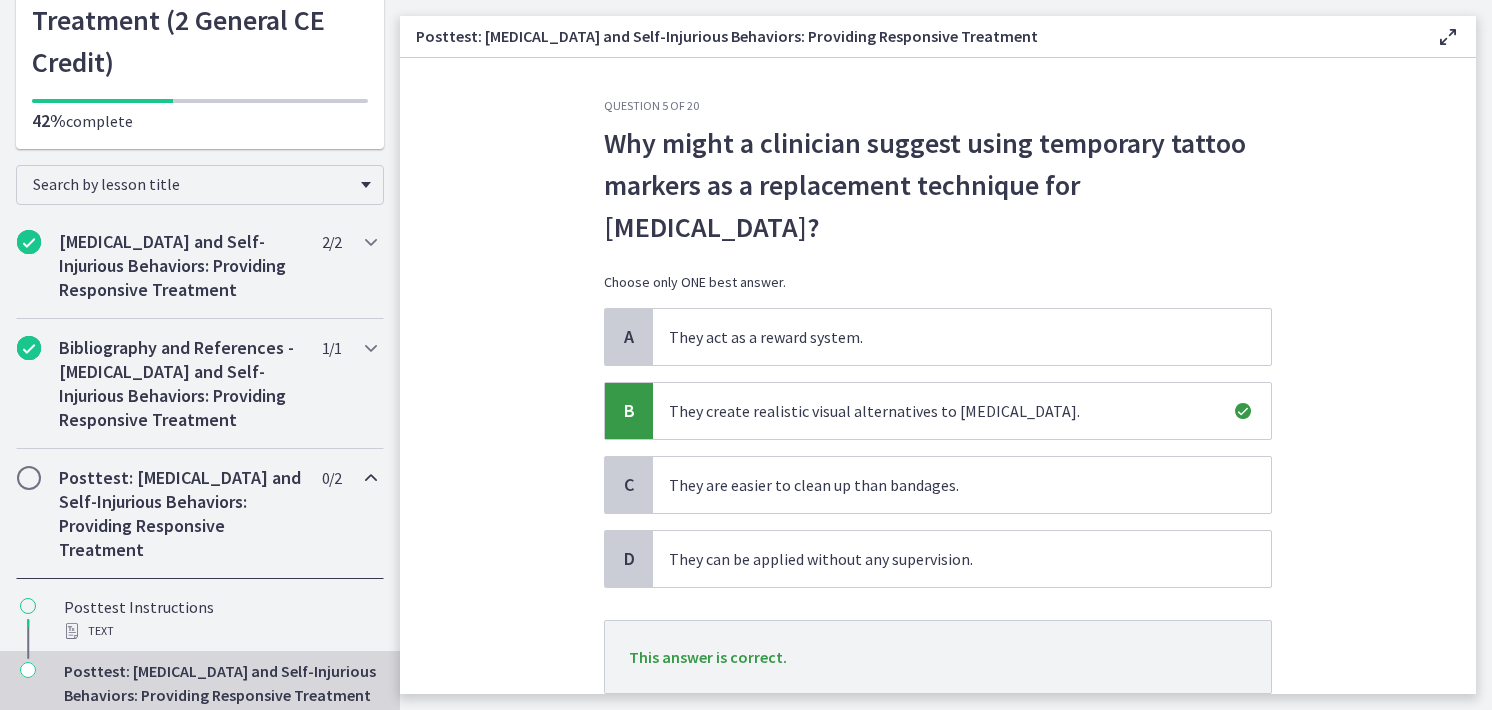 scroll, scrollTop: 0, scrollLeft: 0, axis: both 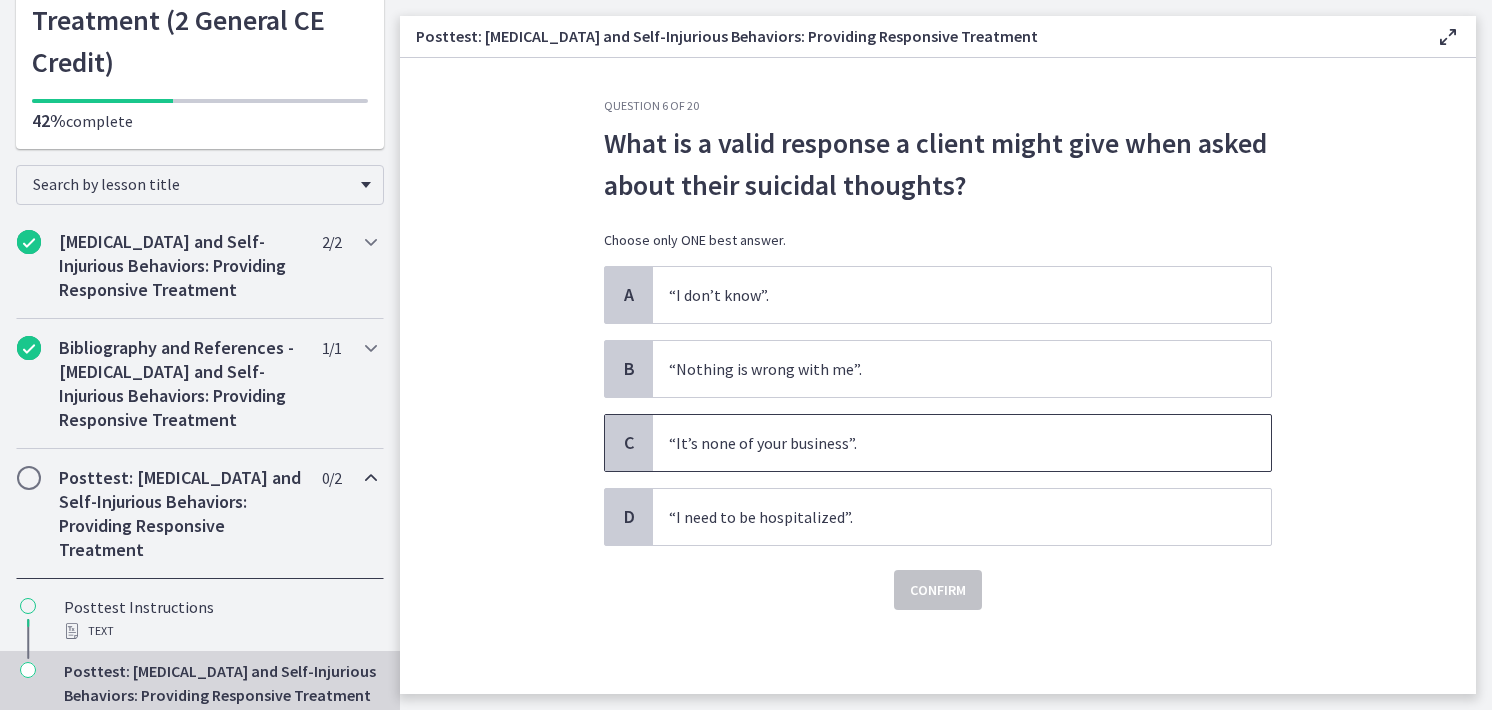 click on "“It’s none of your business”." at bounding box center [962, 443] 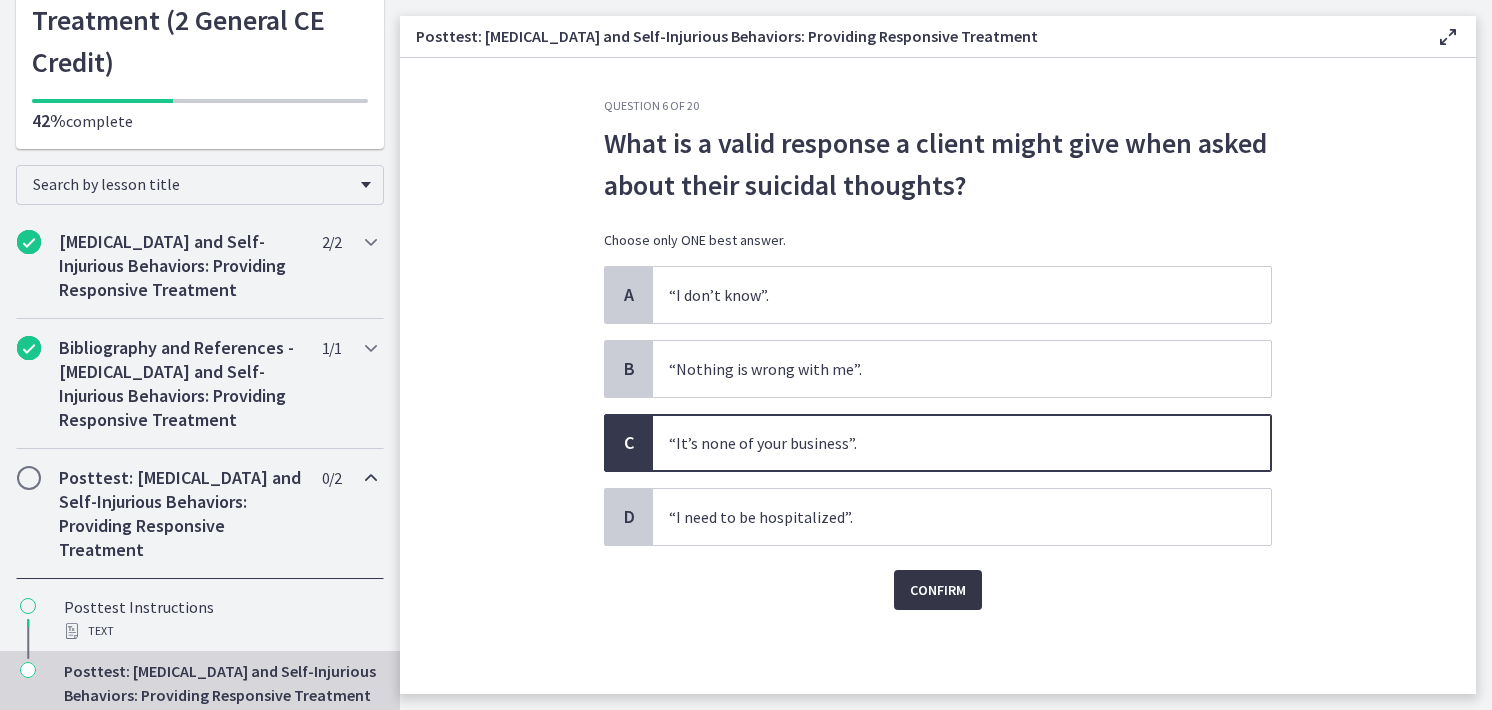 click on "Confirm" at bounding box center (938, 590) 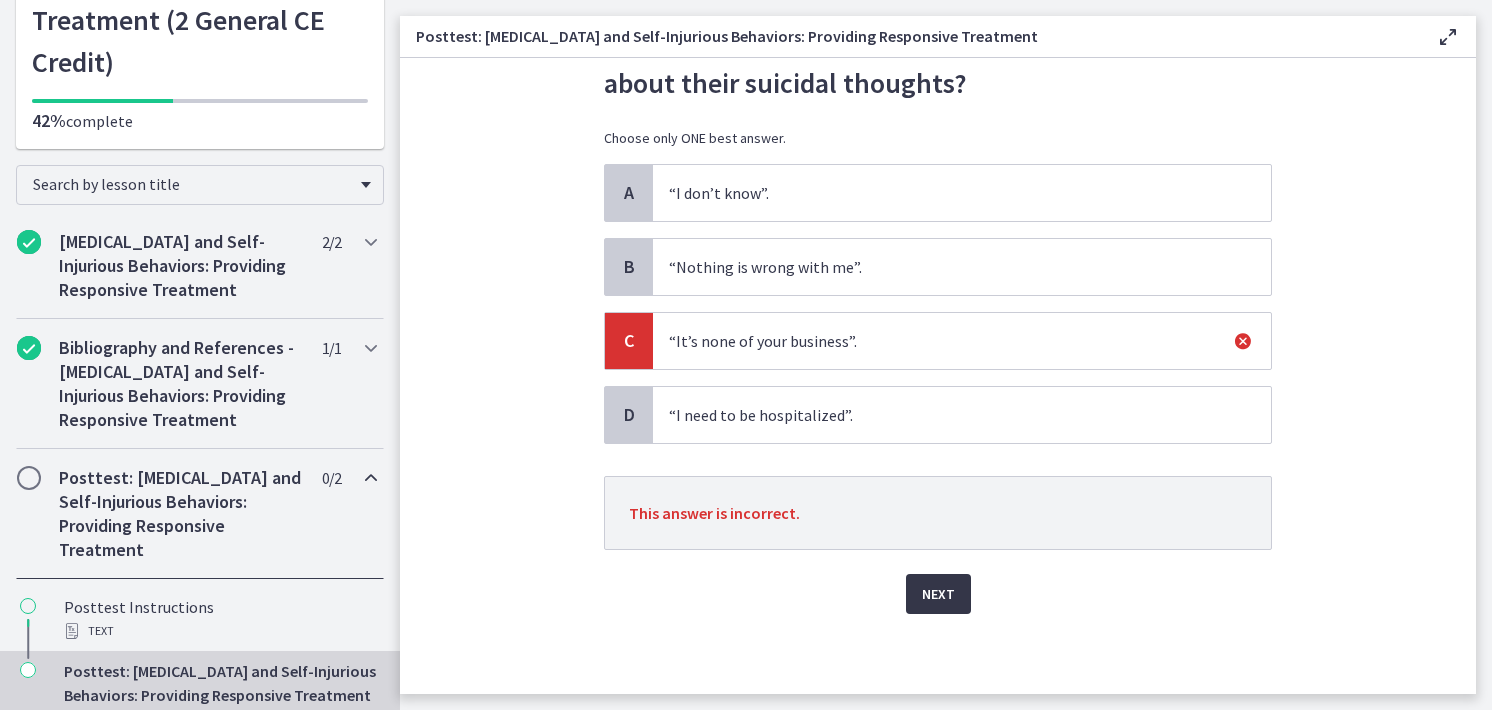 scroll, scrollTop: 102, scrollLeft: 0, axis: vertical 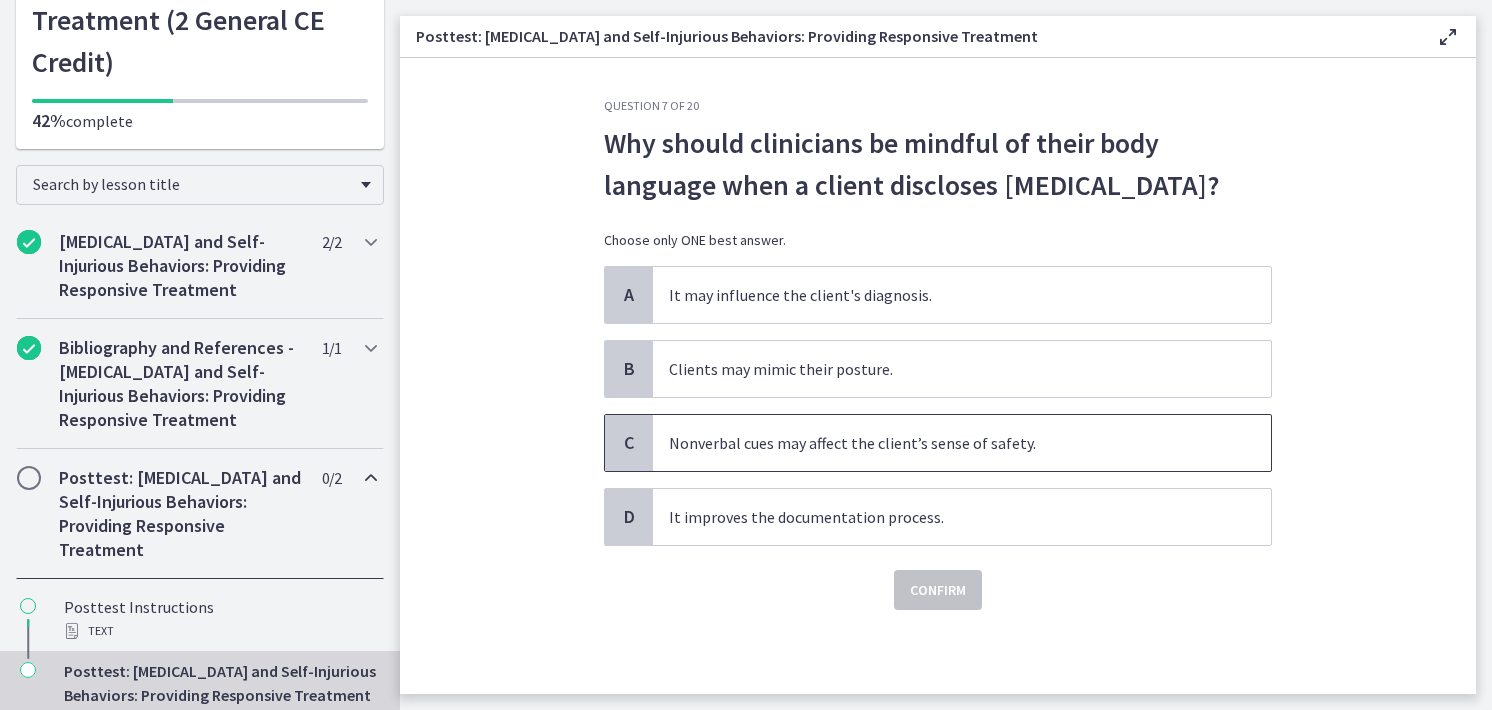 click on "Nonverbal cues may affect the client’s sense of safety." at bounding box center (962, 443) 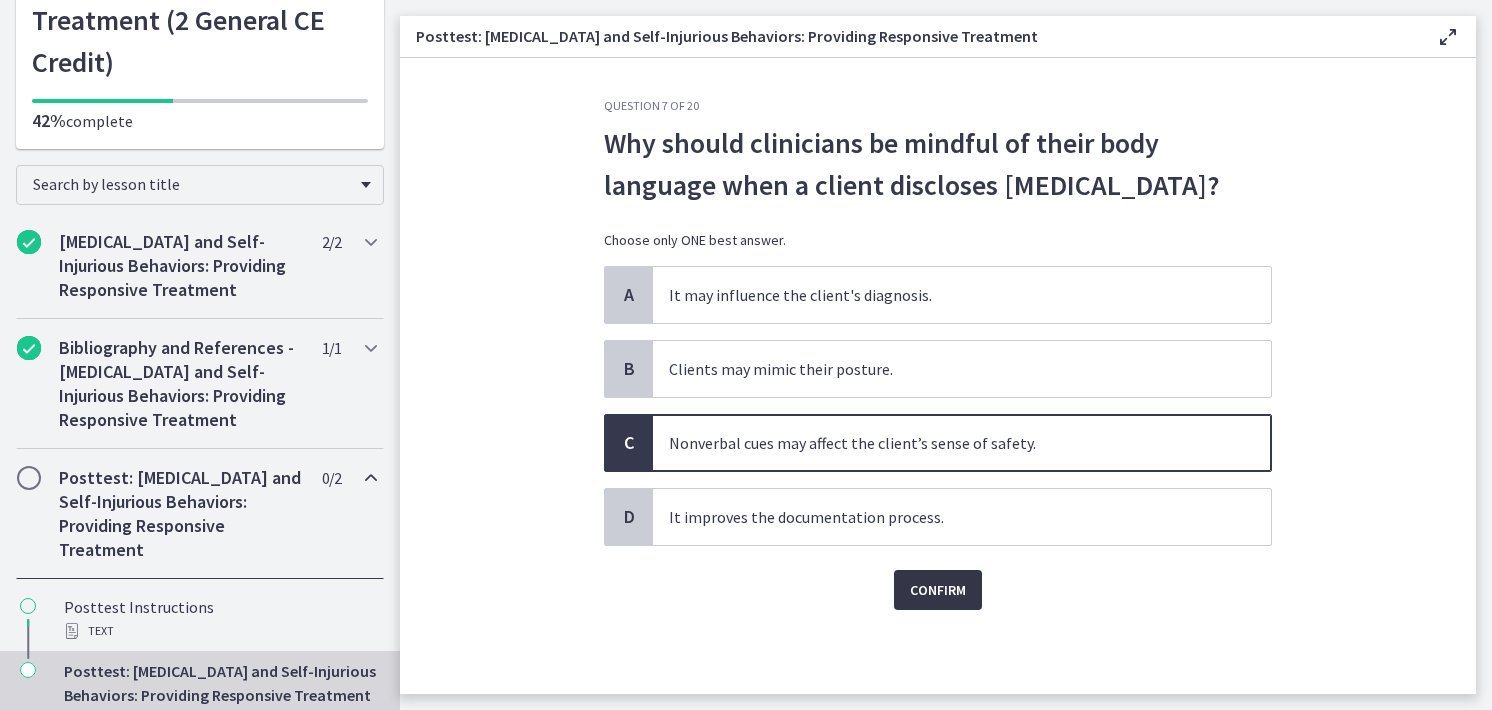 click on "Confirm" at bounding box center (938, 590) 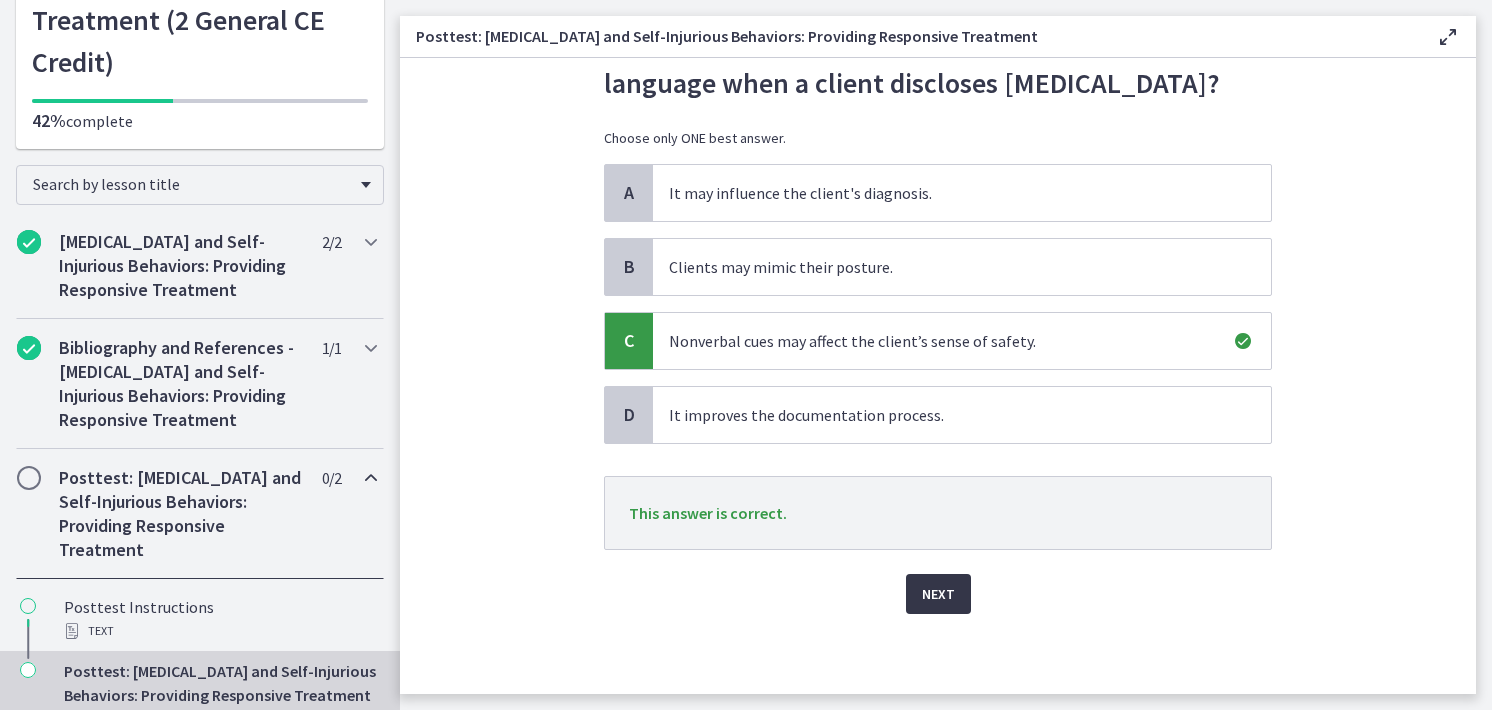 scroll, scrollTop: 103, scrollLeft: 0, axis: vertical 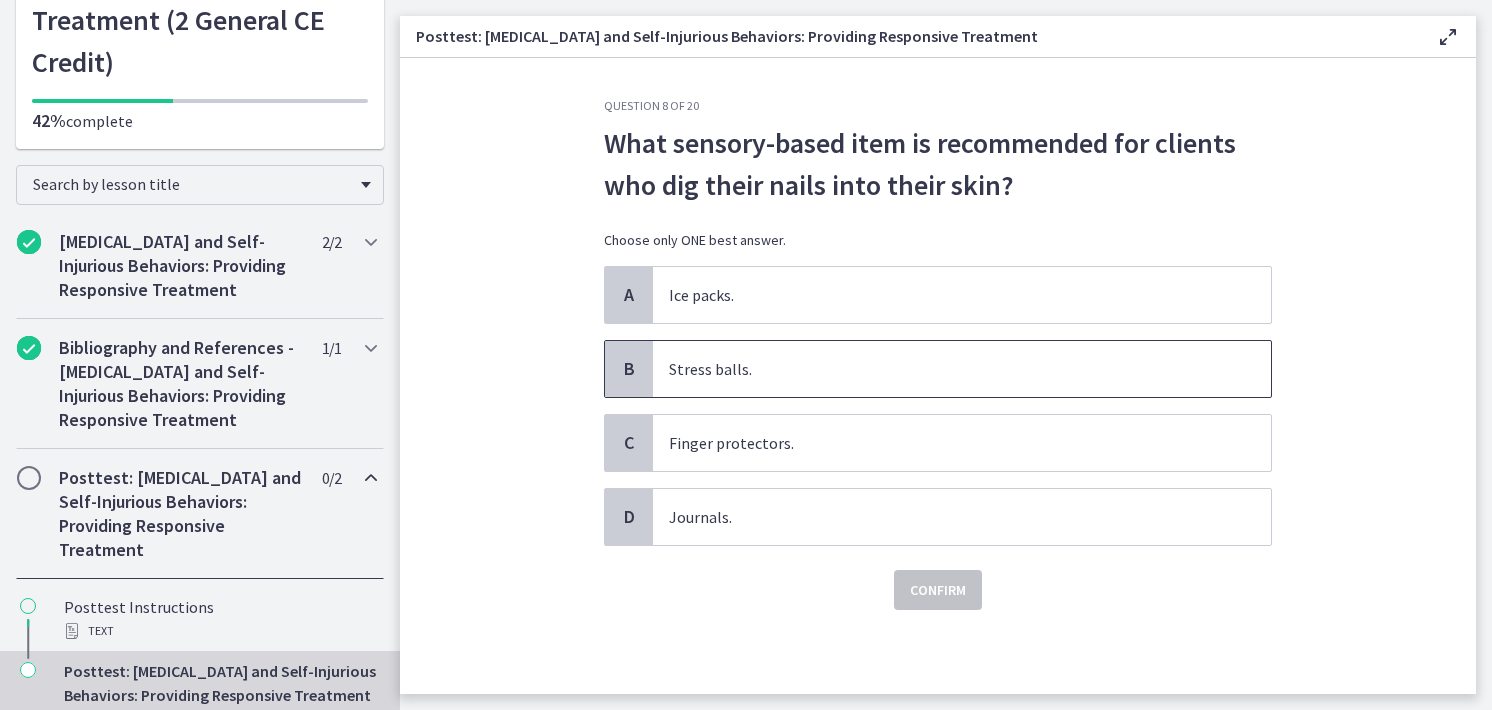 click on "Stress balls." at bounding box center (962, 369) 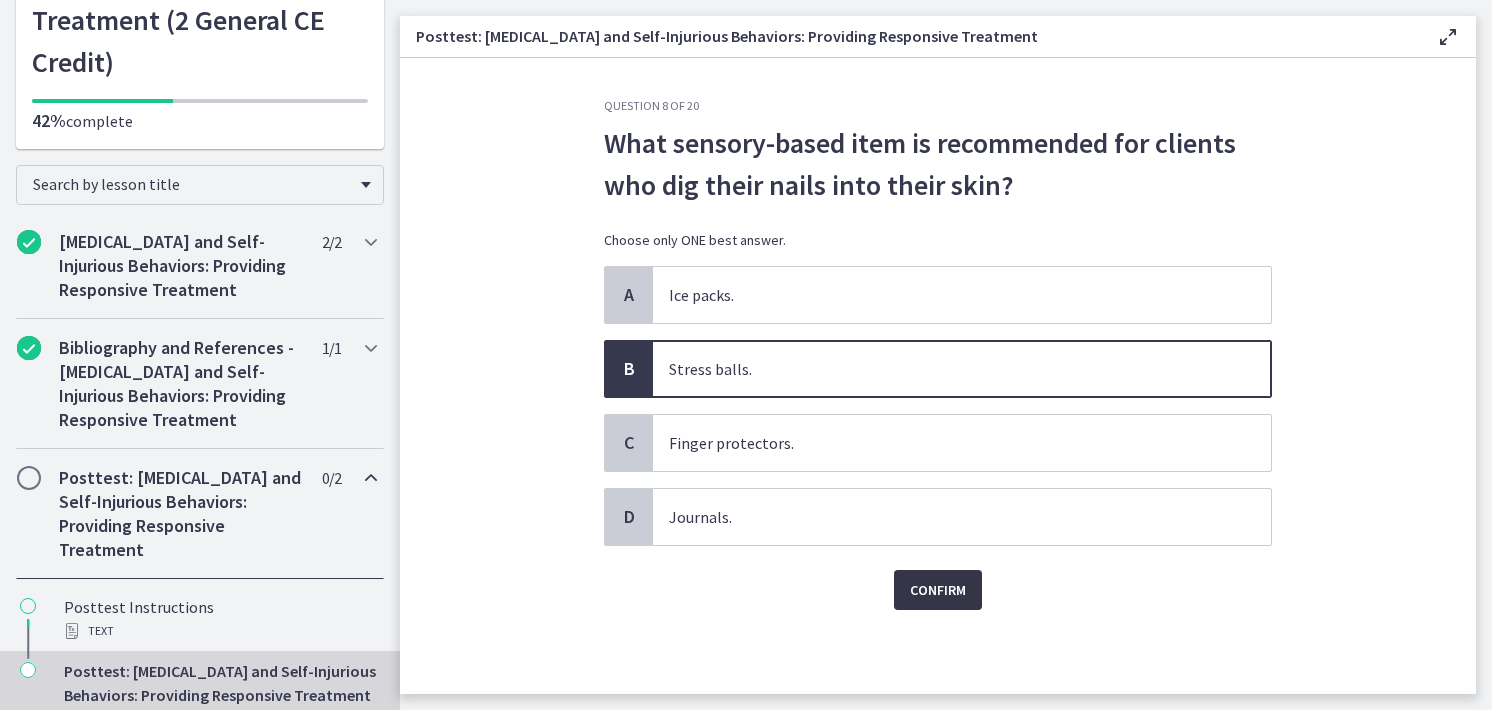 click on "Confirm" at bounding box center [938, 590] 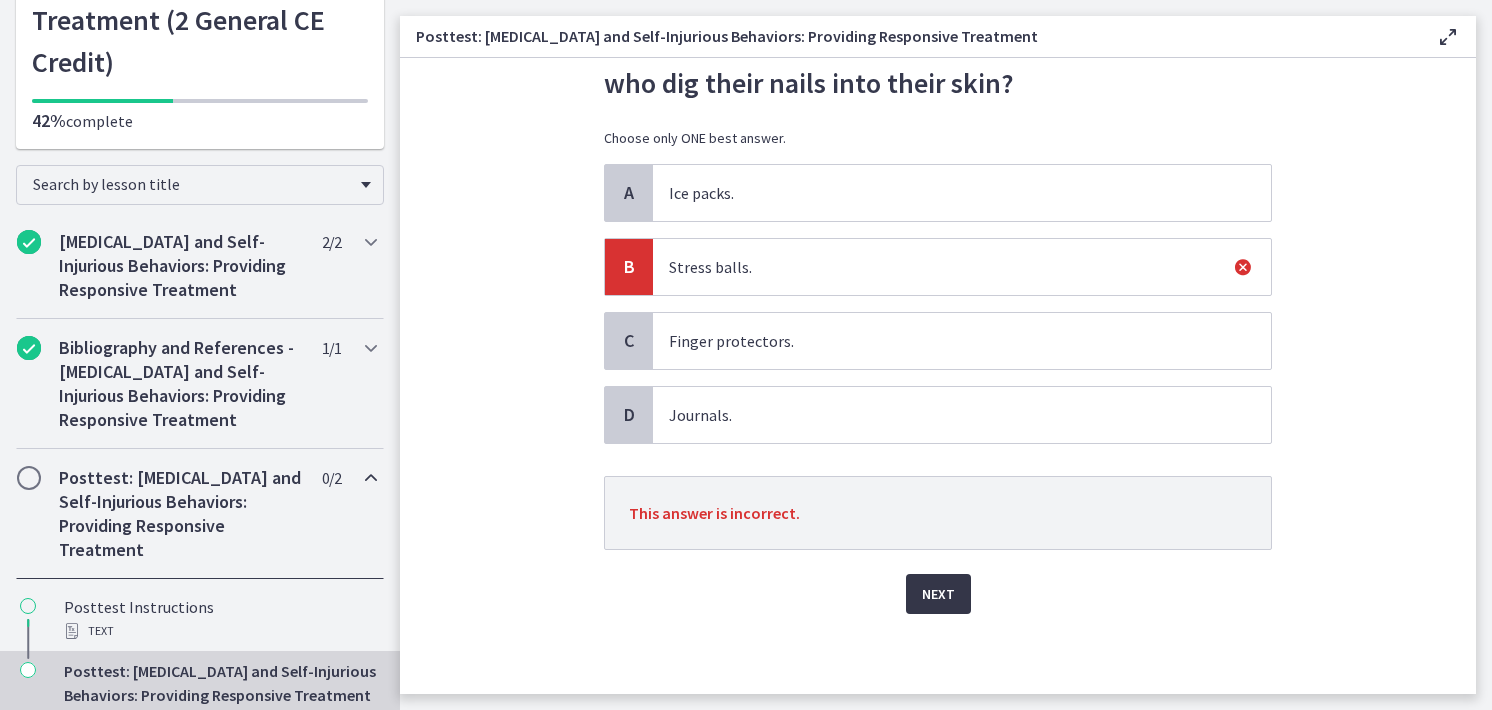 scroll, scrollTop: 102, scrollLeft: 0, axis: vertical 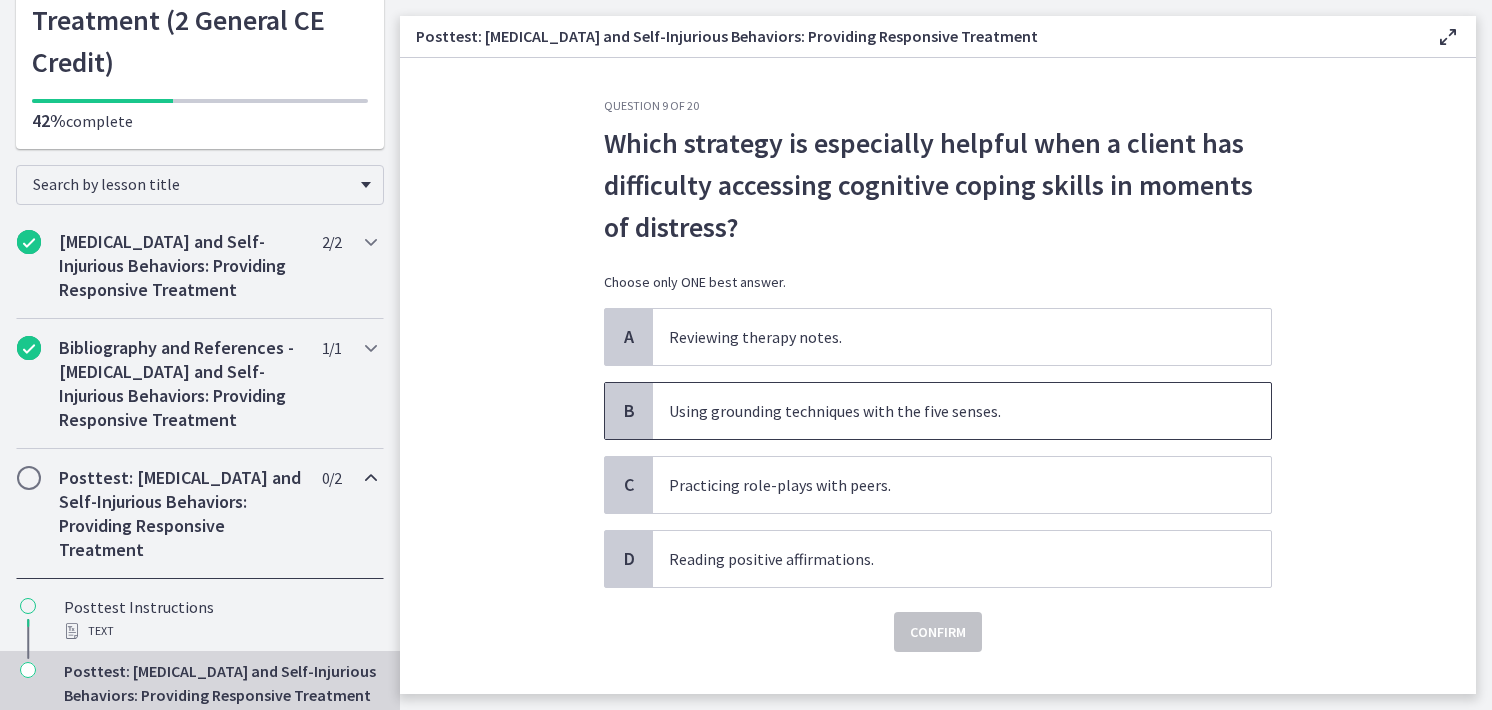 click on "Using grounding techniques with the five senses." at bounding box center [962, 411] 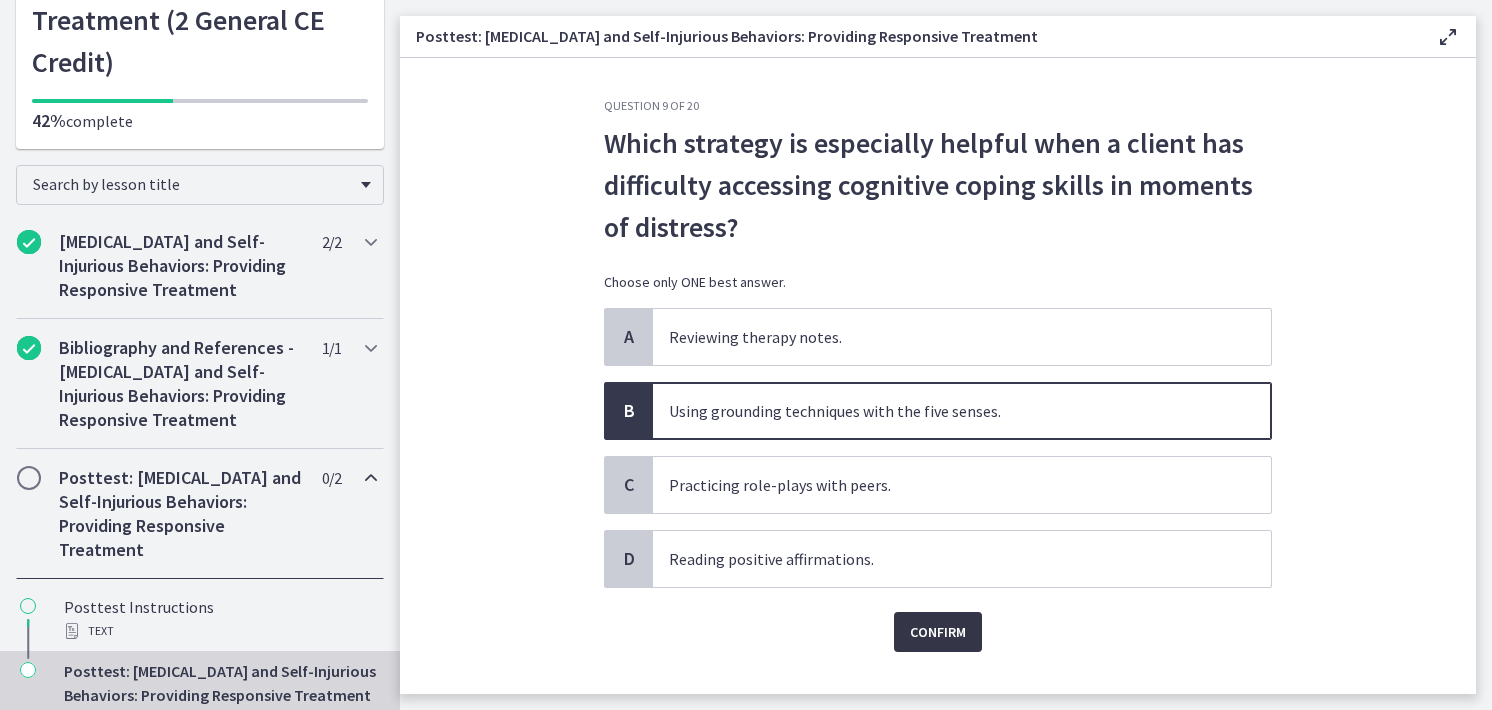 click on "Confirm" at bounding box center (938, 632) 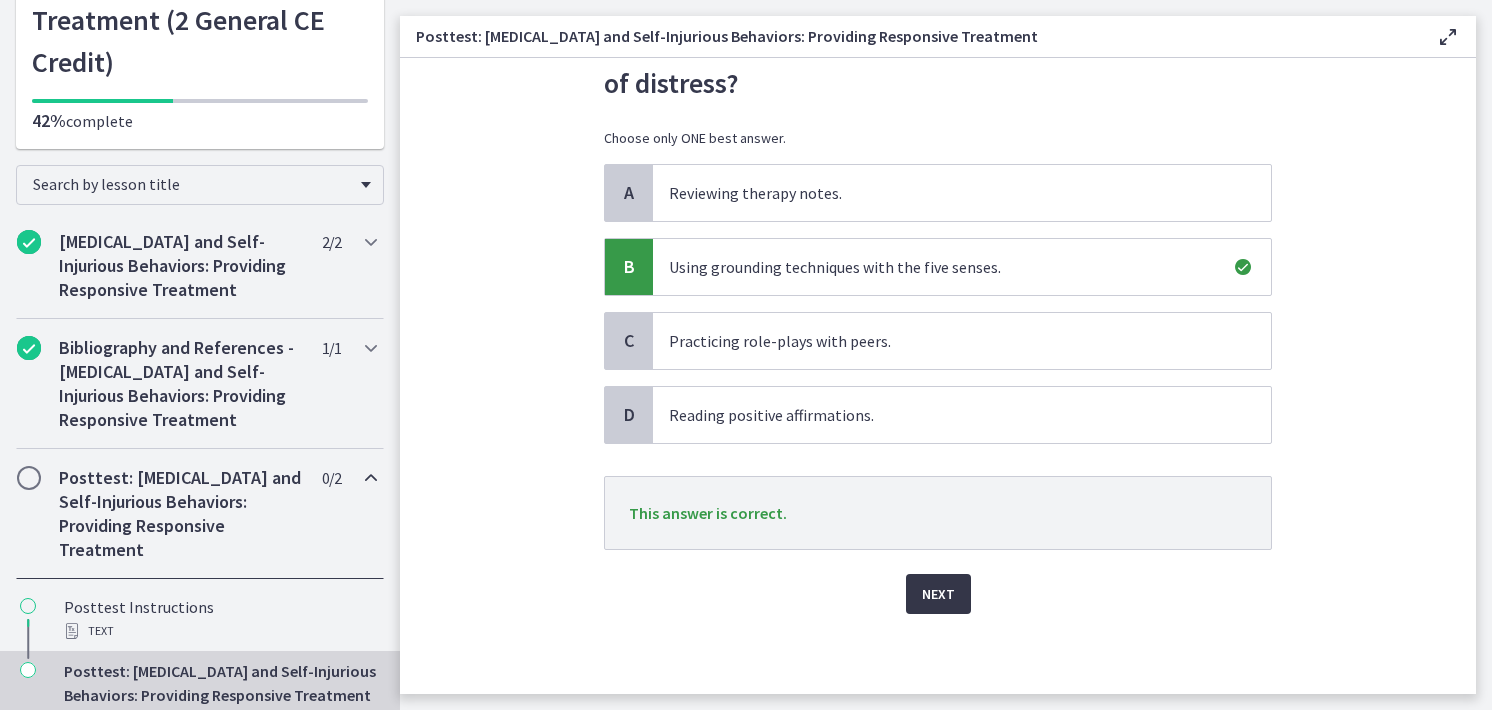 scroll, scrollTop: 145, scrollLeft: 0, axis: vertical 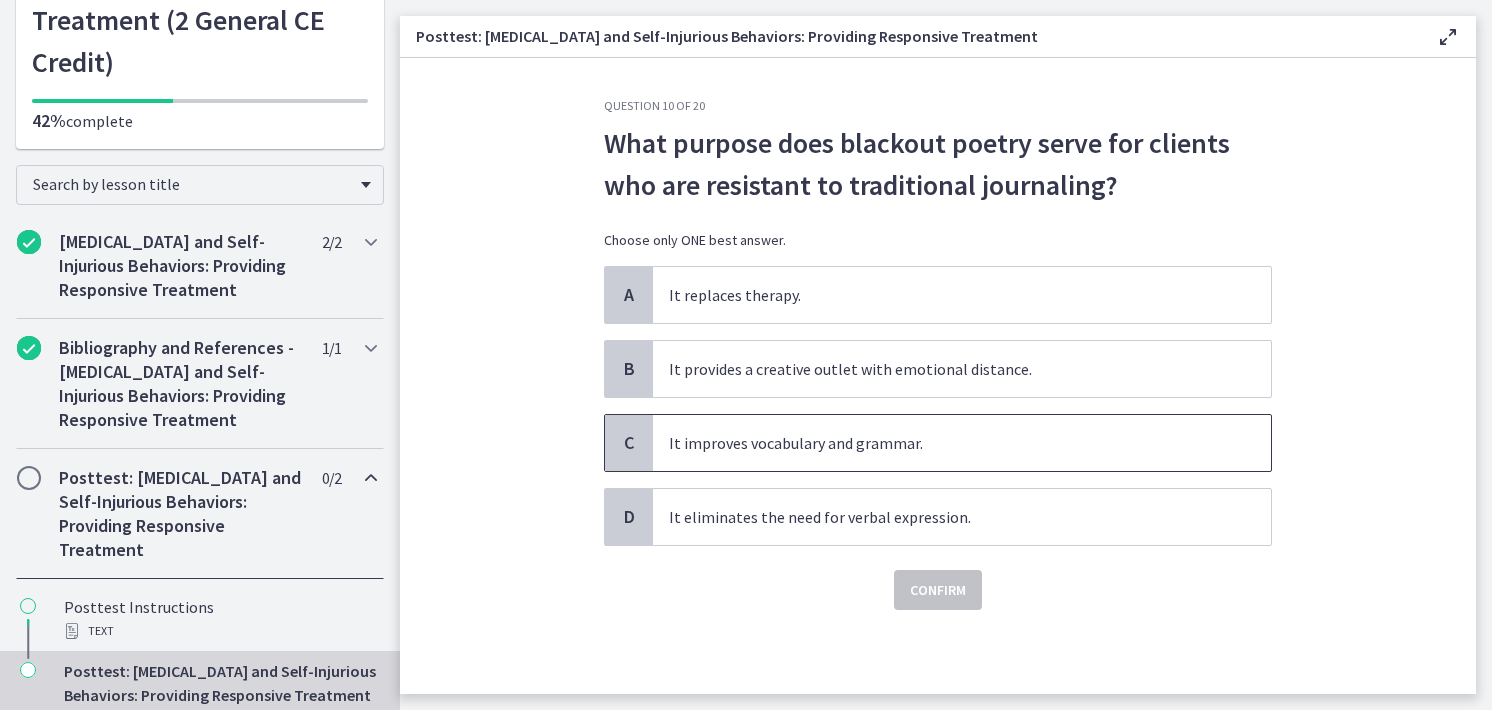 click on "It improves vocabulary and grammar." at bounding box center (962, 443) 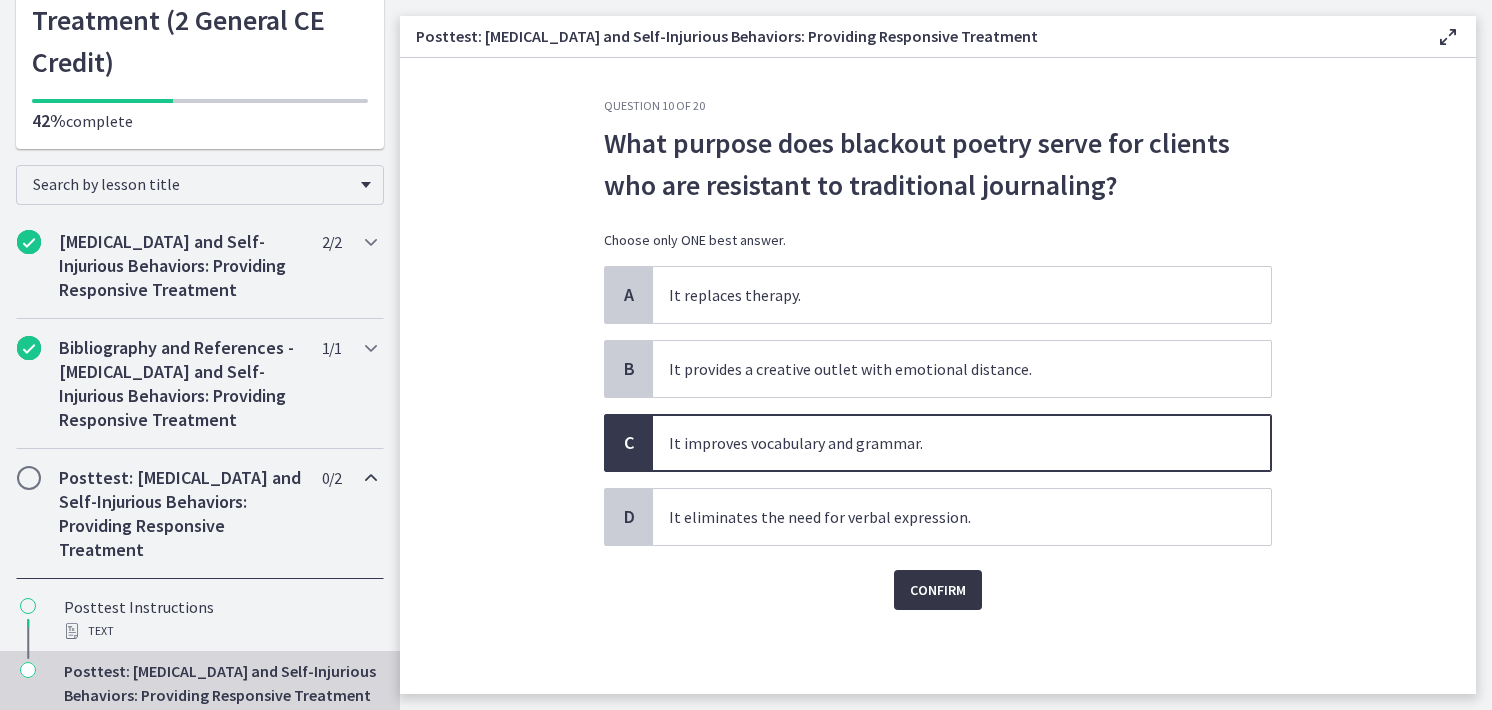 click on "Confirm" at bounding box center (938, 590) 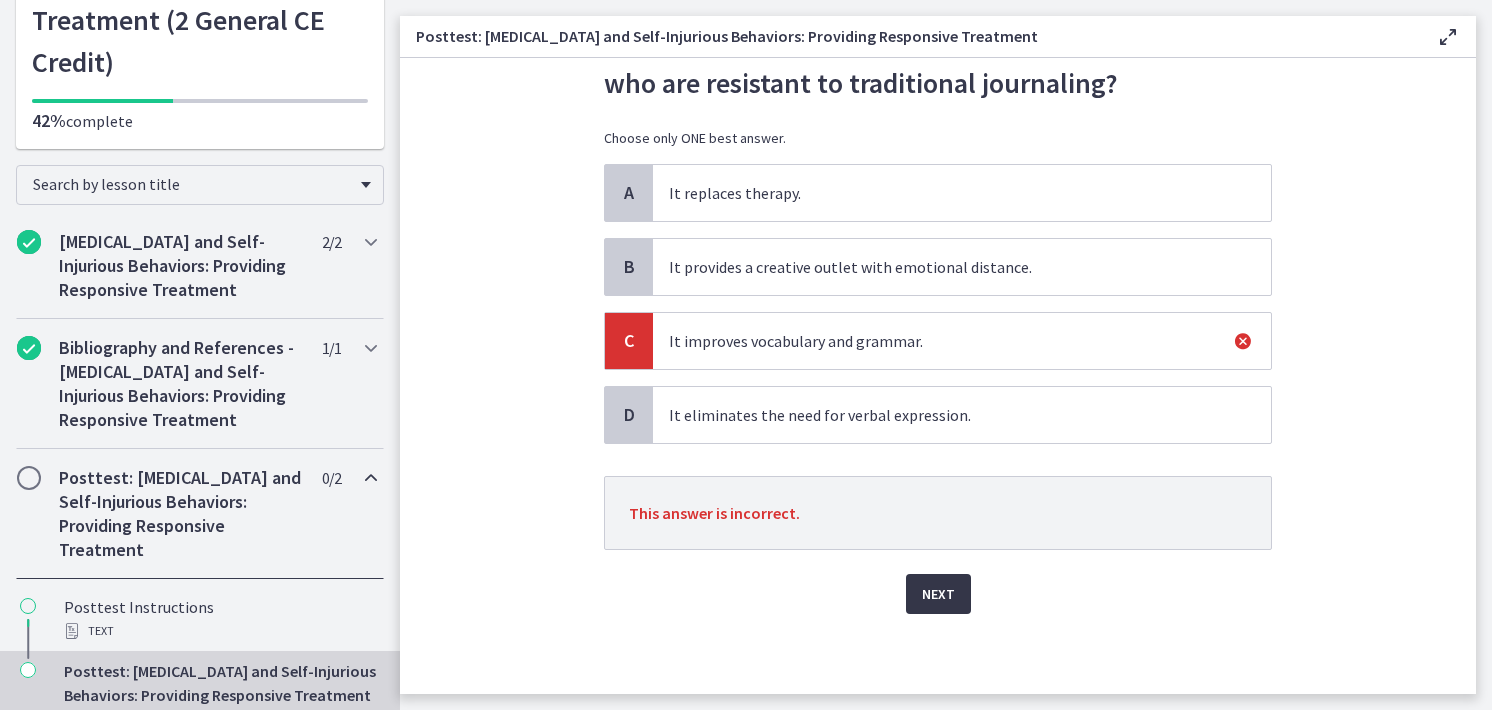 scroll, scrollTop: 103, scrollLeft: 0, axis: vertical 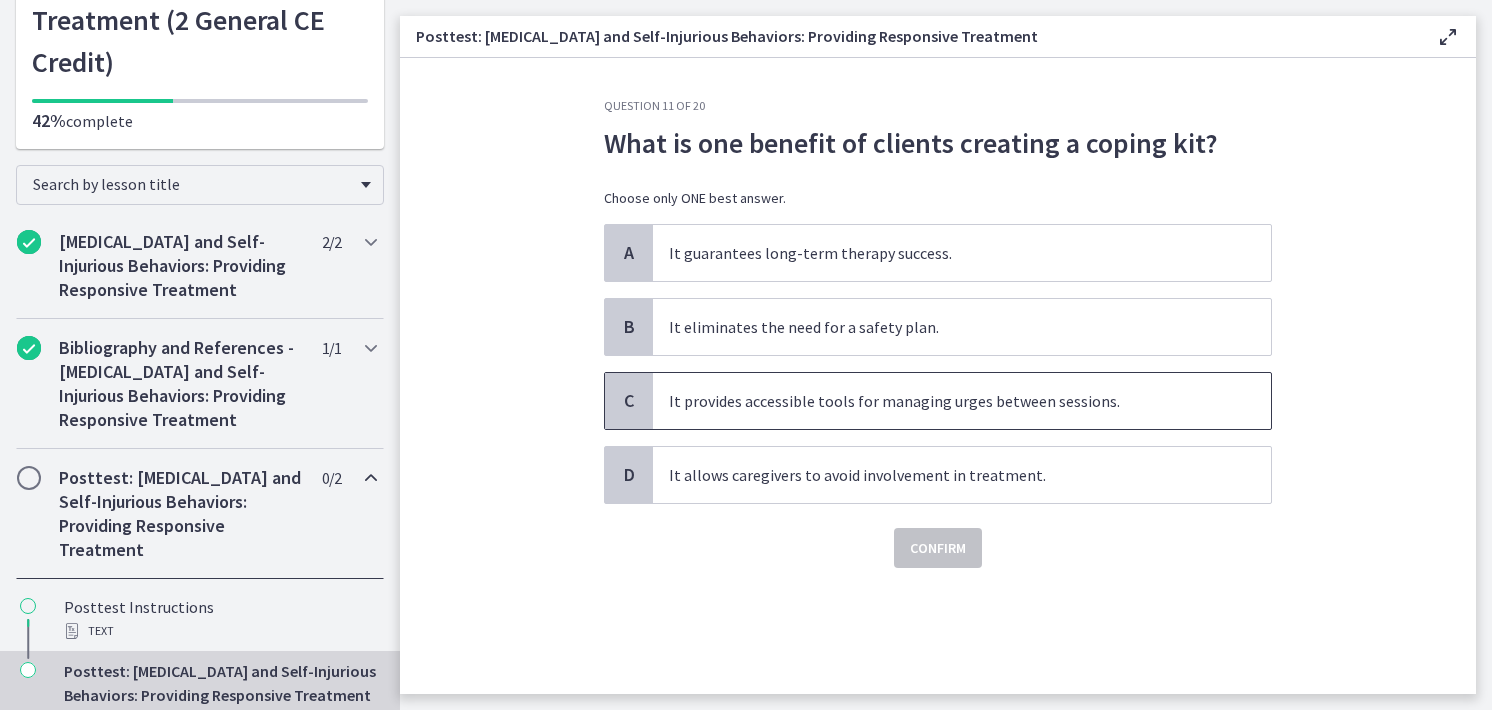 click on "It provides accessible tools for managing urges between sessions." at bounding box center (962, 401) 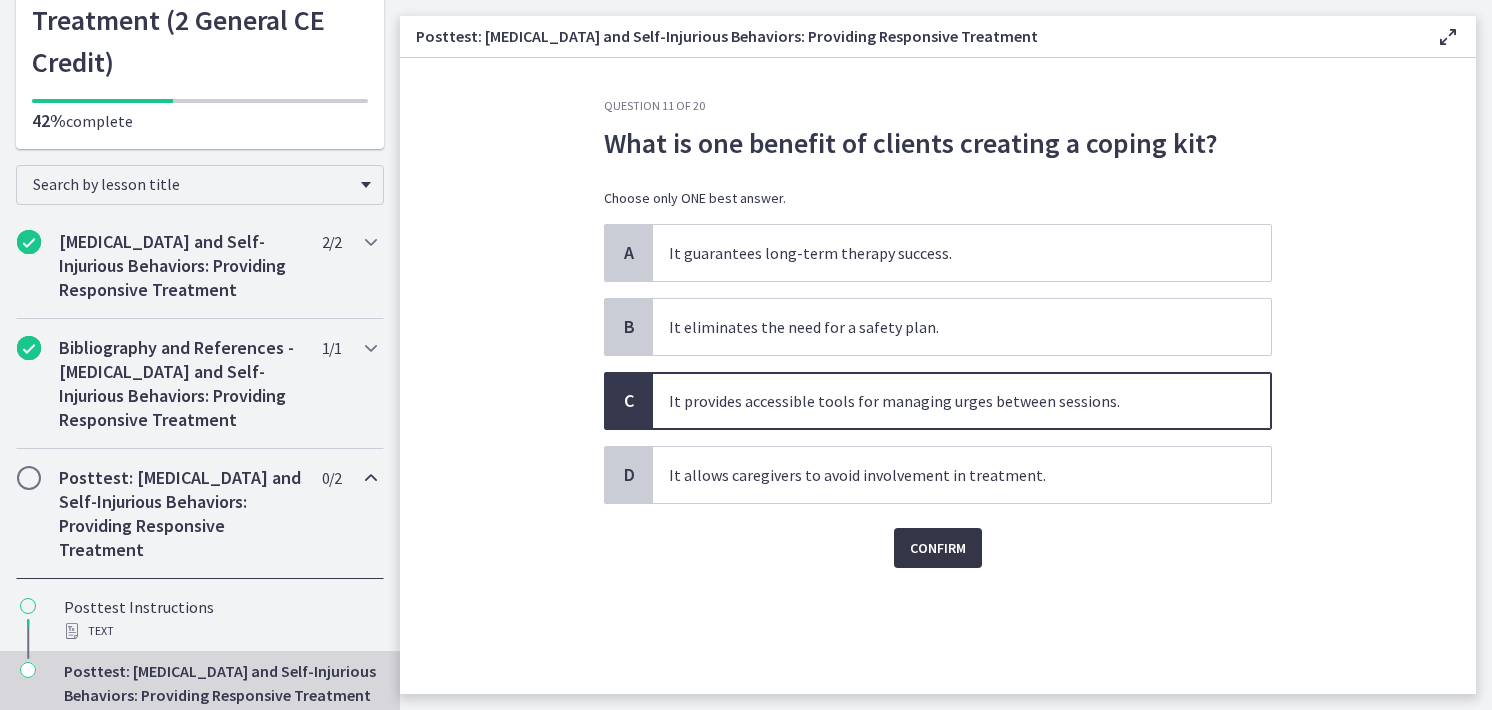 click on "Confirm" at bounding box center (938, 548) 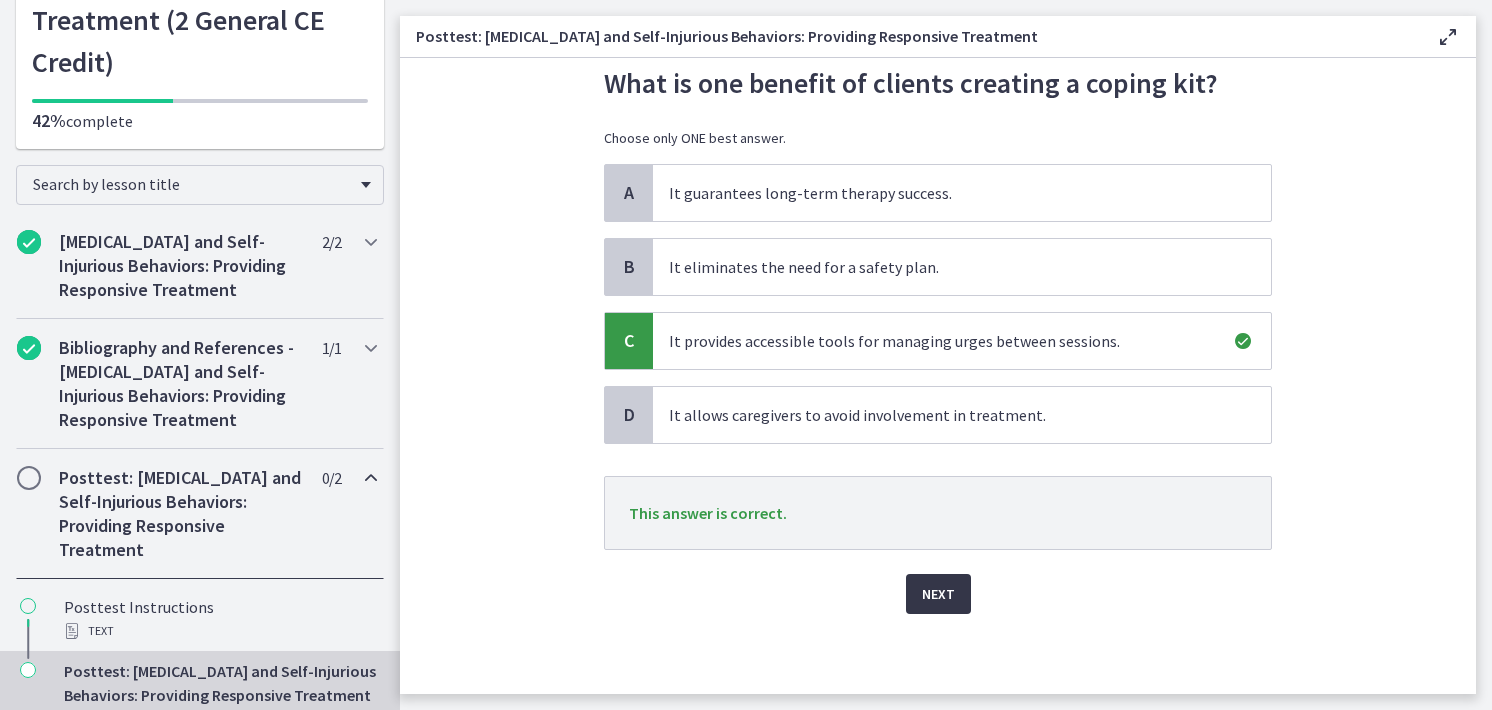 scroll, scrollTop: 60, scrollLeft: 0, axis: vertical 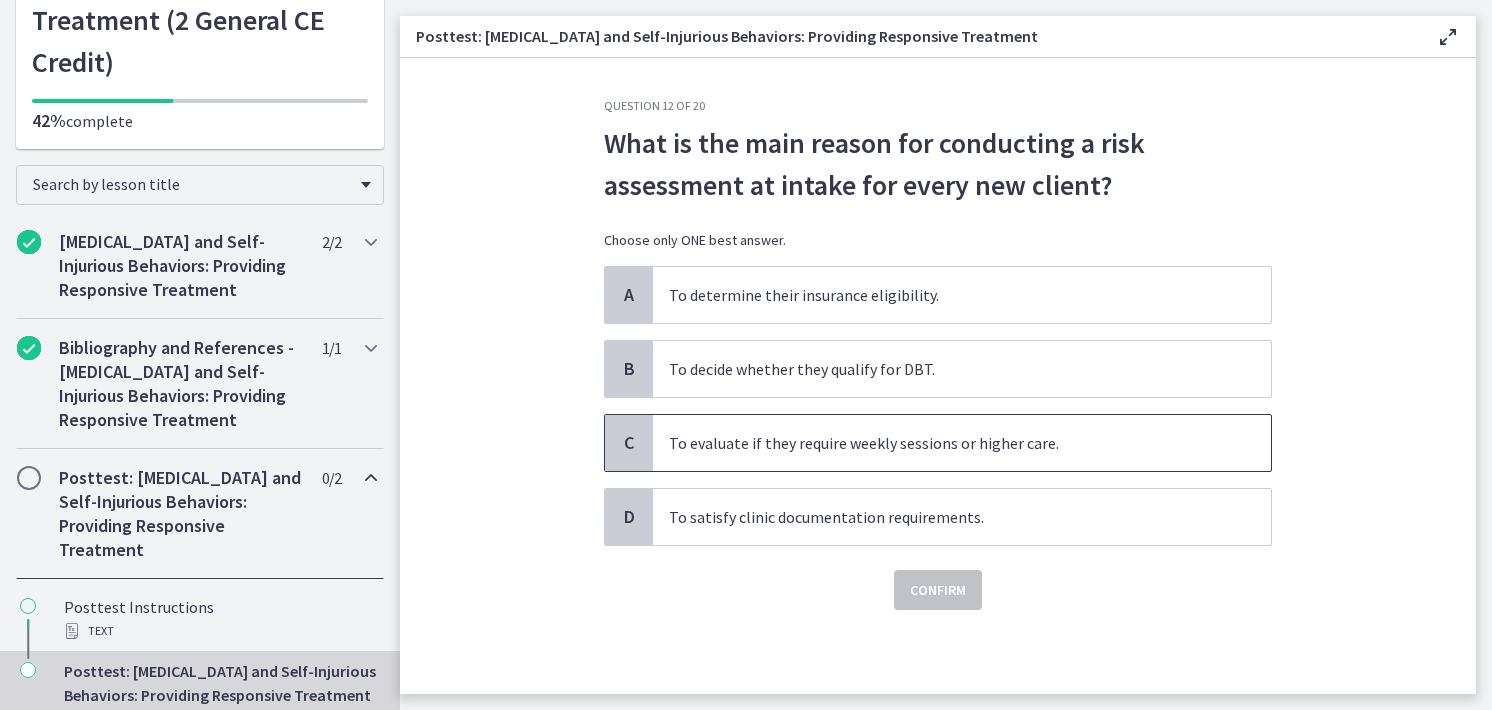 click on "To evaluate if they require weekly sessions or higher care." at bounding box center (962, 443) 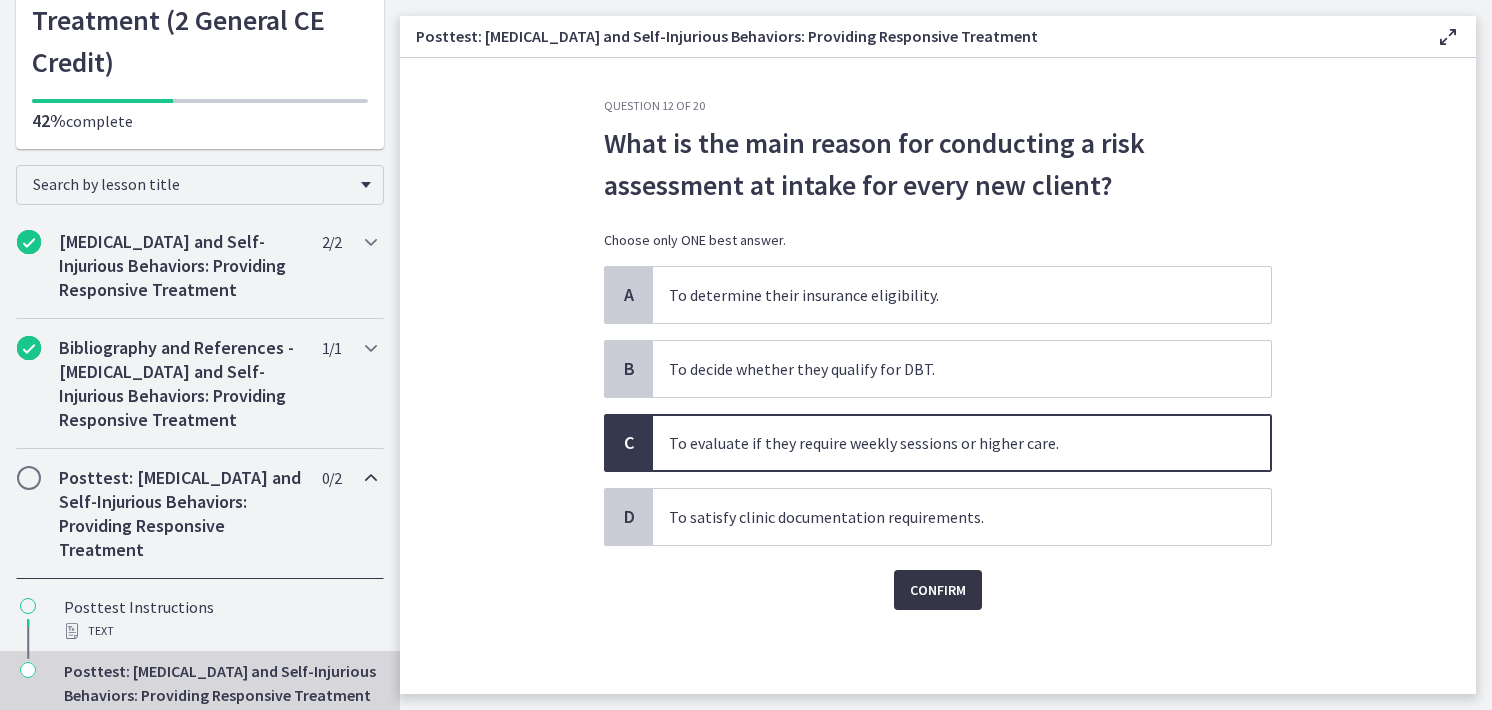 click on "Confirm" at bounding box center (938, 590) 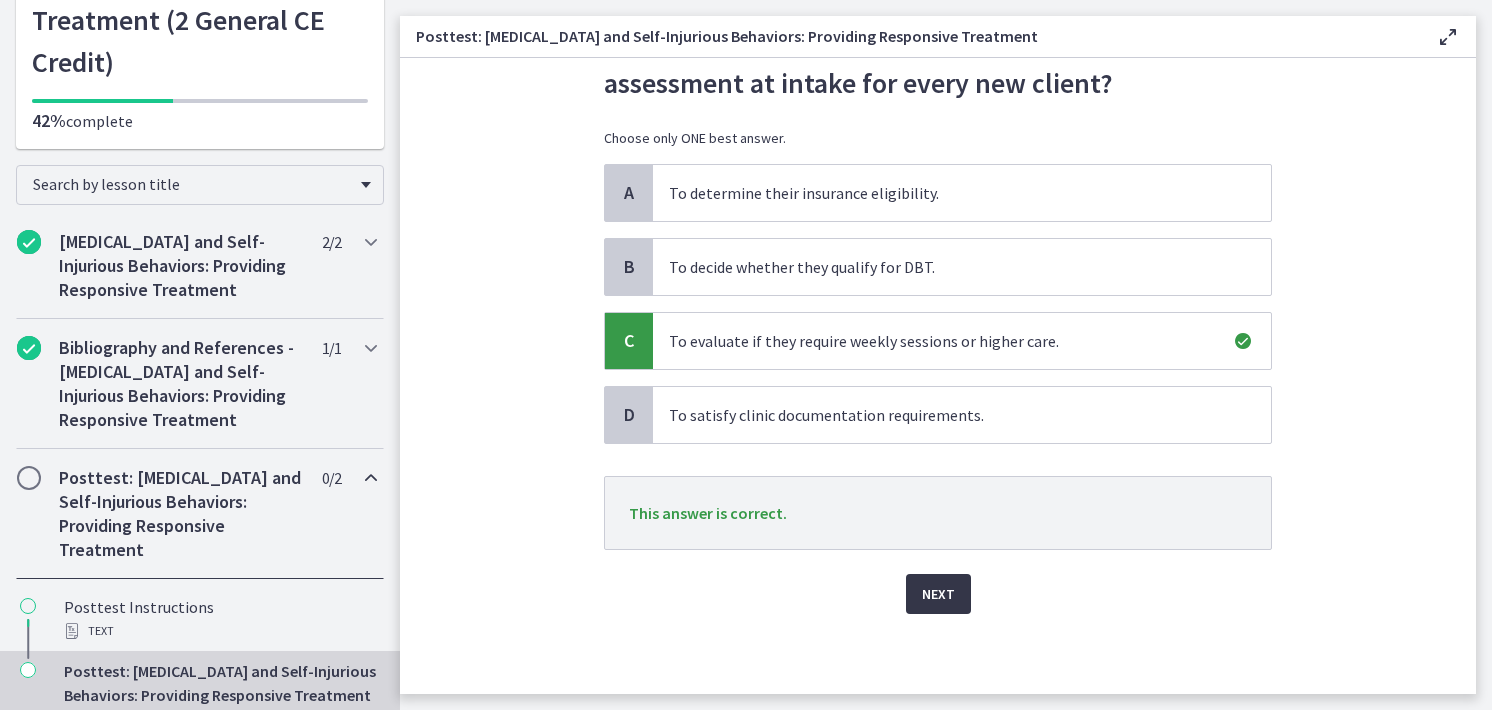 scroll, scrollTop: 103, scrollLeft: 0, axis: vertical 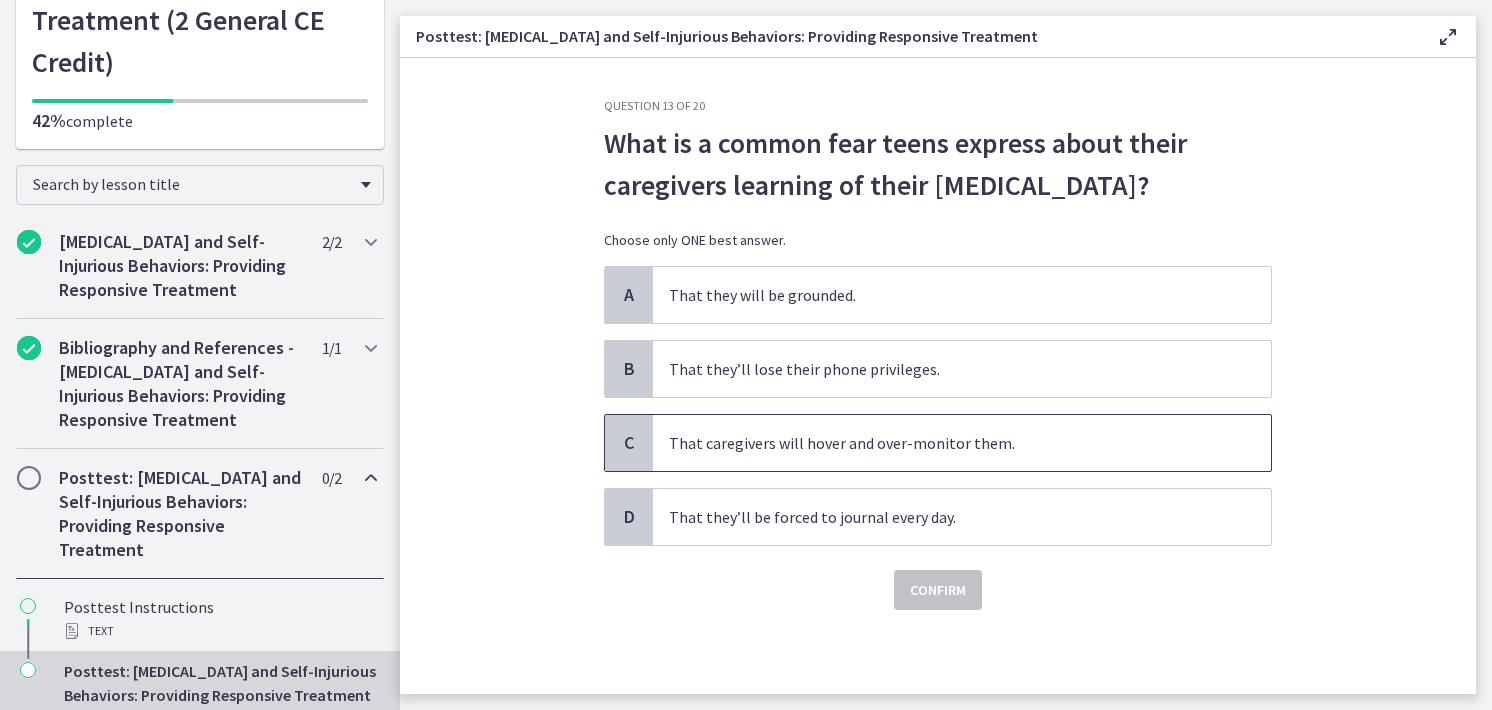 click on "That caregivers will hover and over-monitor them." at bounding box center (962, 443) 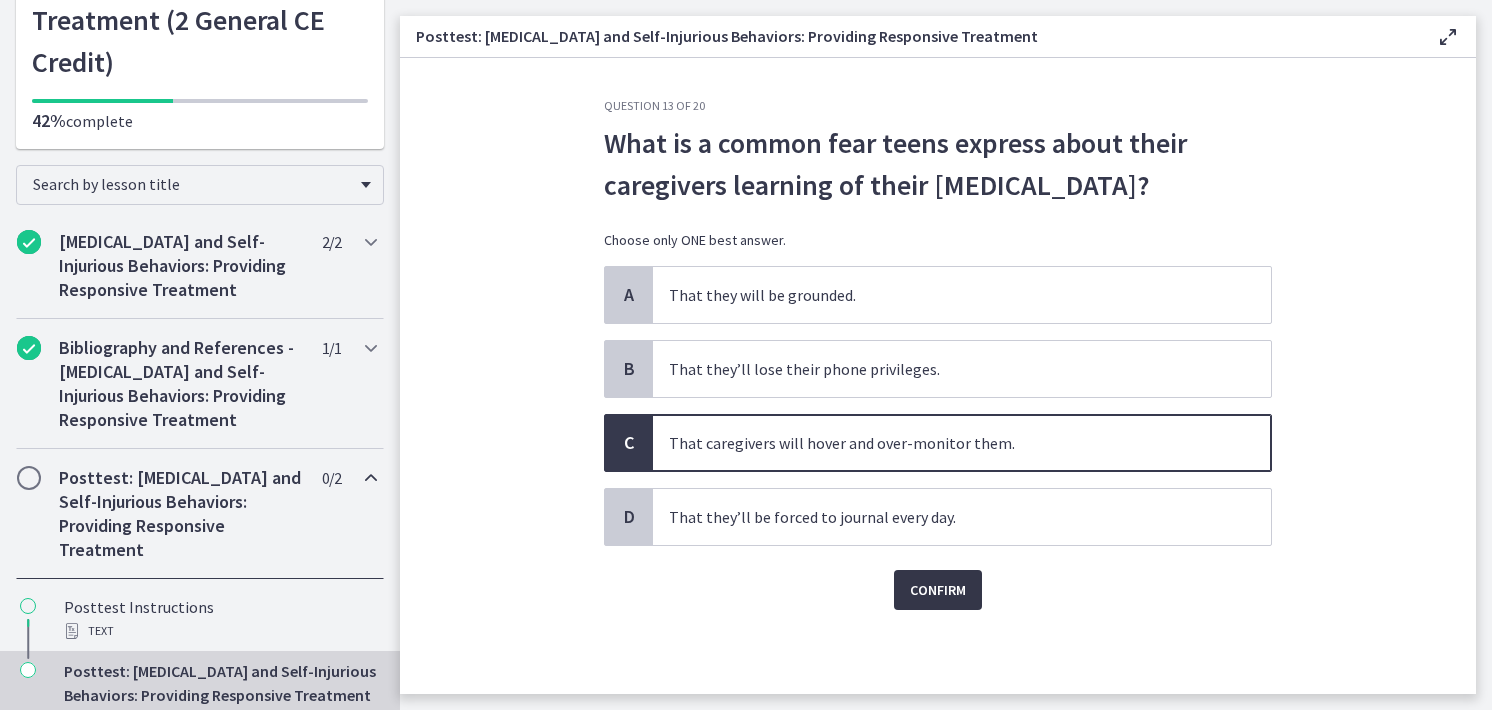 click on "Confirm" at bounding box center (938, 590) 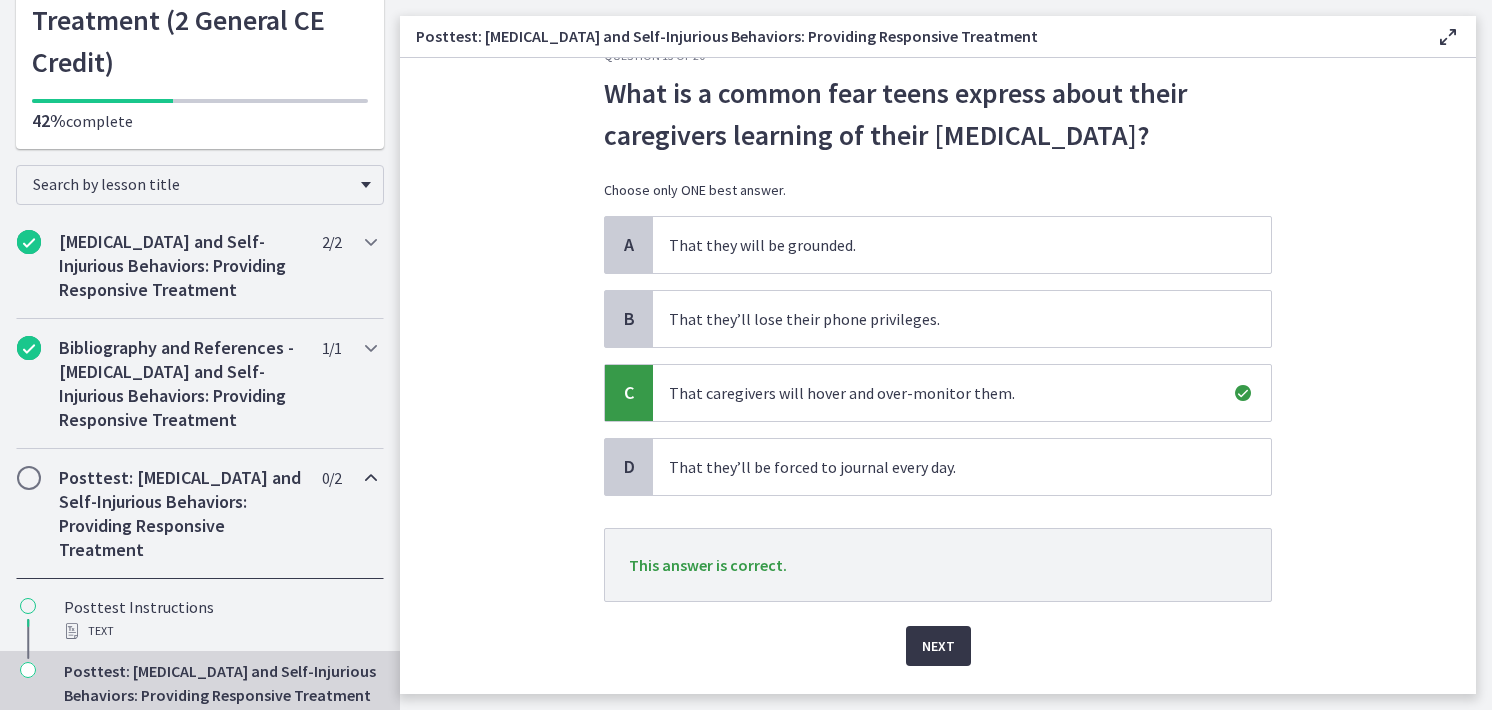 scroll, scrollTop: 84, scrollLeft: 0, axis: vertical 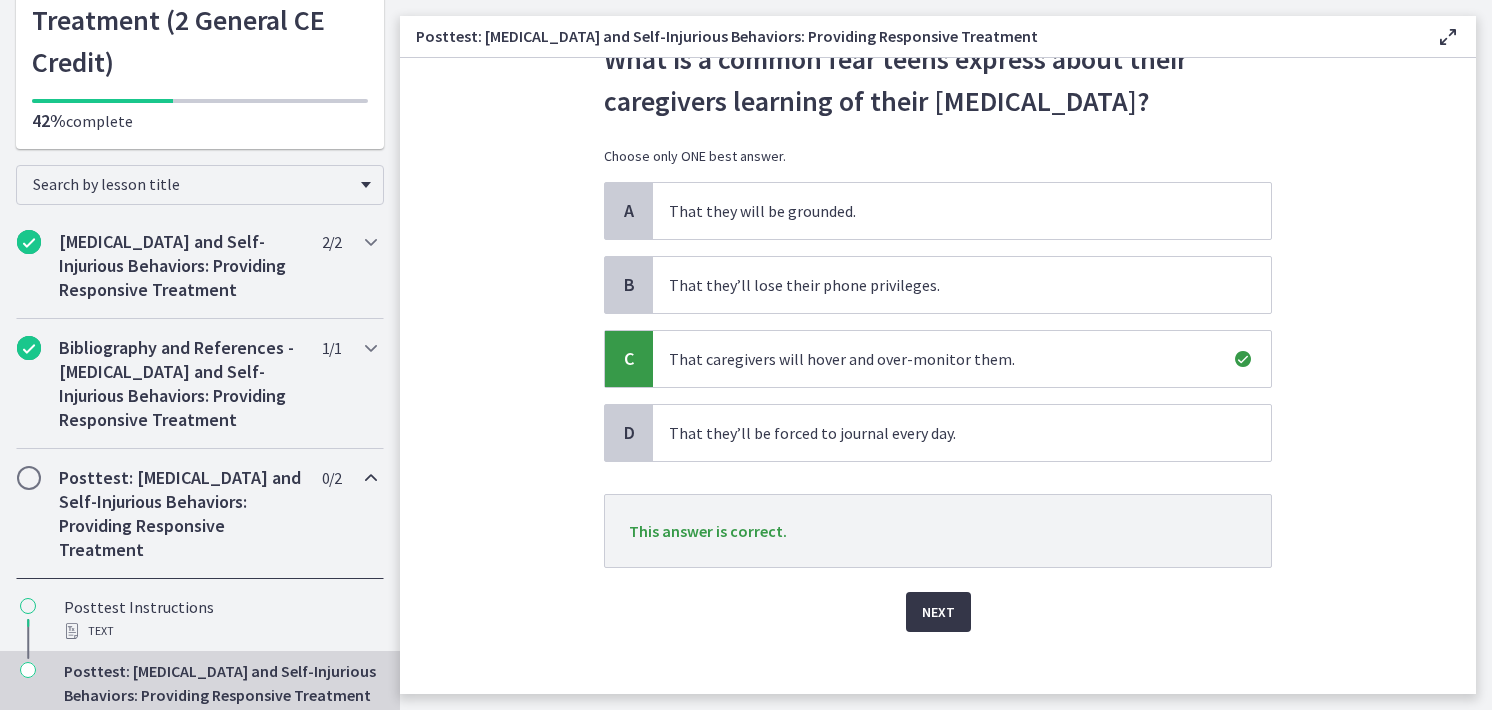 click on "Next" at bounding box center (938, 612) 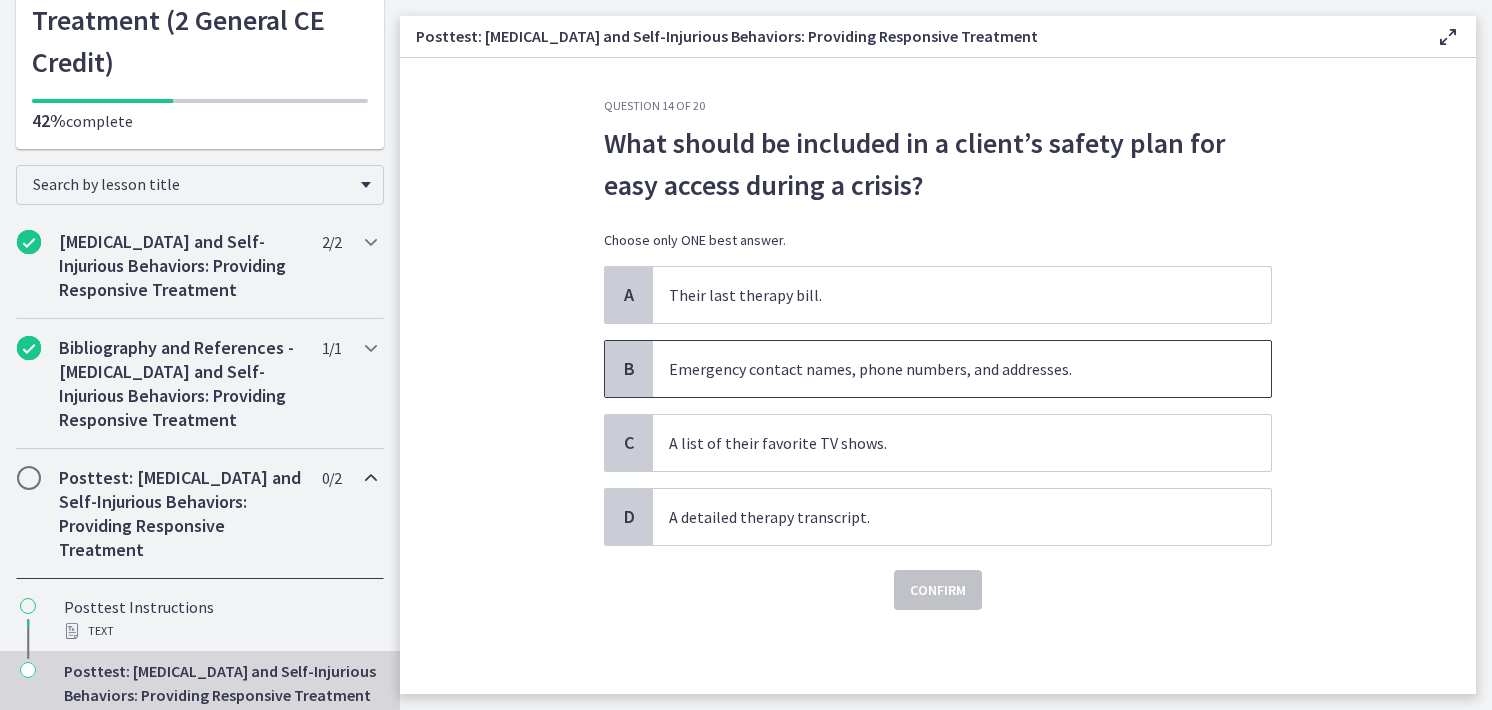 click on "Emergency contact names, phone numbers, and addresses." at bounding box center [962, 369] 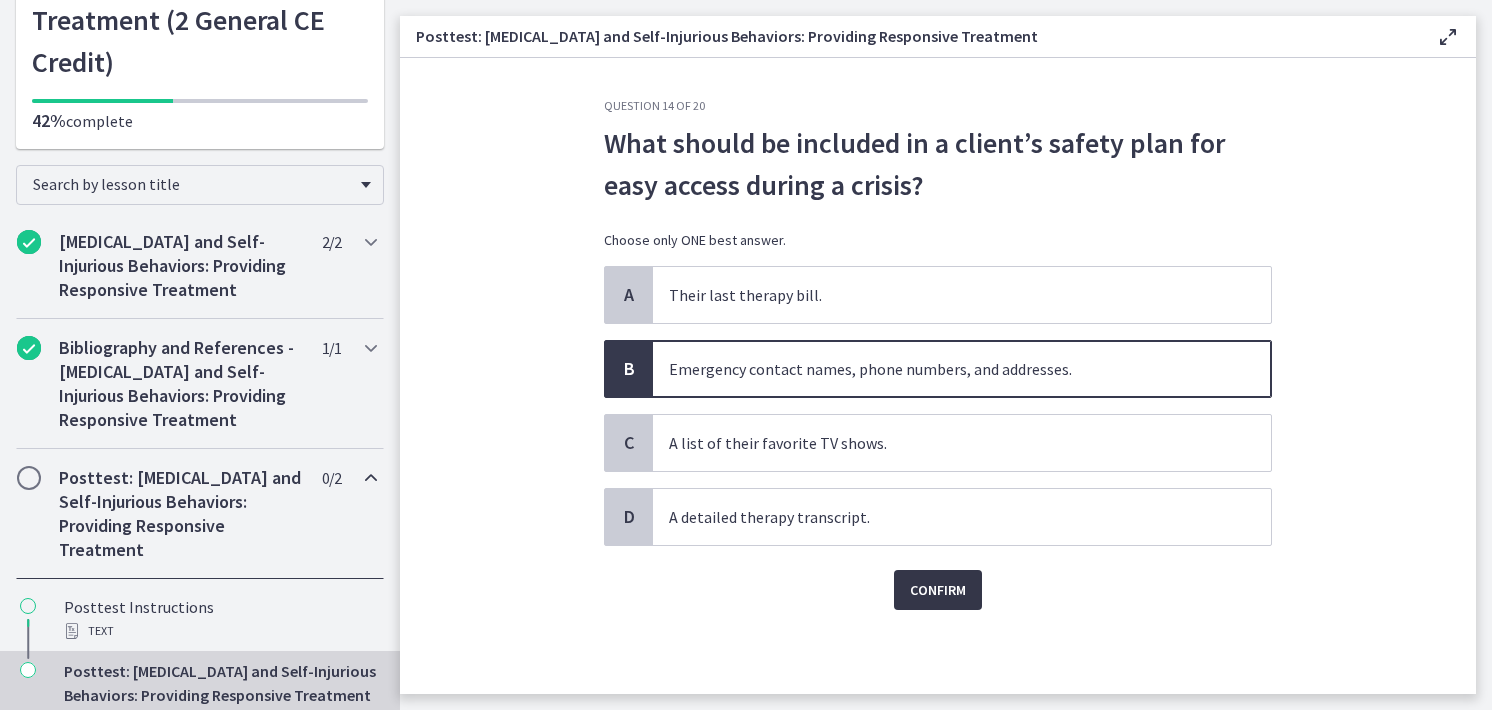 click on "Confirm" at bounding box center [938, 590] 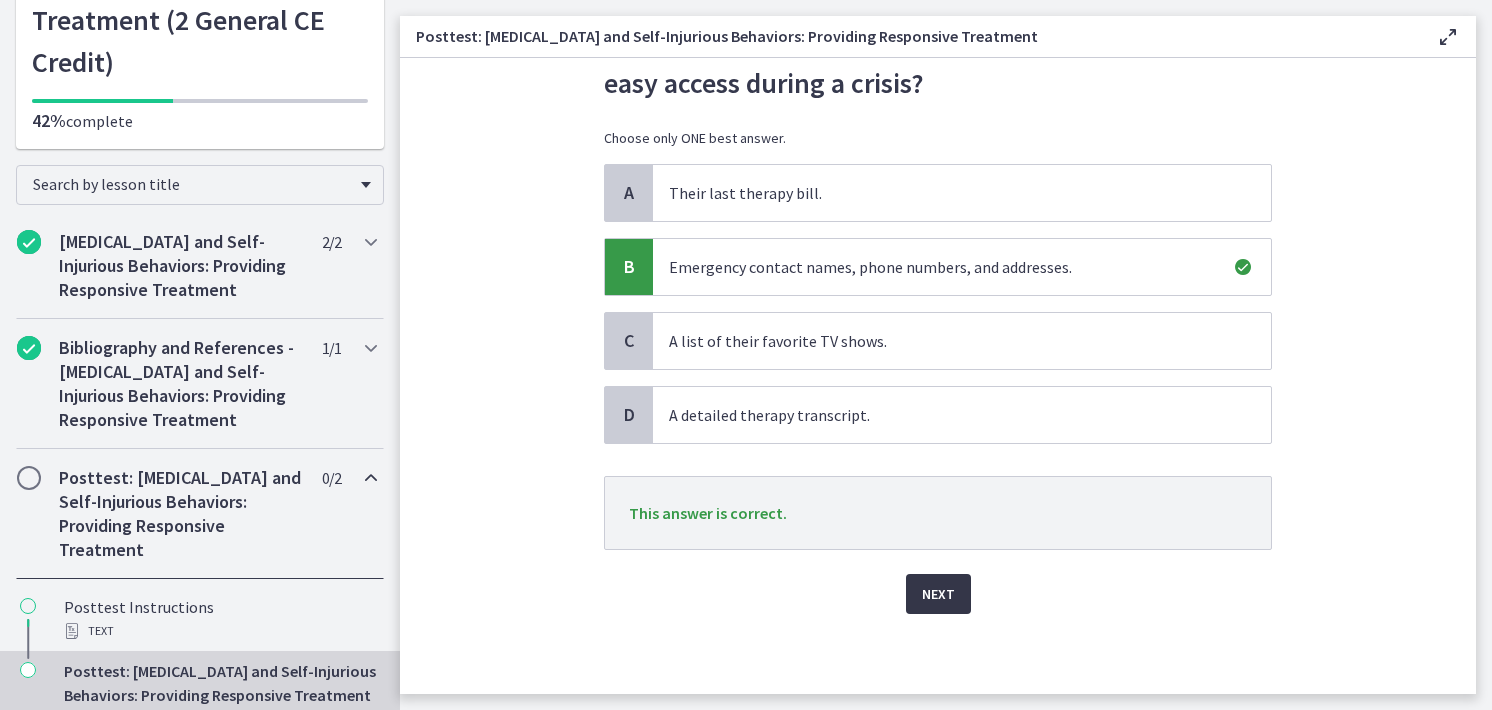 scroll, scrollTop: 103, scrollLeft: 0, axis: vertical 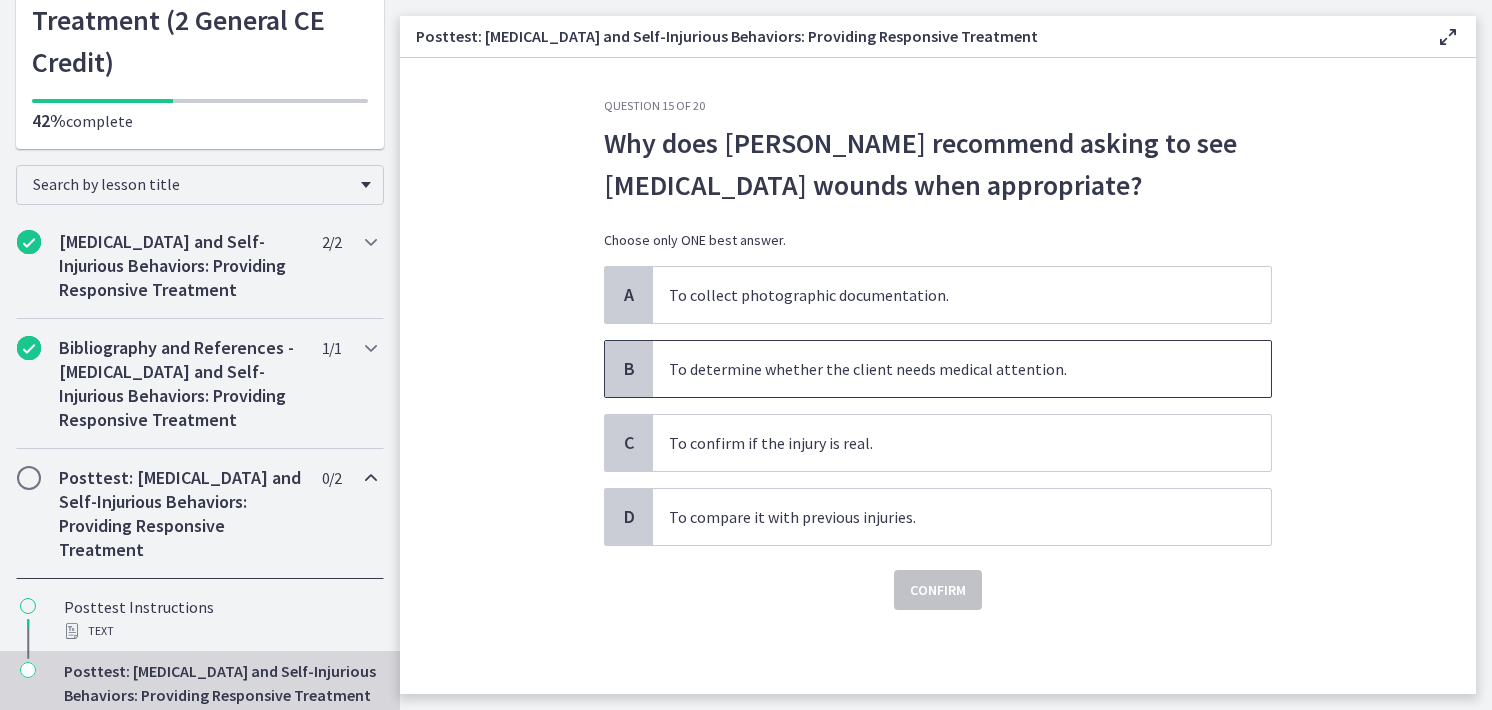 click on "To determine whether the client needs medical attention." at bounding box center [962, 369] 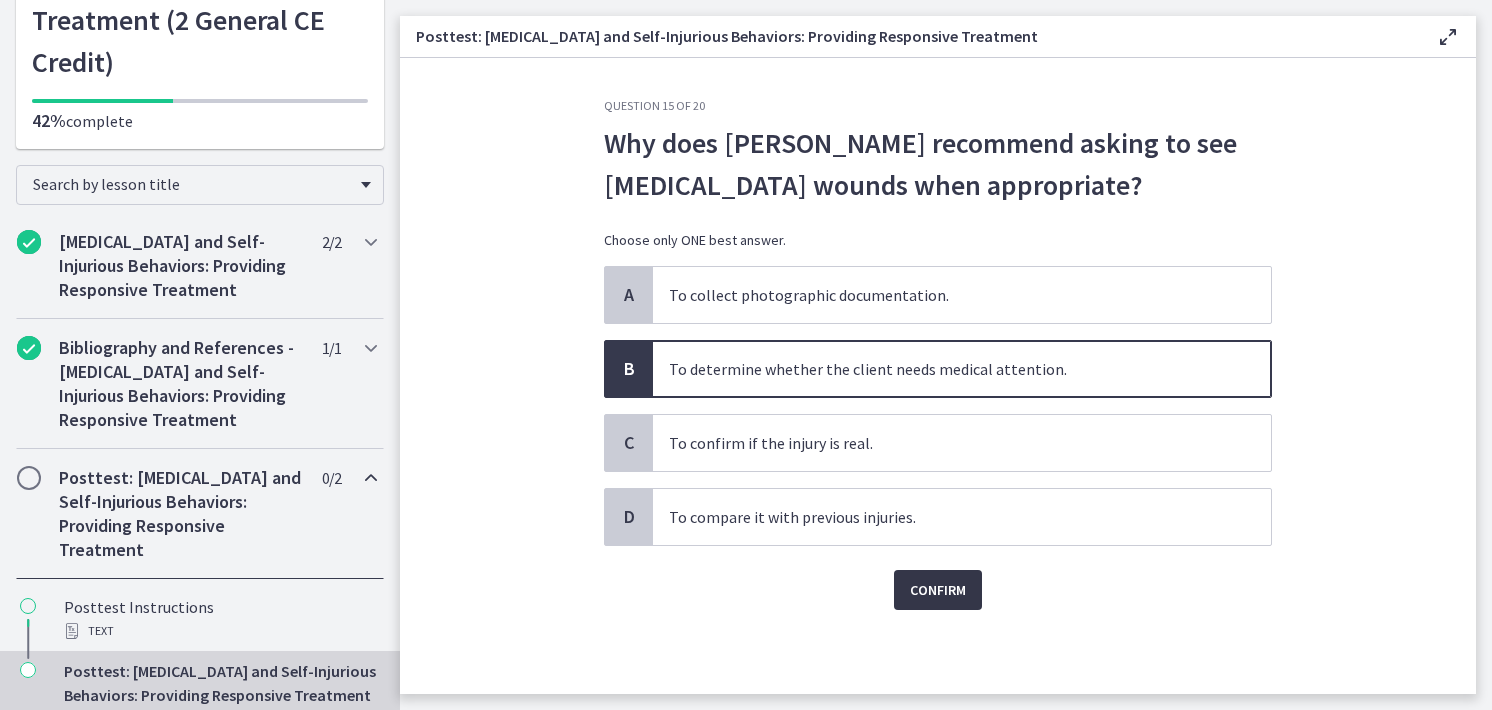 click on "Confirm" at bounding box center (938, 590) 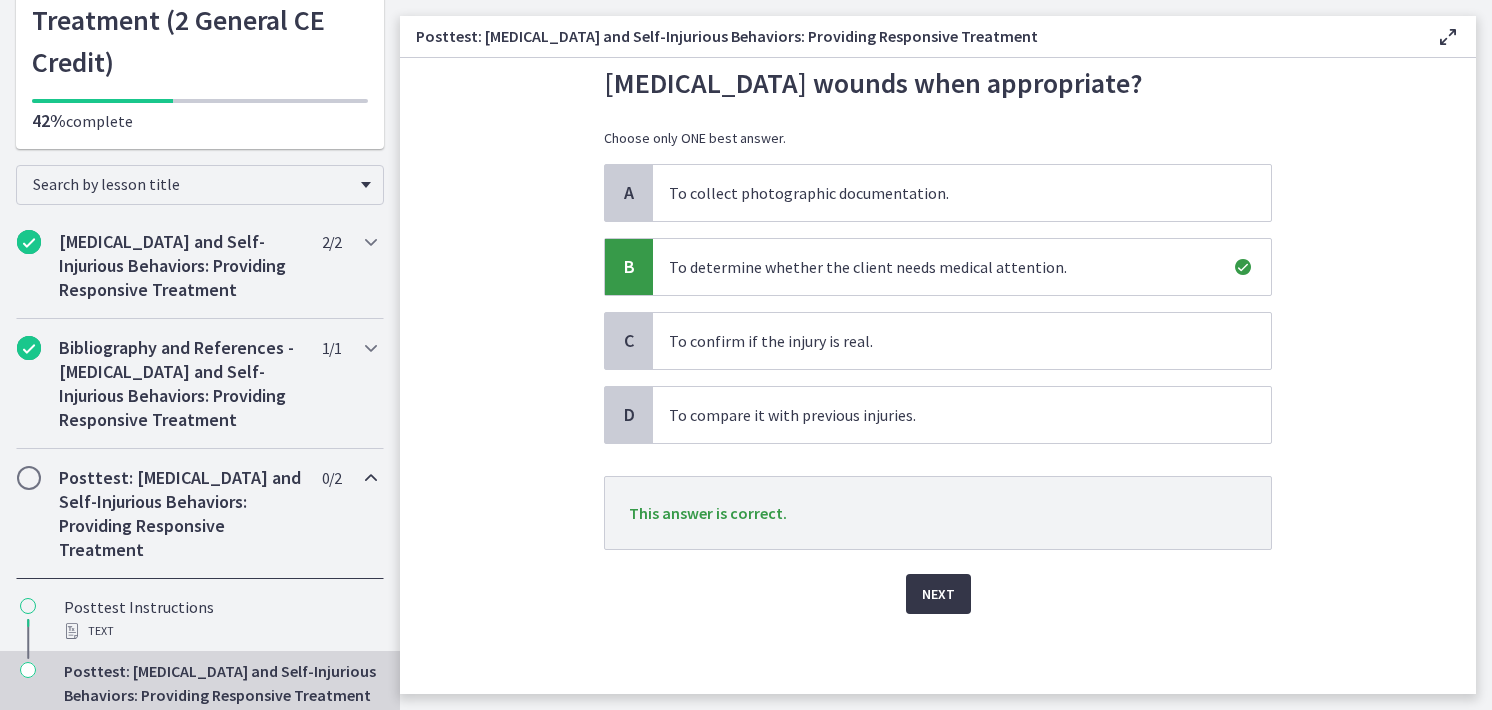 scroll, scrollTop: 103, scrollLeft: 0, axis: vertical 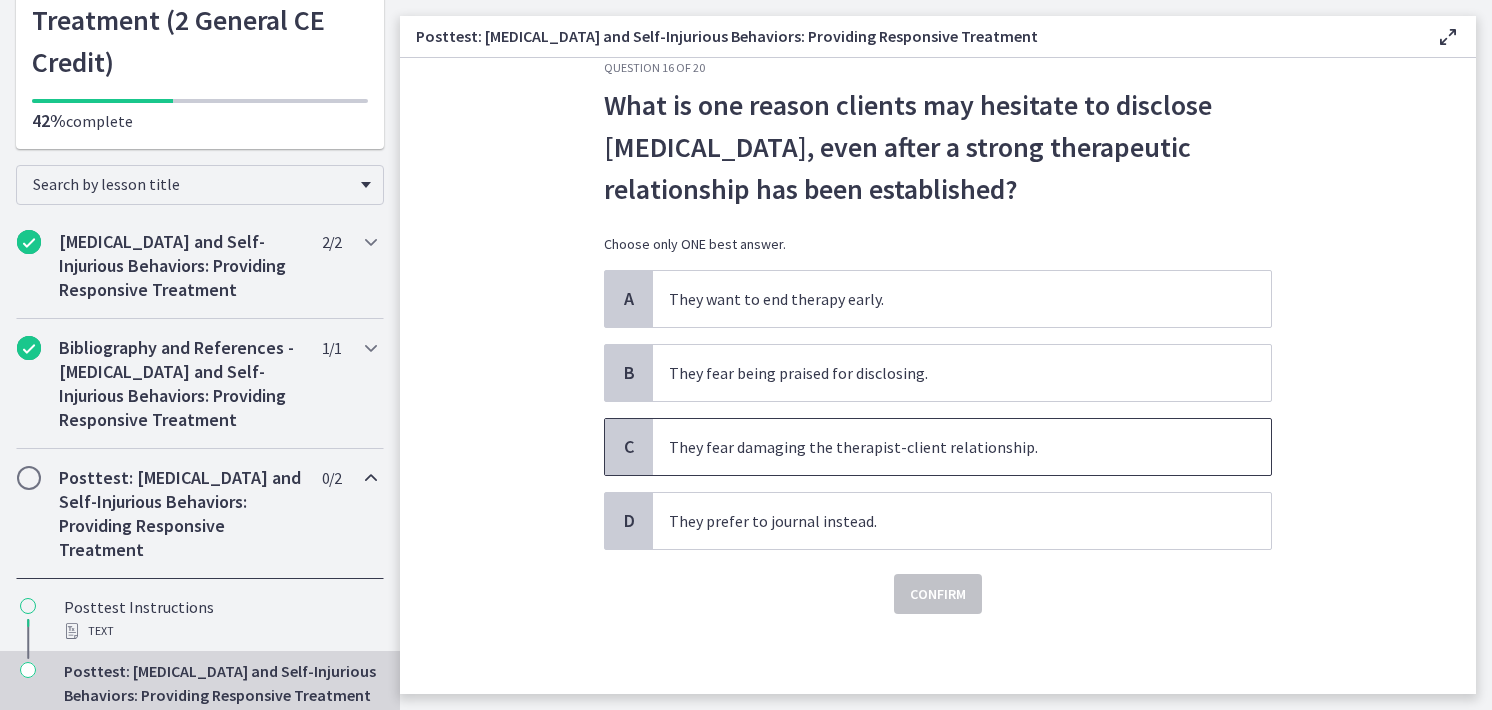 click on "They fear damaging the therapist-client relationship." at bounding box center [962, 447] 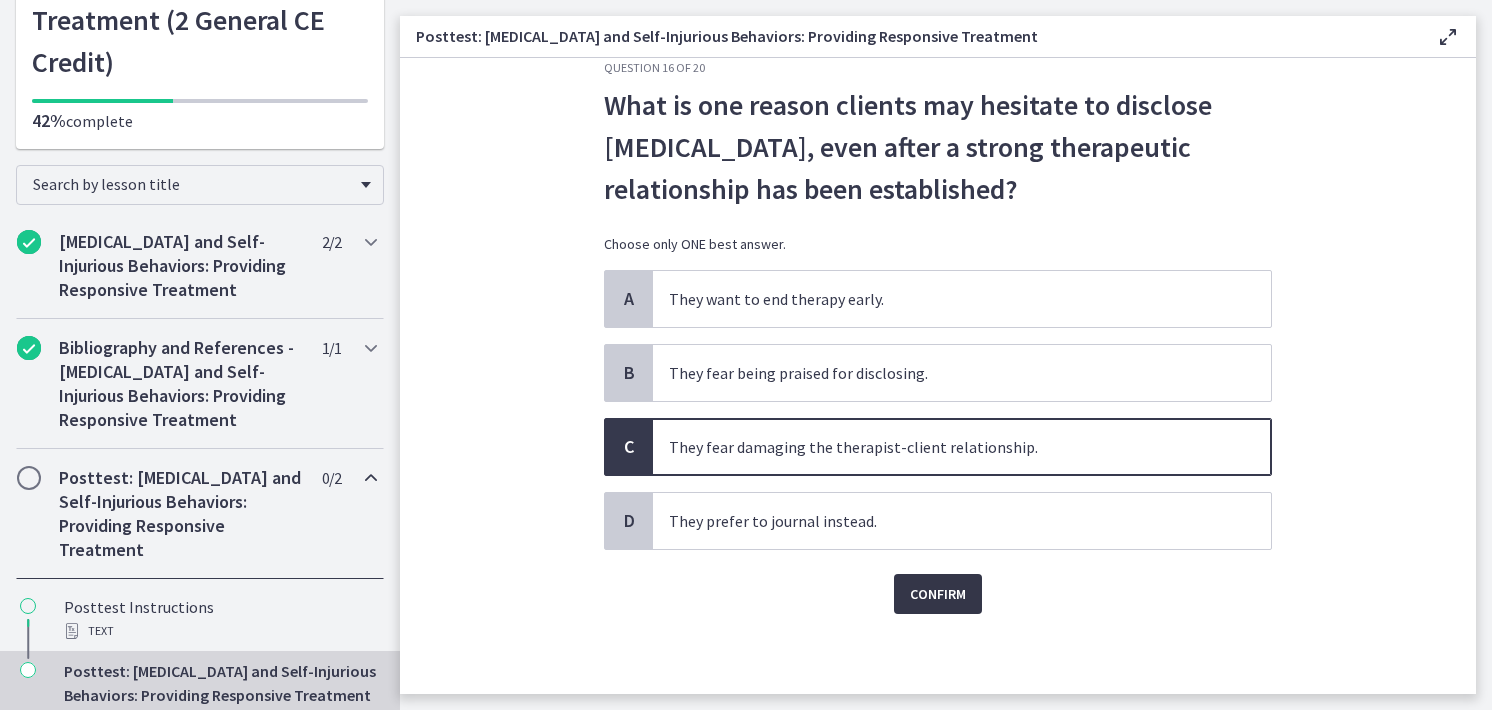 click on "Confirm" at bounding box center (938, 594) 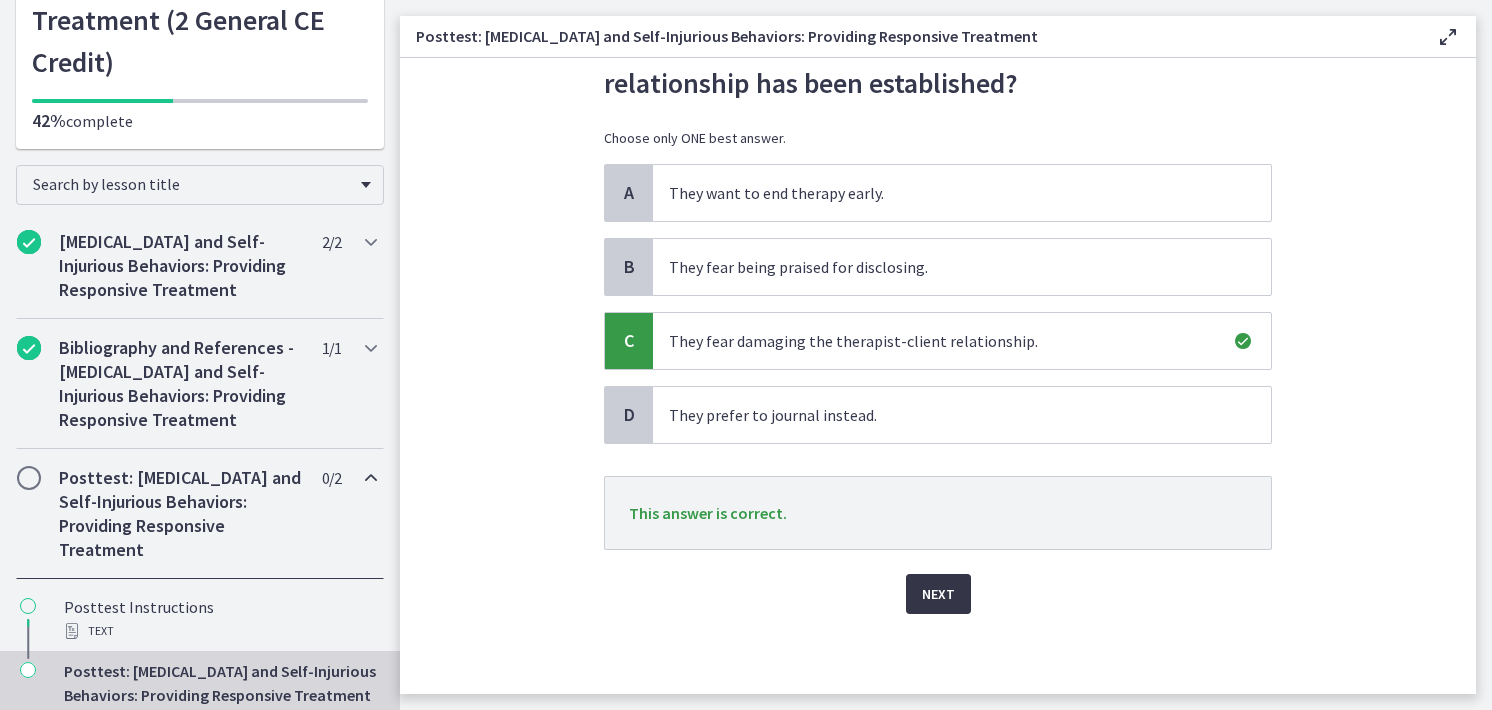 scroll, scrollTop: 147, scrollLeft: 0, axis: vertical 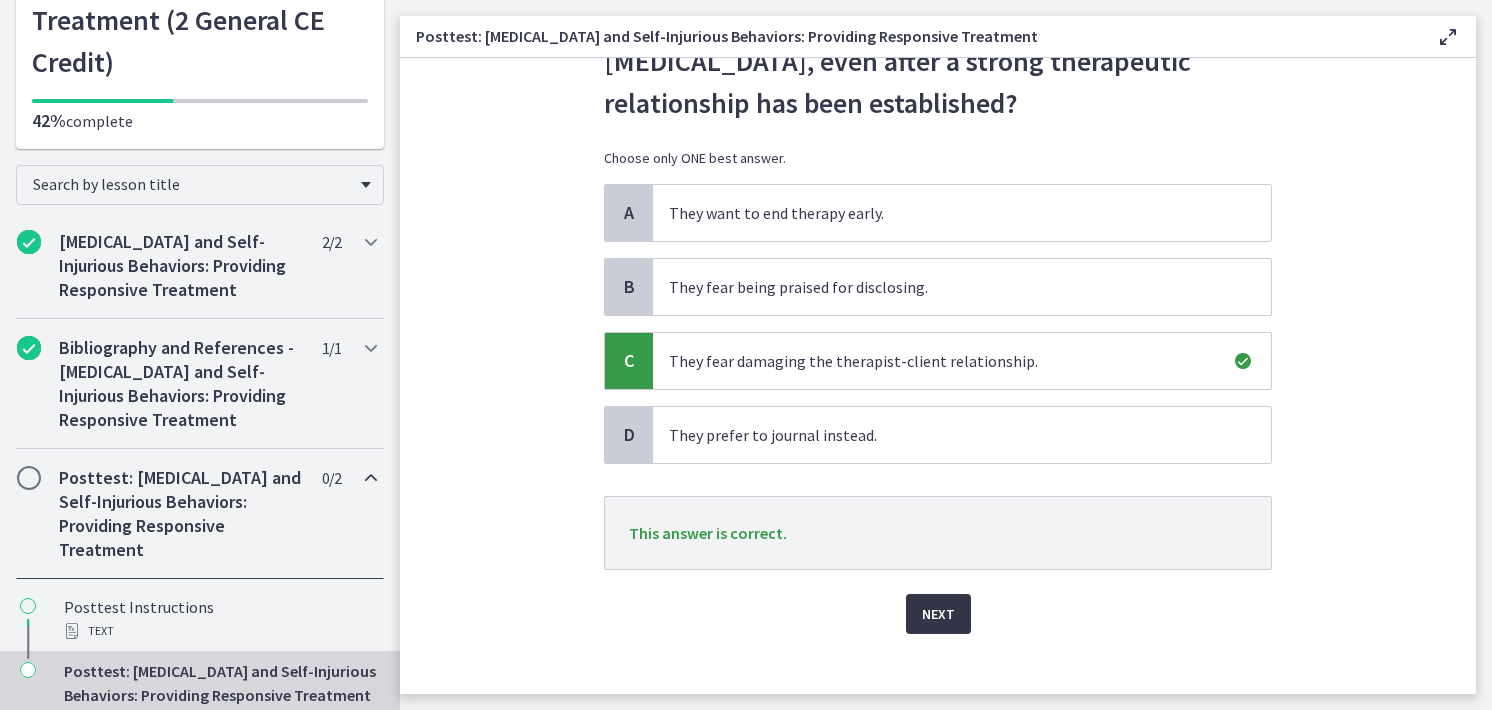 click on "Next" at bounding box center [938, 614] 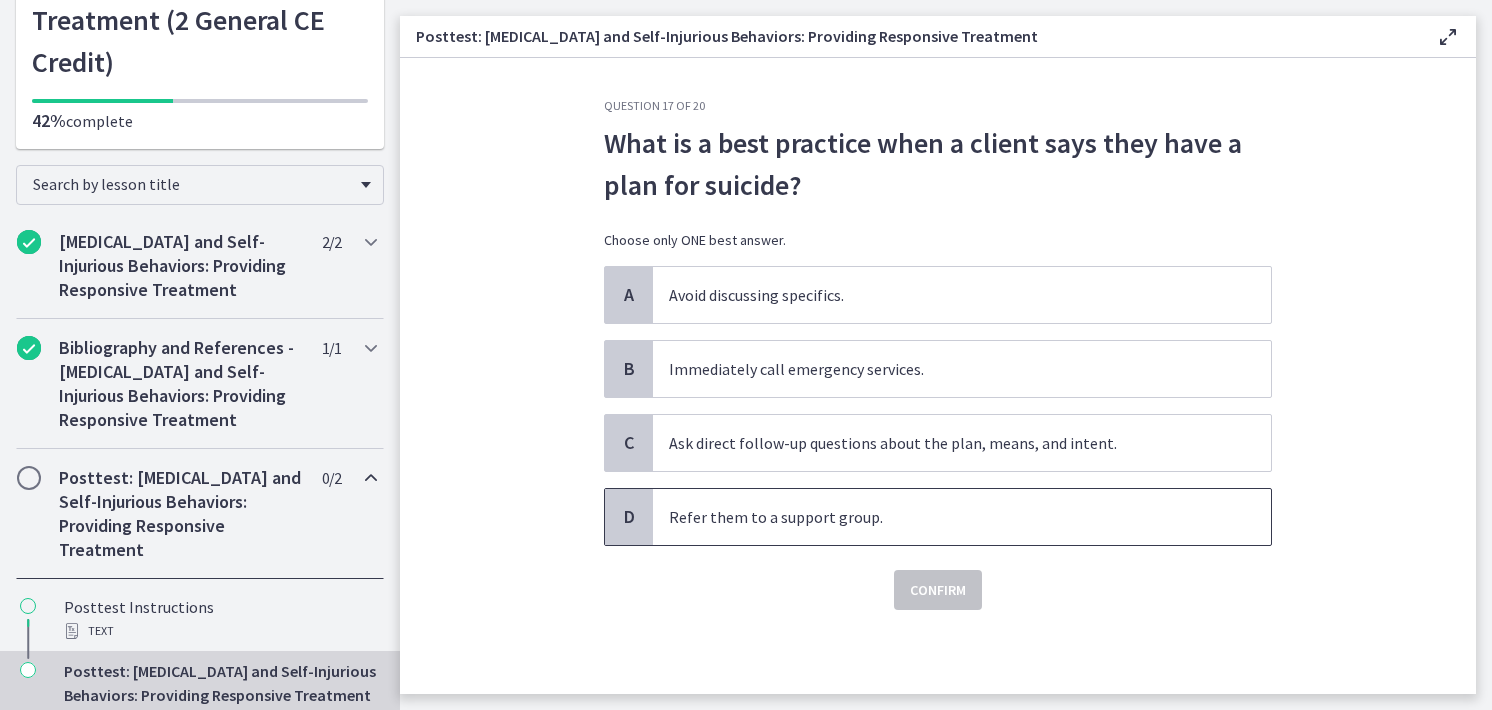 scroll, scrollTop: 0, scrollLeft: 0, axis: both 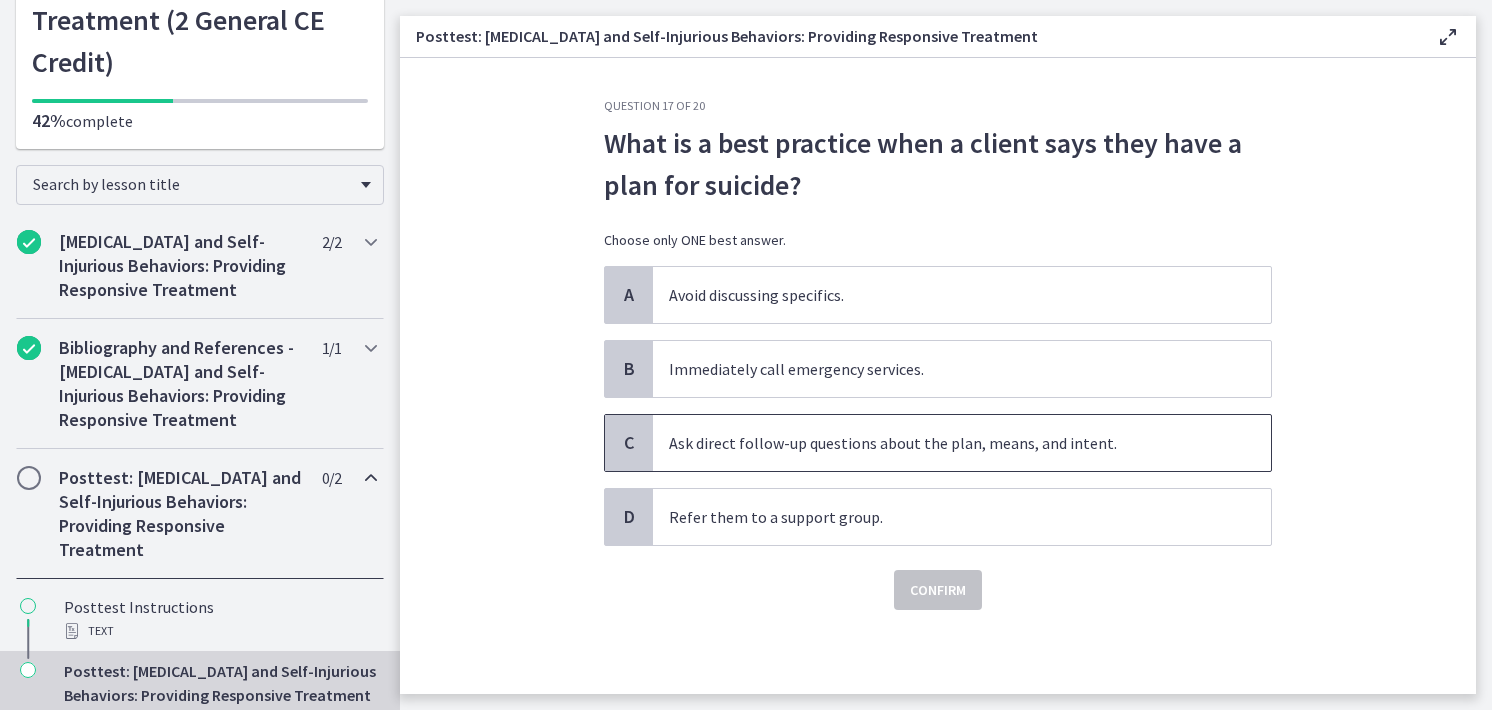 click on "Ask direct follow-up questions about the plan, means, and intent." at bounding box center (962, 443) 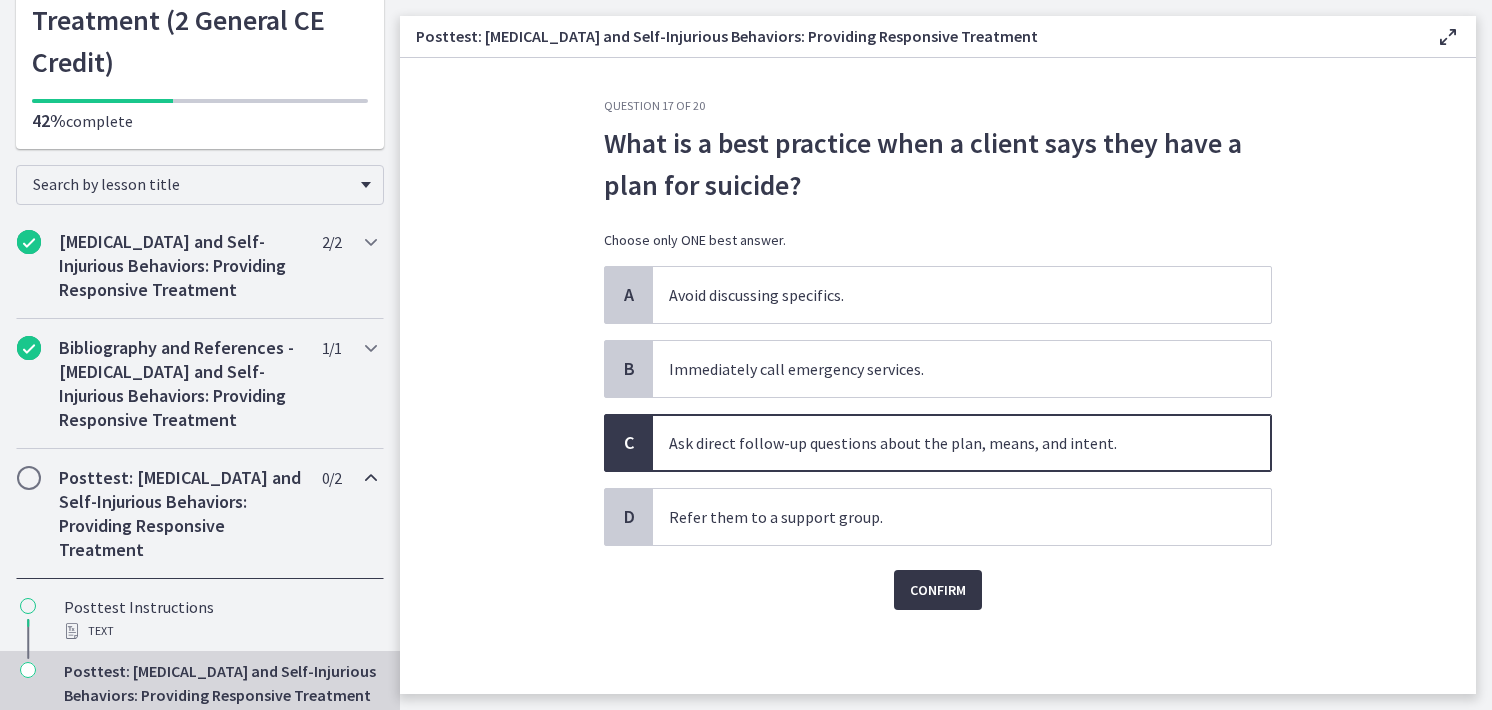 click on "Confirm" at bounding box center [938, 590] 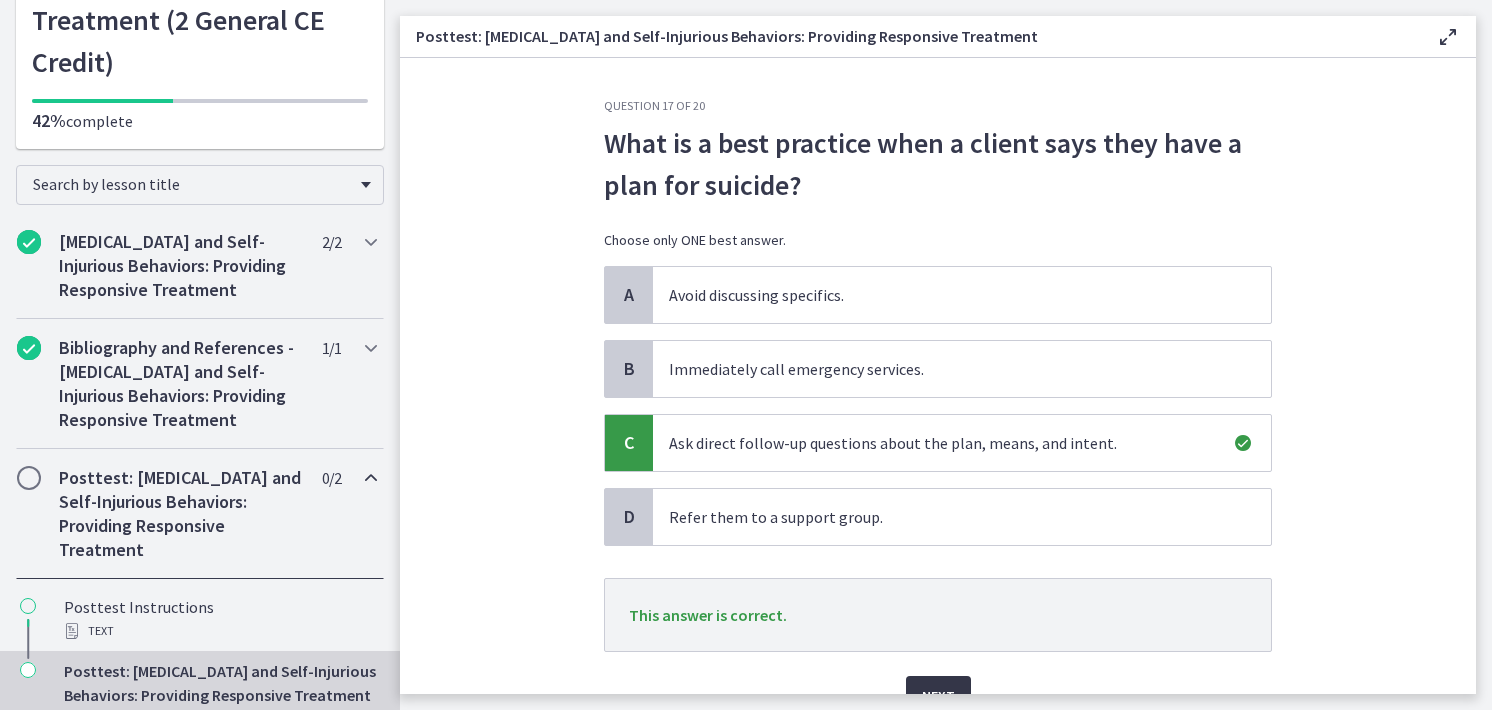 click on "Next" at bounding box center [938, 696] 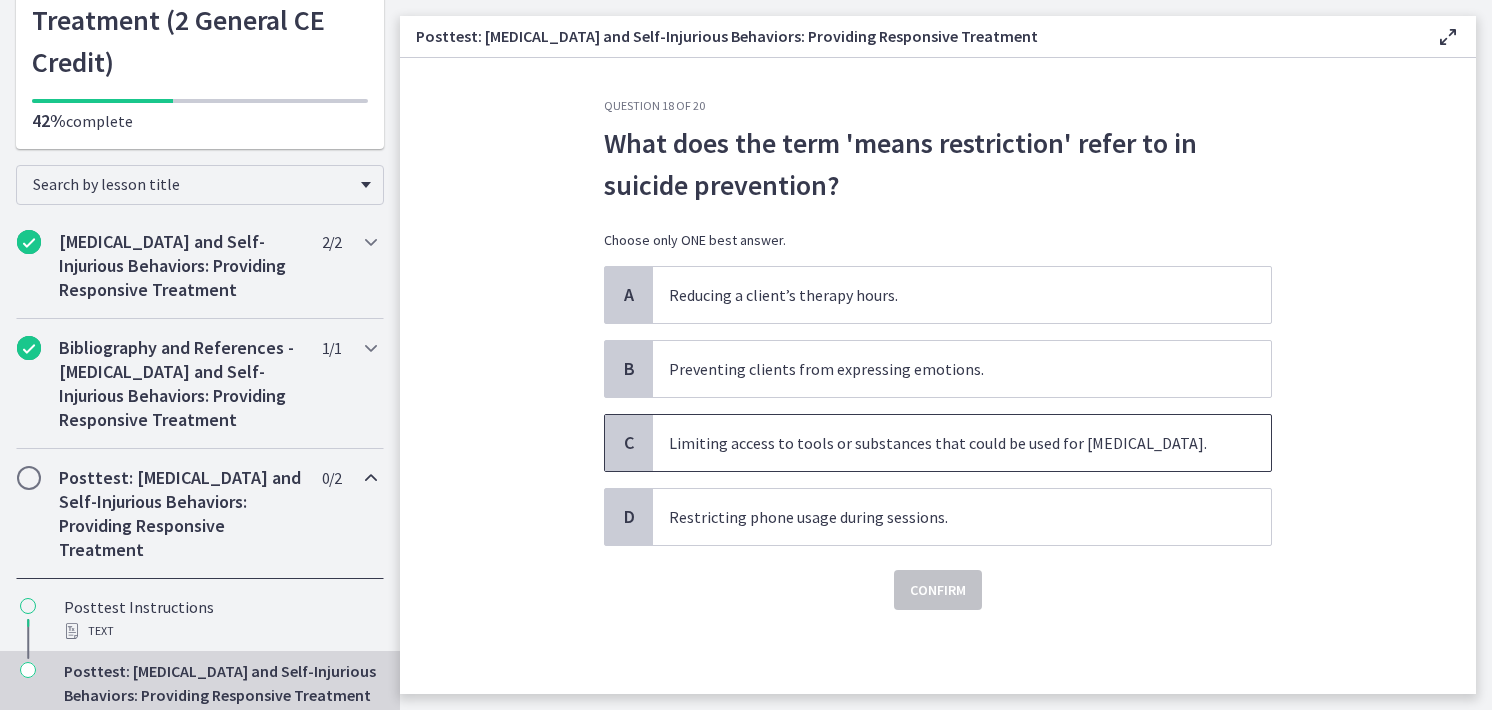 click on "Limiting access to tools or substances that could be used for self-harm." at bounding box center [962, 443] 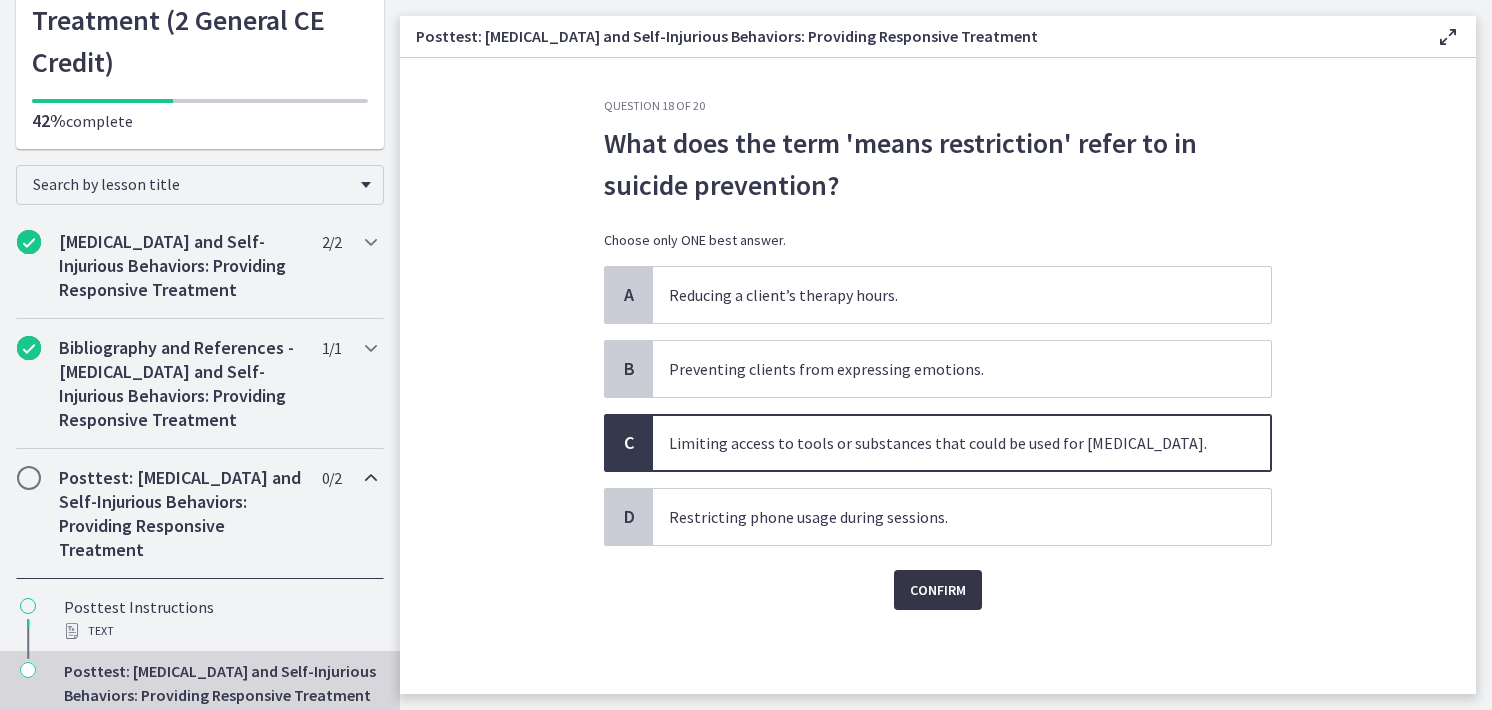click on "Confirm" at bounding box center [938, 590] 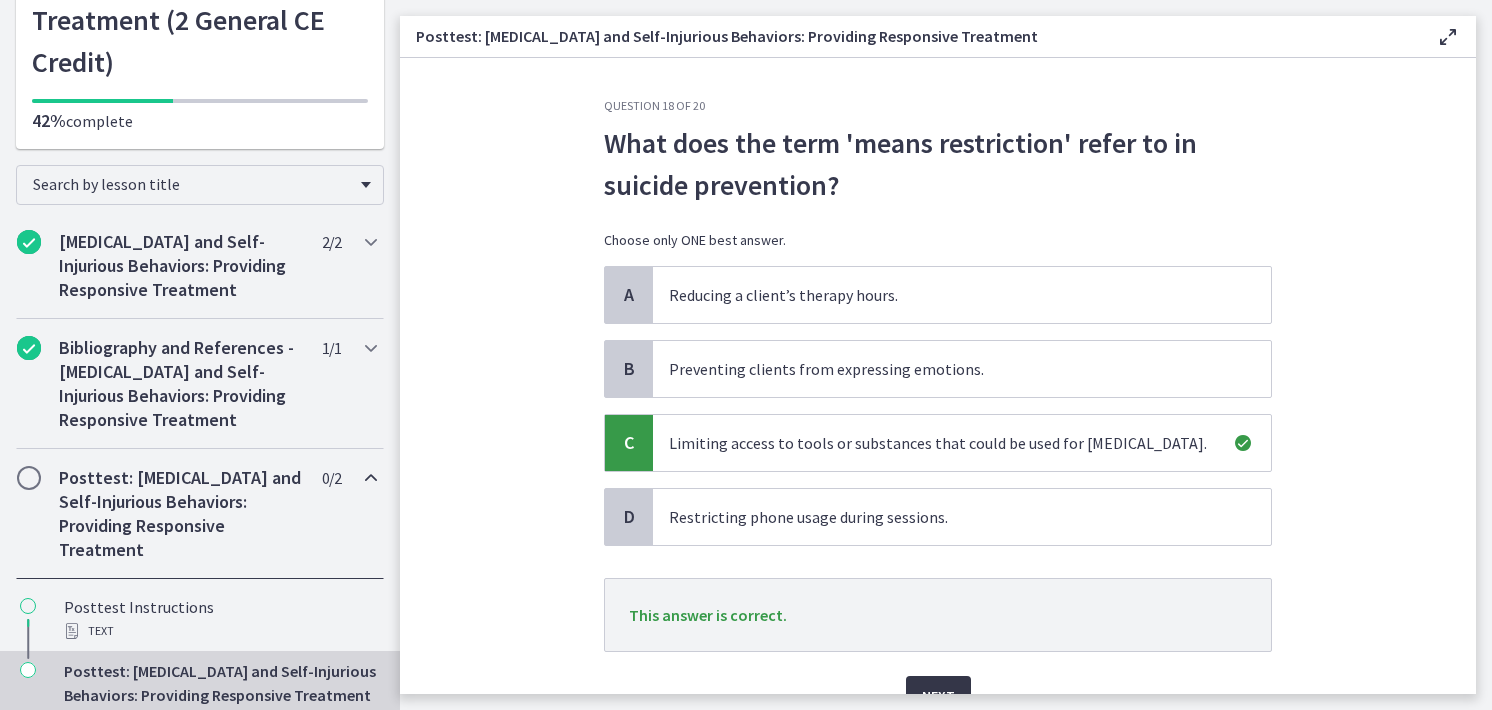 scroll, scrollTop: 98, scrollLeft: 0, axis: vertical 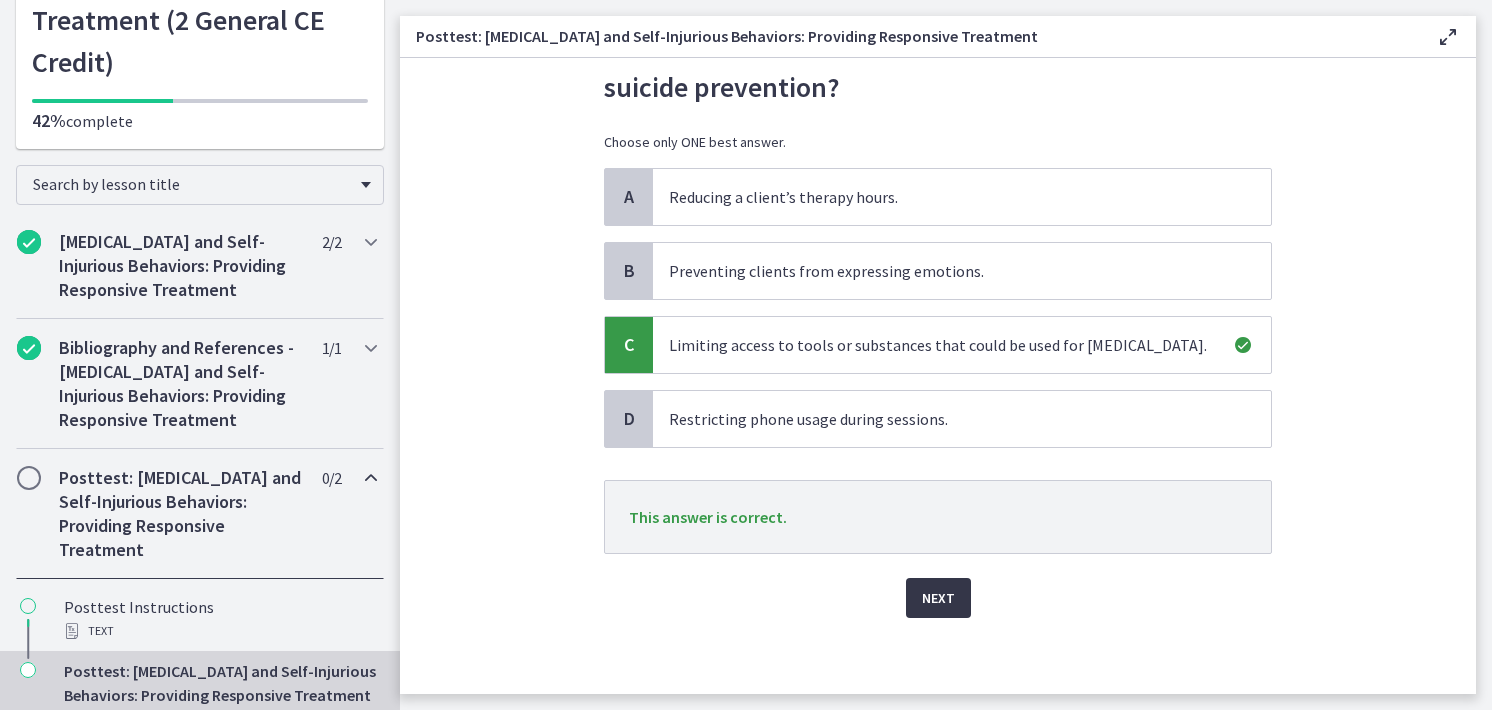 click on "Next" at bounding box center (938, 598) 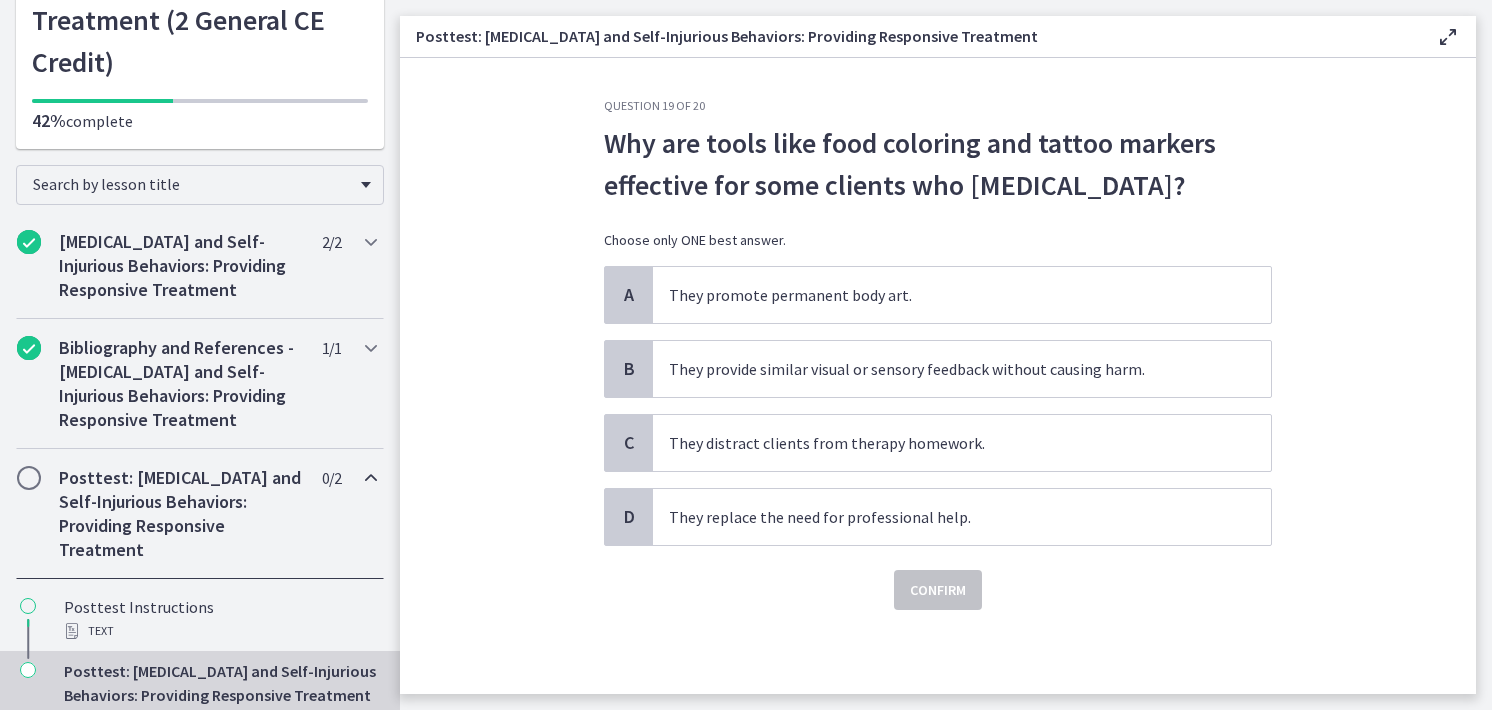 scroll, scrollTop: 0, scrollLeft: 0, axis: both 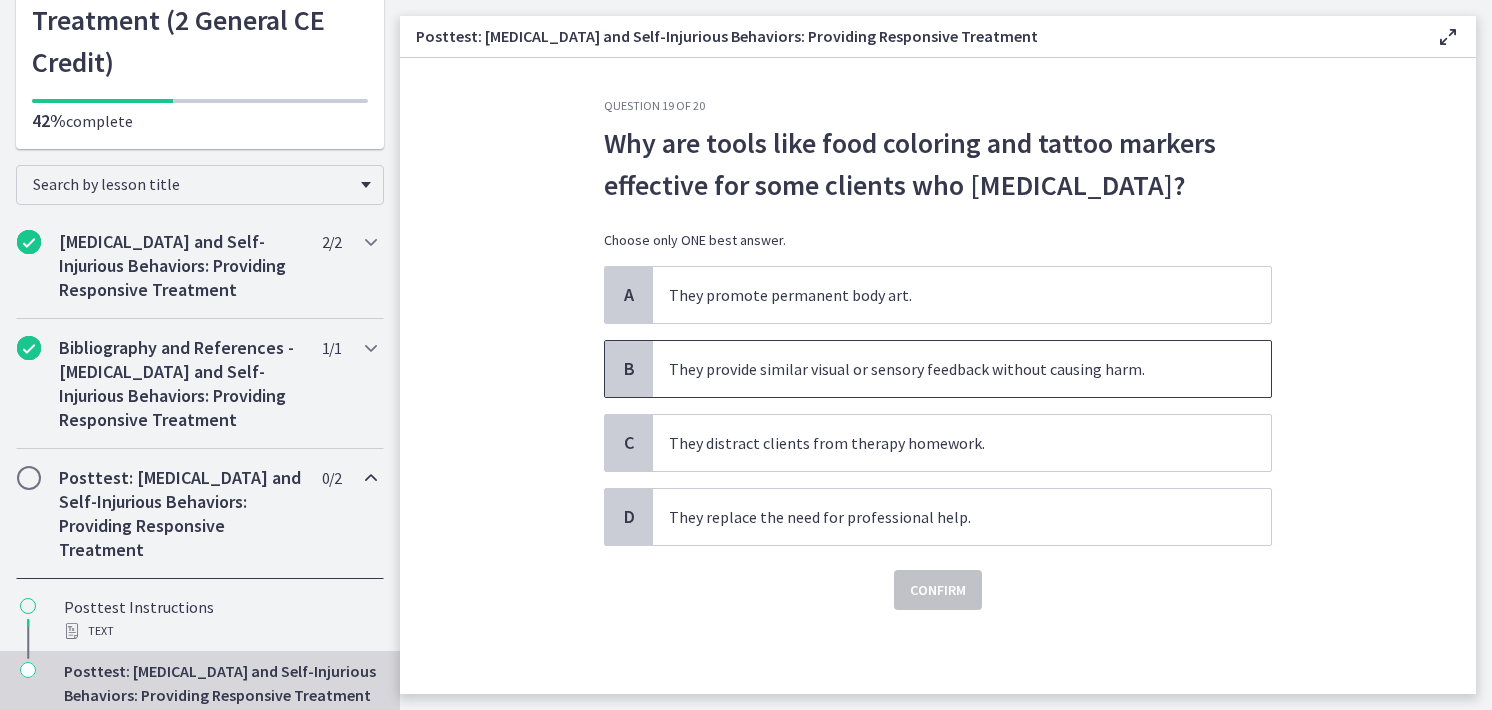 click on "They provide similar visual or sensory feedback without causing harm." at bounding box center (962, 369) 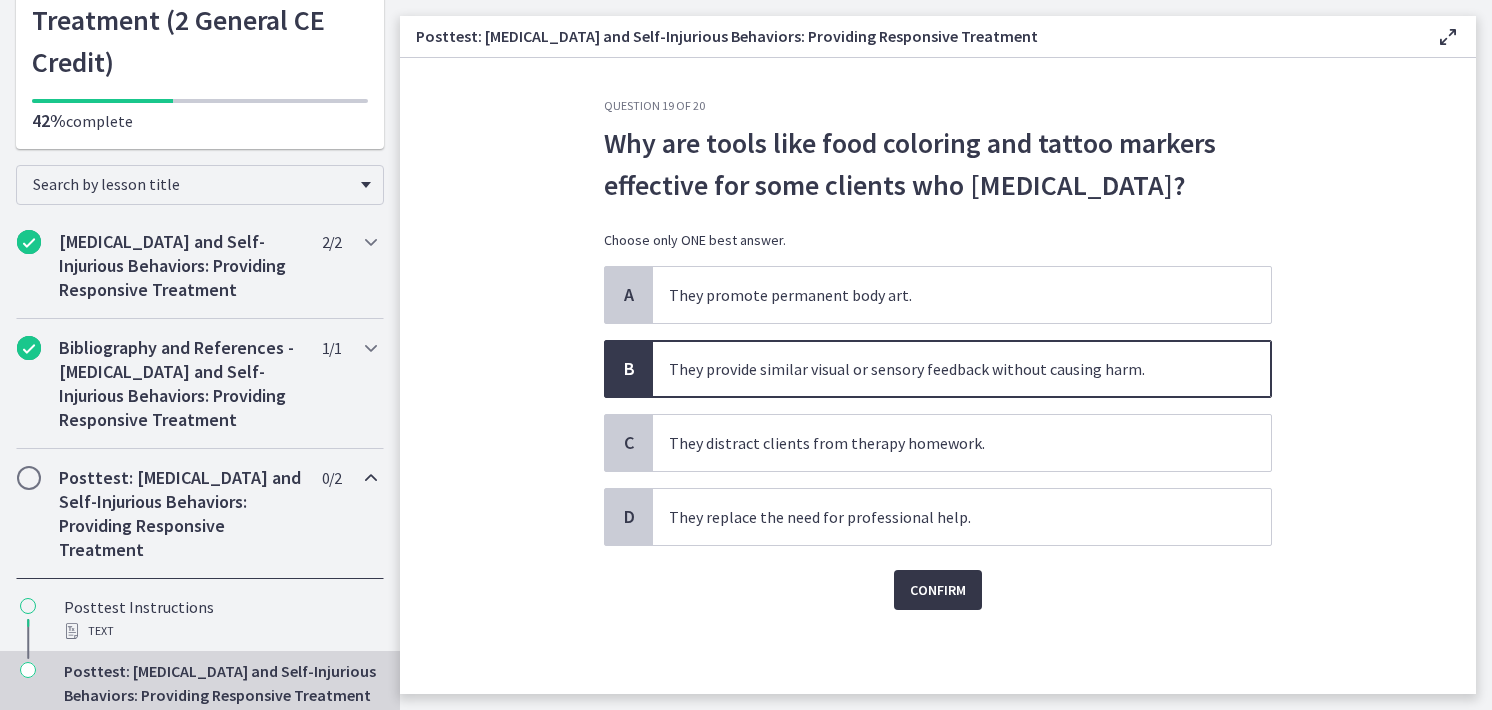 click on "Confirm" at bounding box center (938, 590) 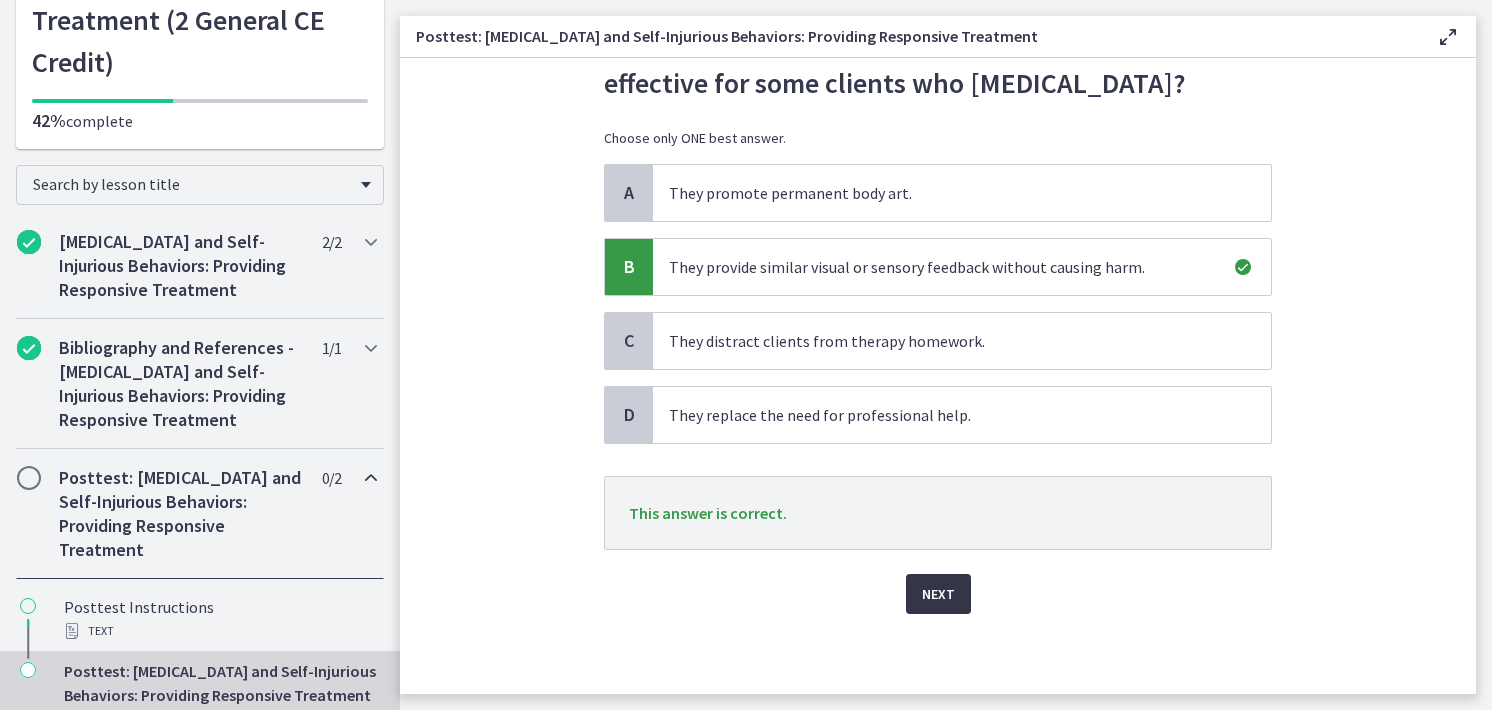 scroll, scrollTop: 102, scrollLeft: 0, axis: vertical 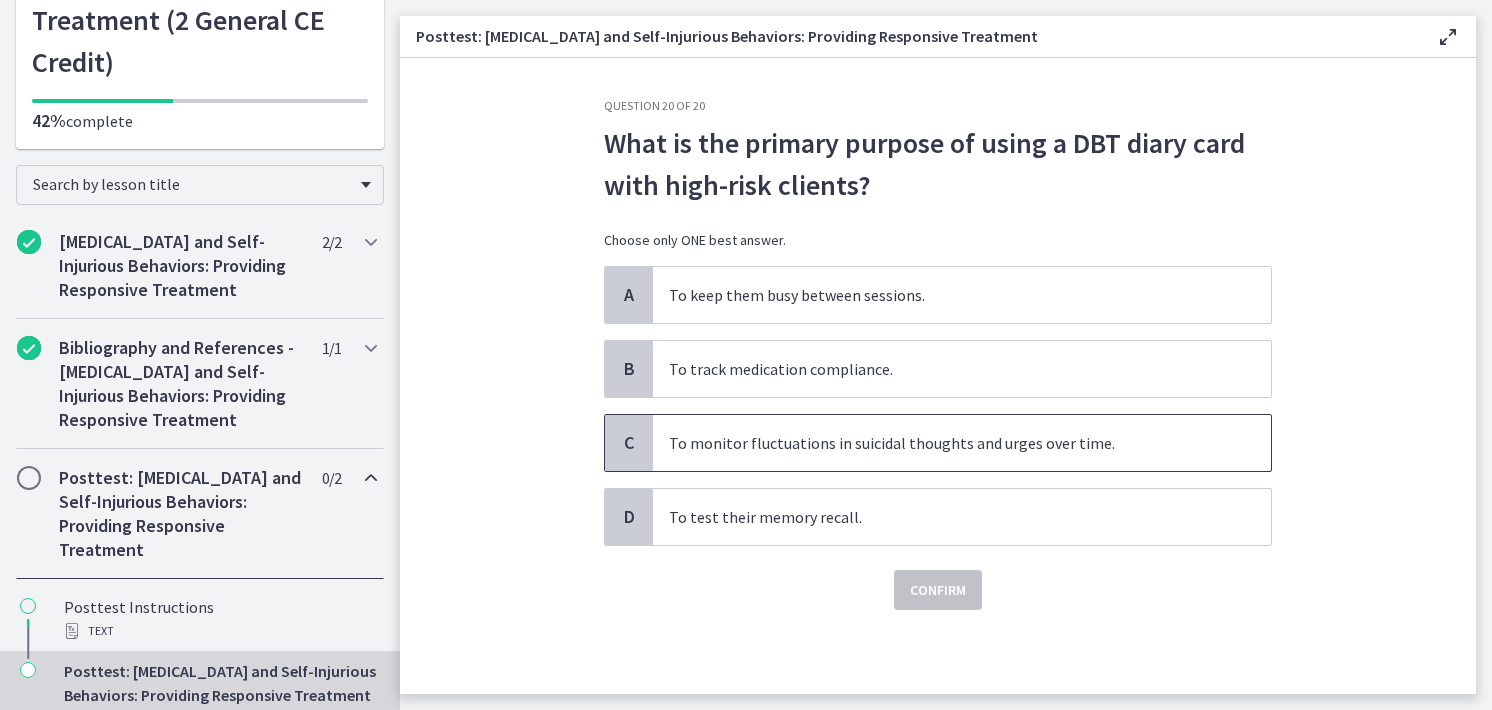click on "To monitor fluctuations in suicidal thoughts and urges over time." at bounding box center (962, 443) 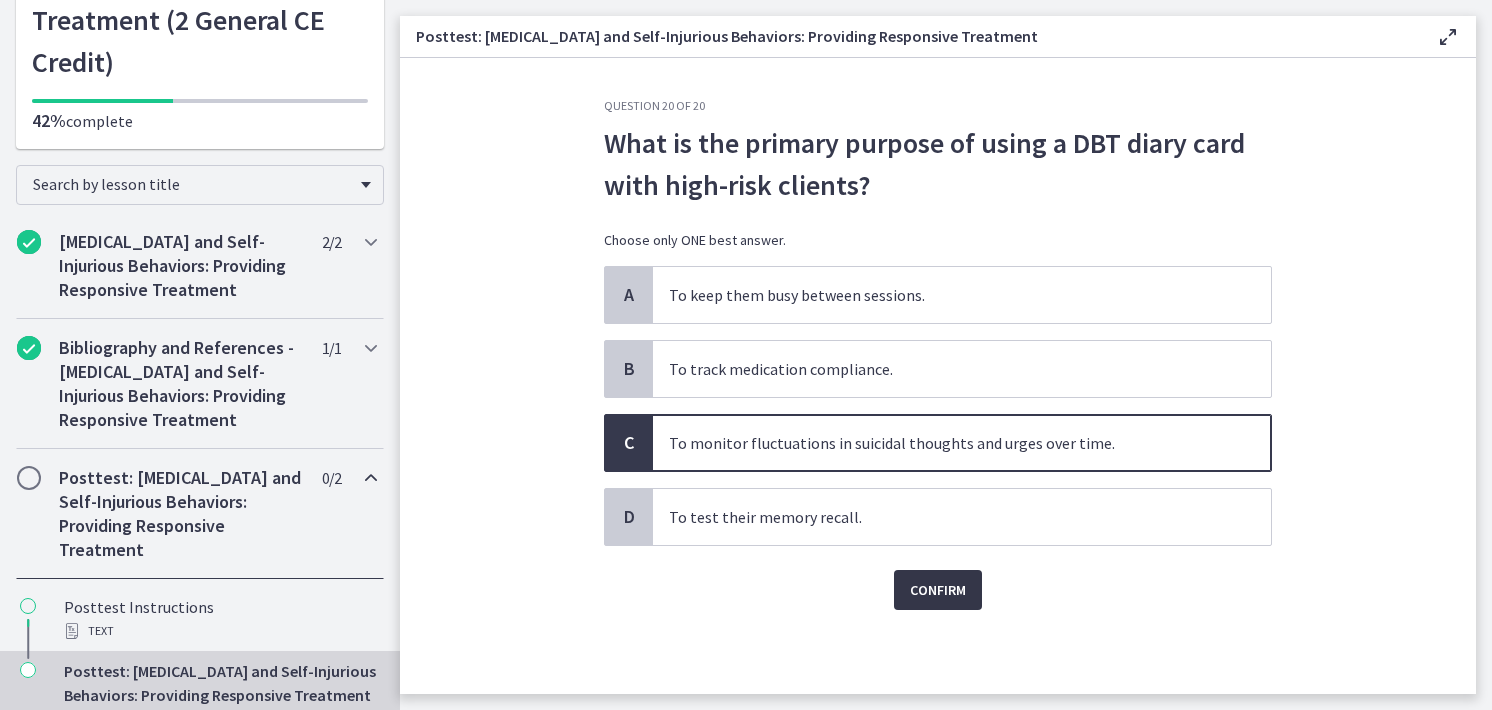 click on "Confirm" at bounding box center [938, 590] 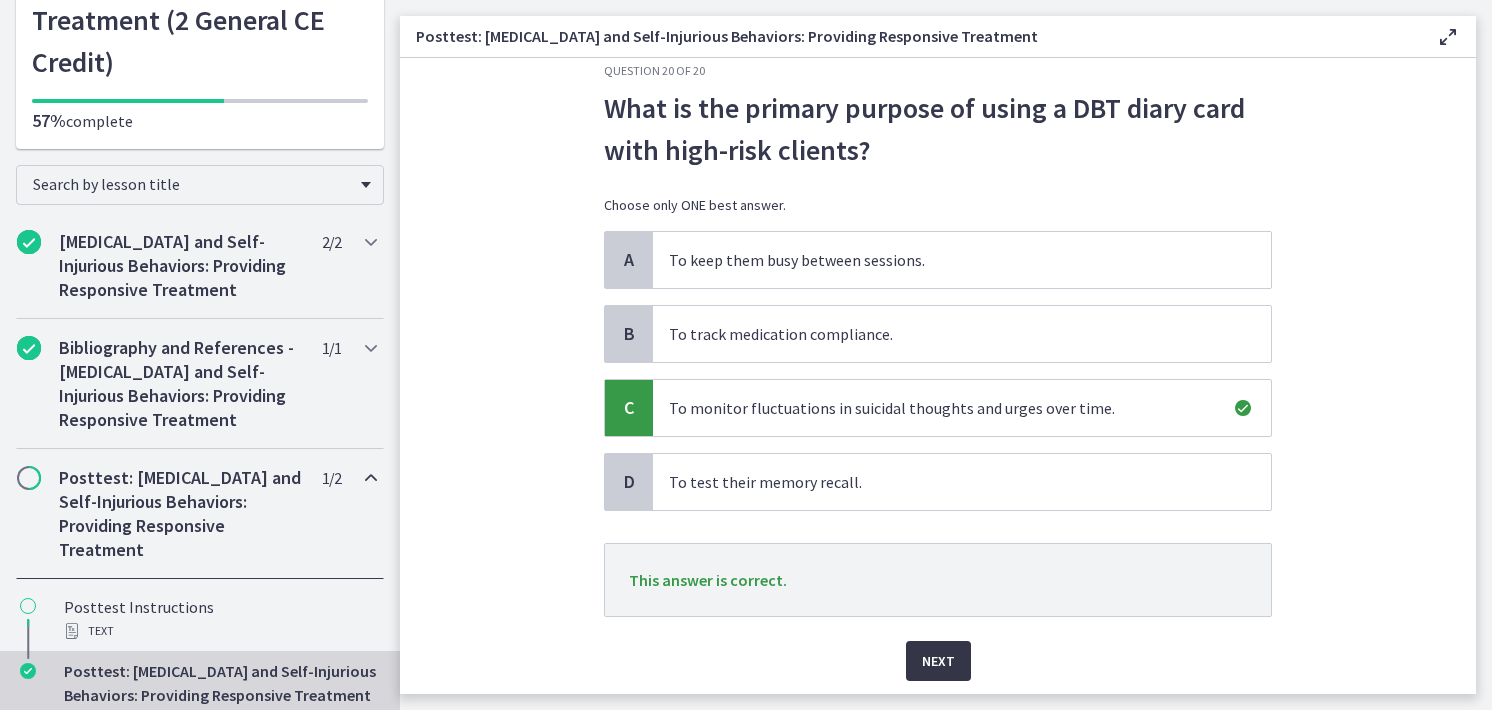 scroll, scrollTop: 94, scrollLeft: 0, axis: vertical 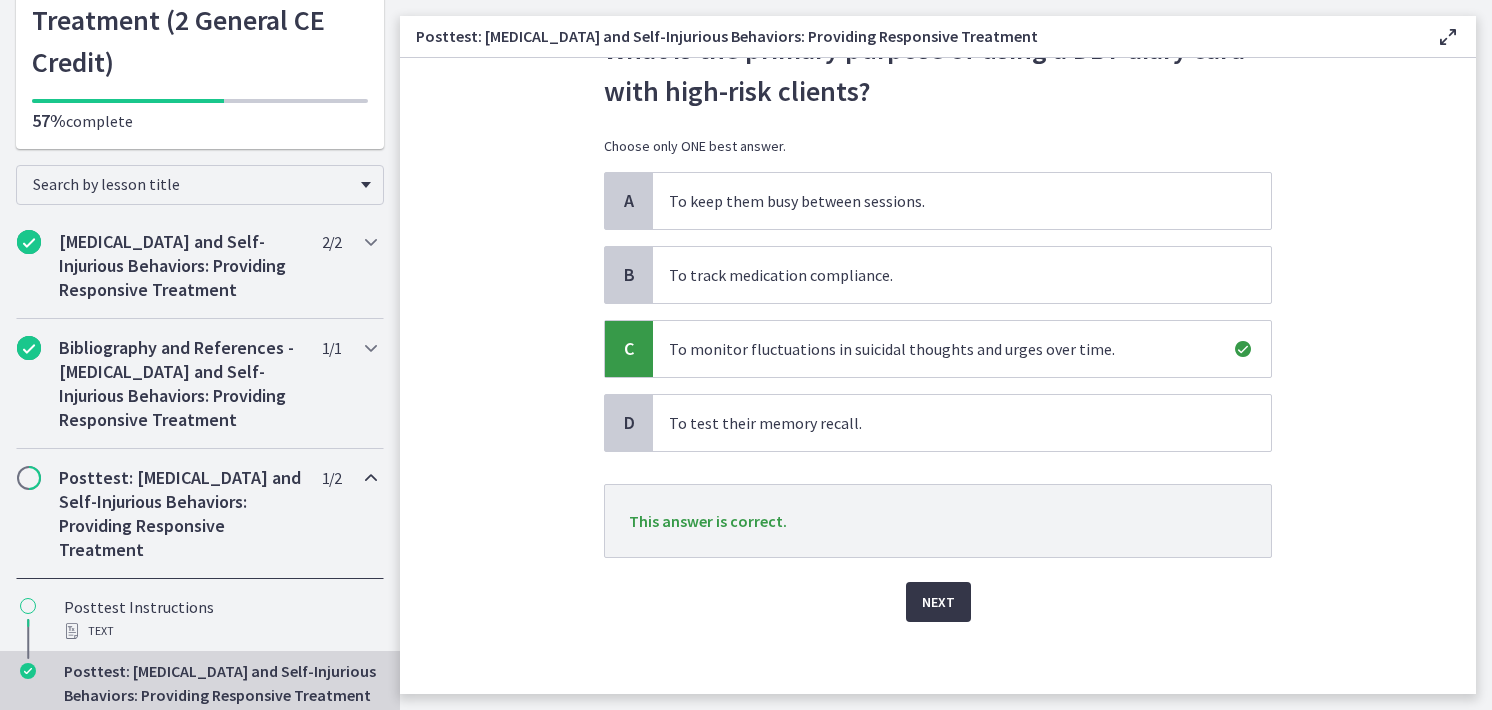 click on "Next" at bounding box center (938, 602) 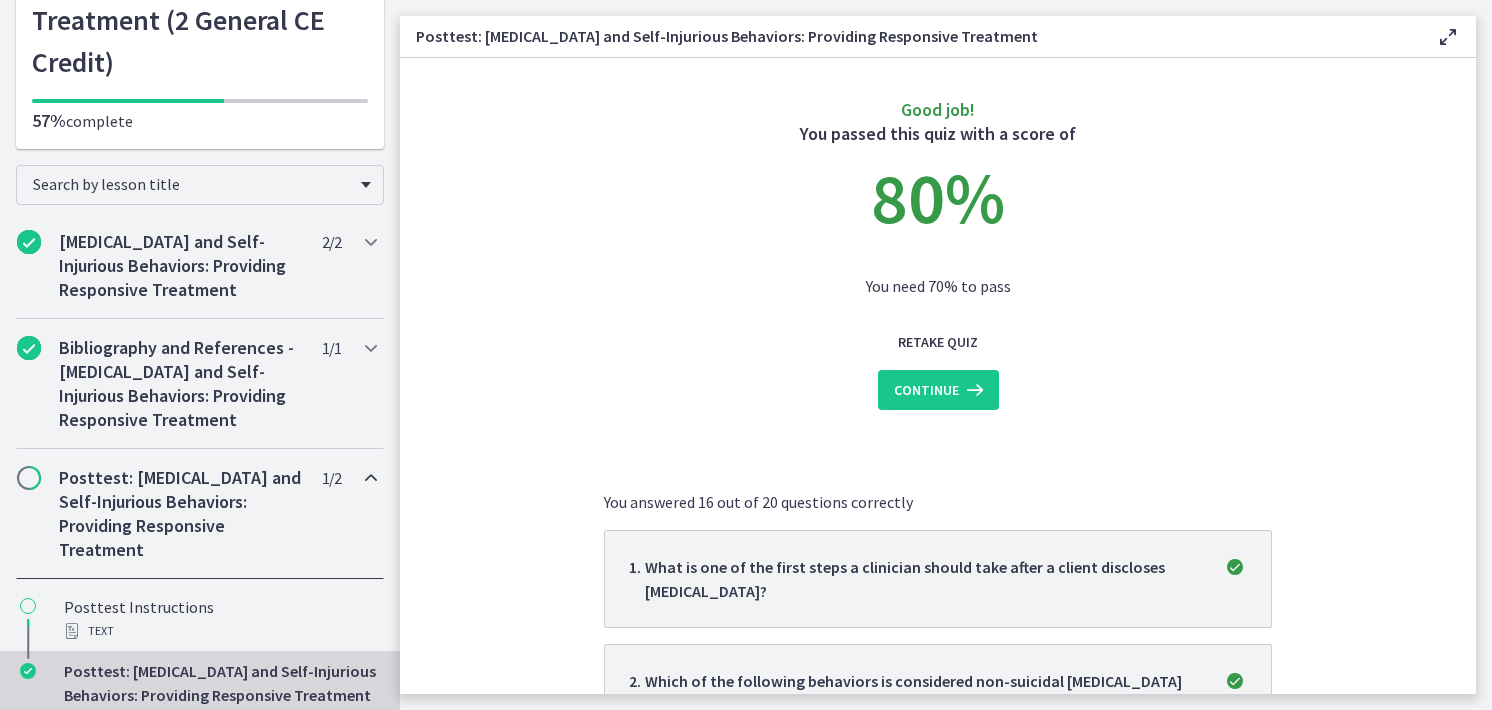 scroll, scrollTop: 0, scrollLeft: 0, axis: both 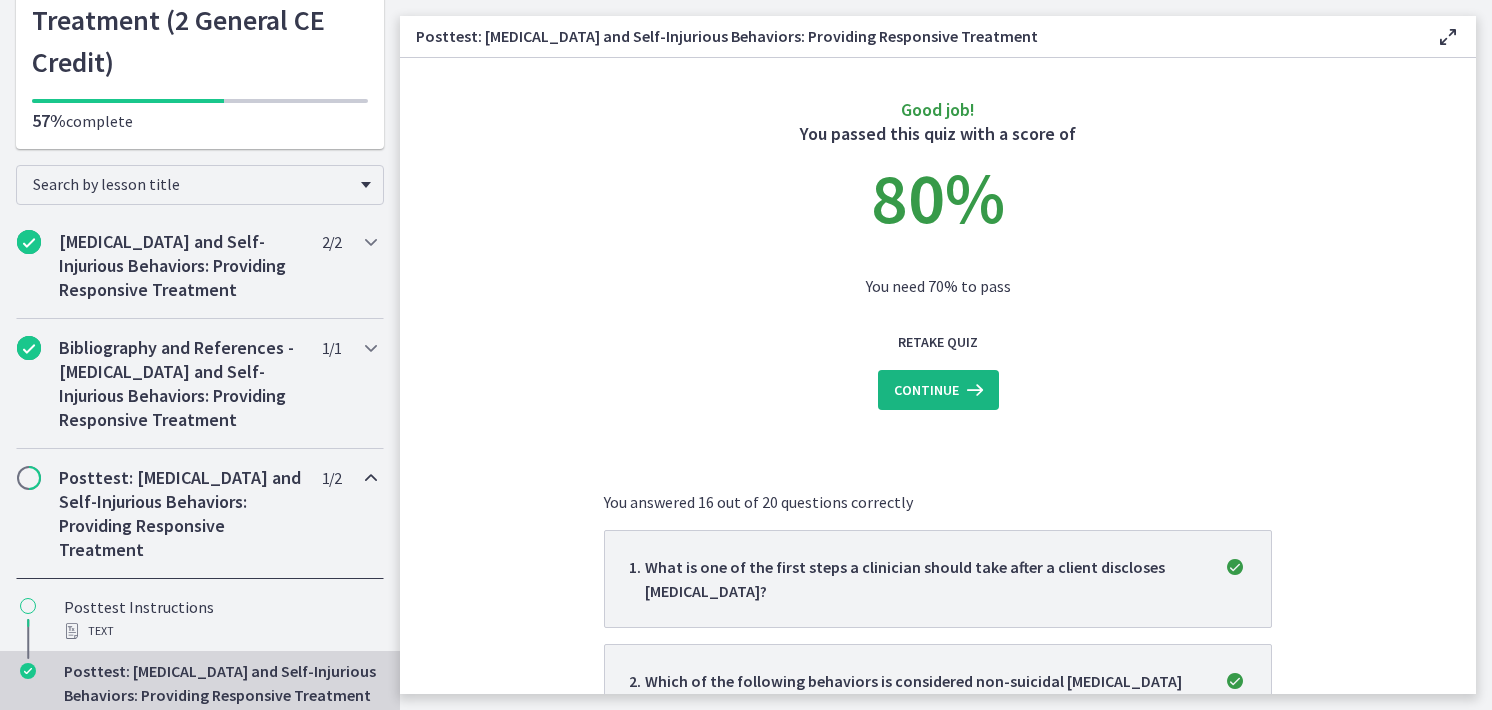 click on "Continue" at bounding box center (926, 390) 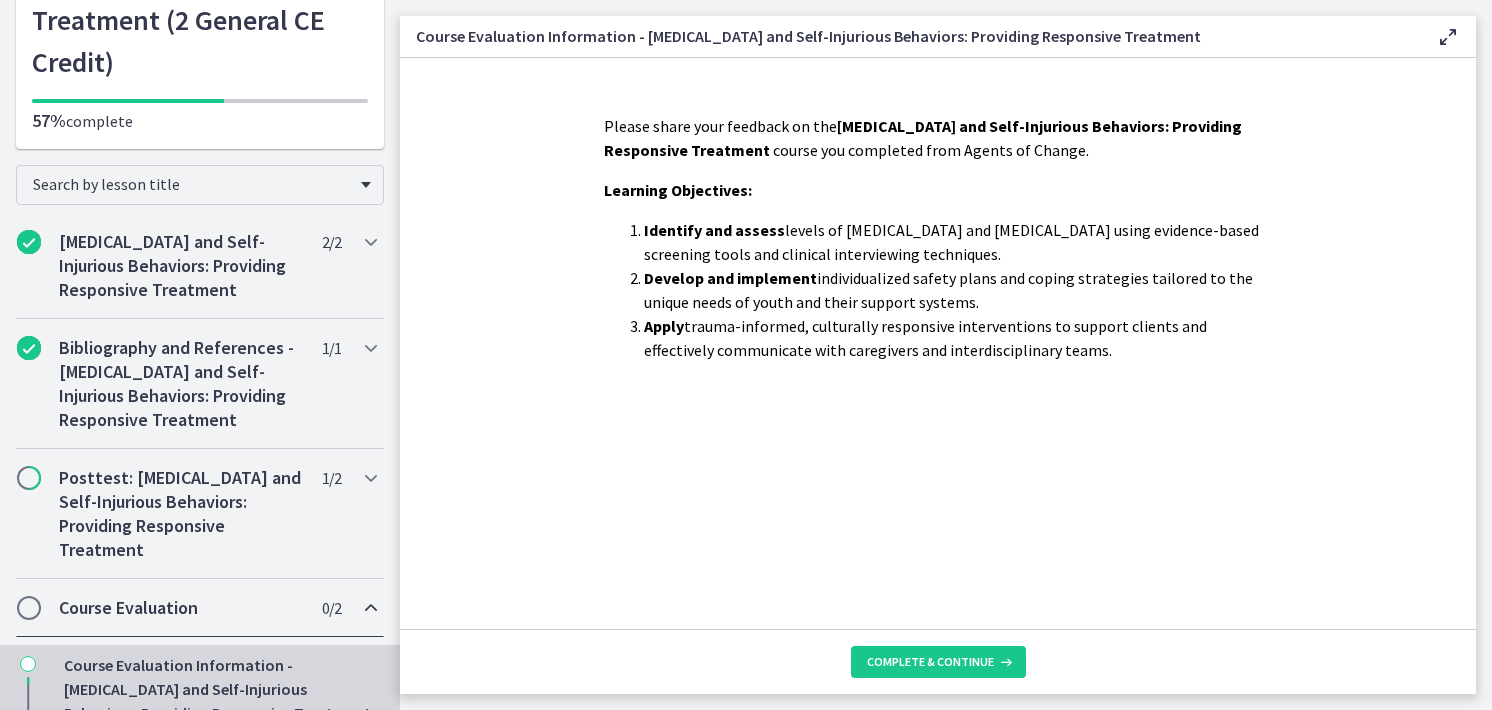 scroll, scrollTop: 0, scrollLeft: 0, axis: both 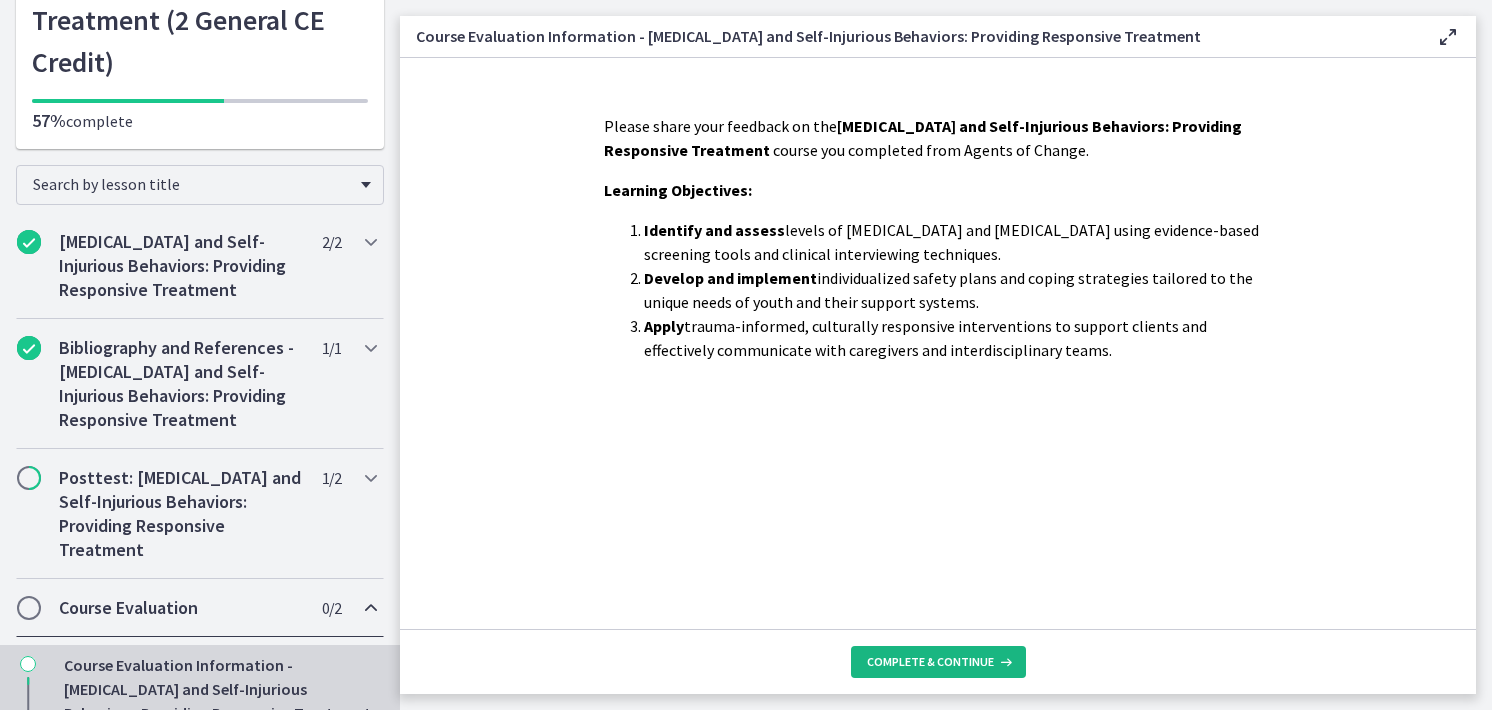click on "Complete & continue" at bounding box center (938, 662) 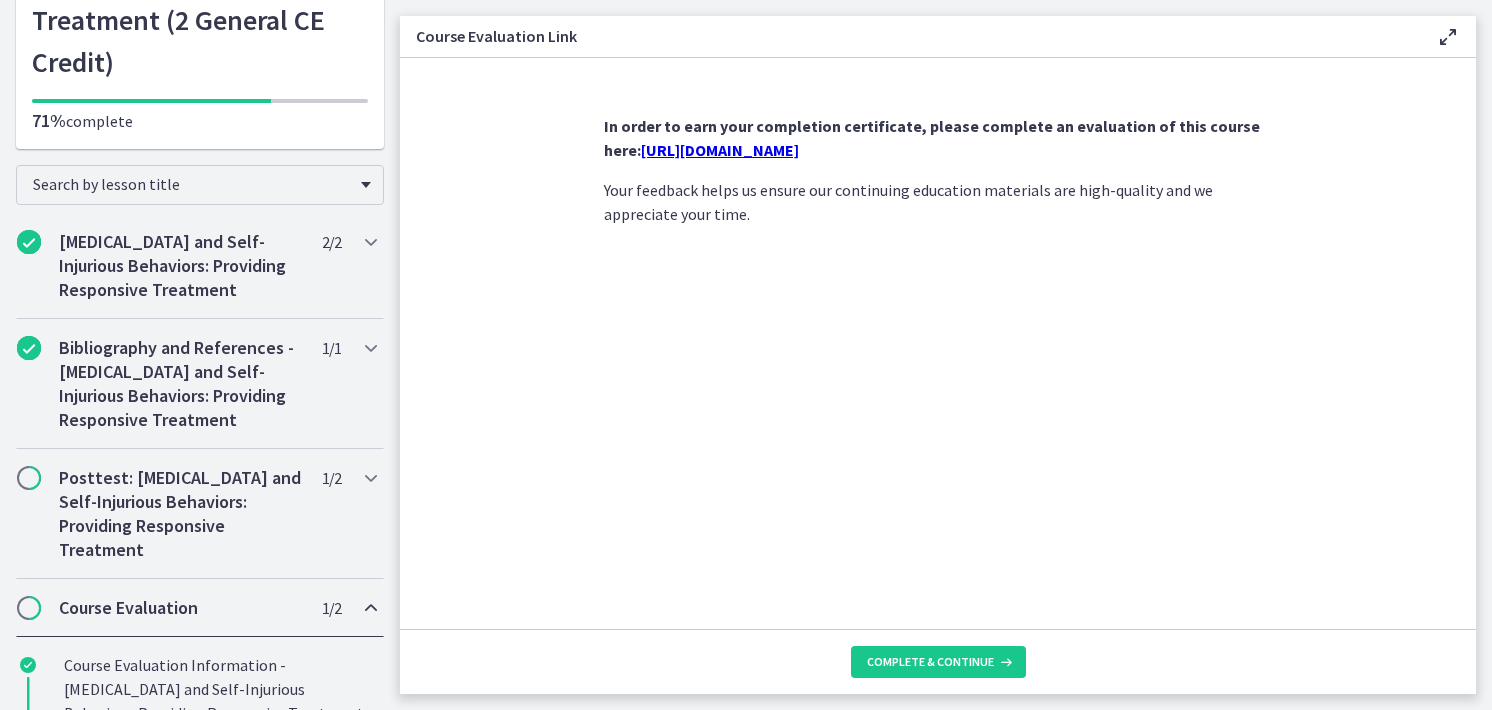 click on "https://forms.gle/UJXqsgeL8QpY3kzFA" at bounding box center (720, 150) 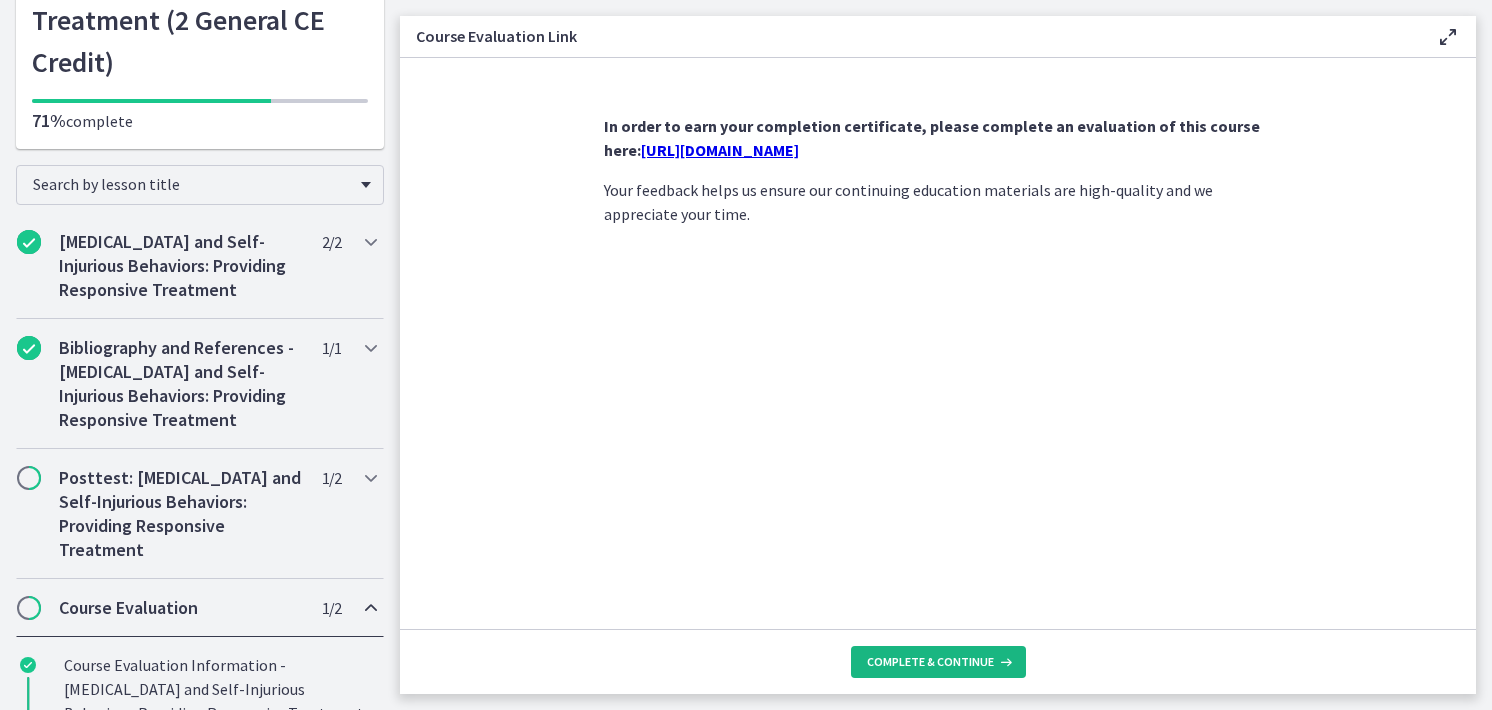 click on "Complete & continue" at bounding box center [938, 662] 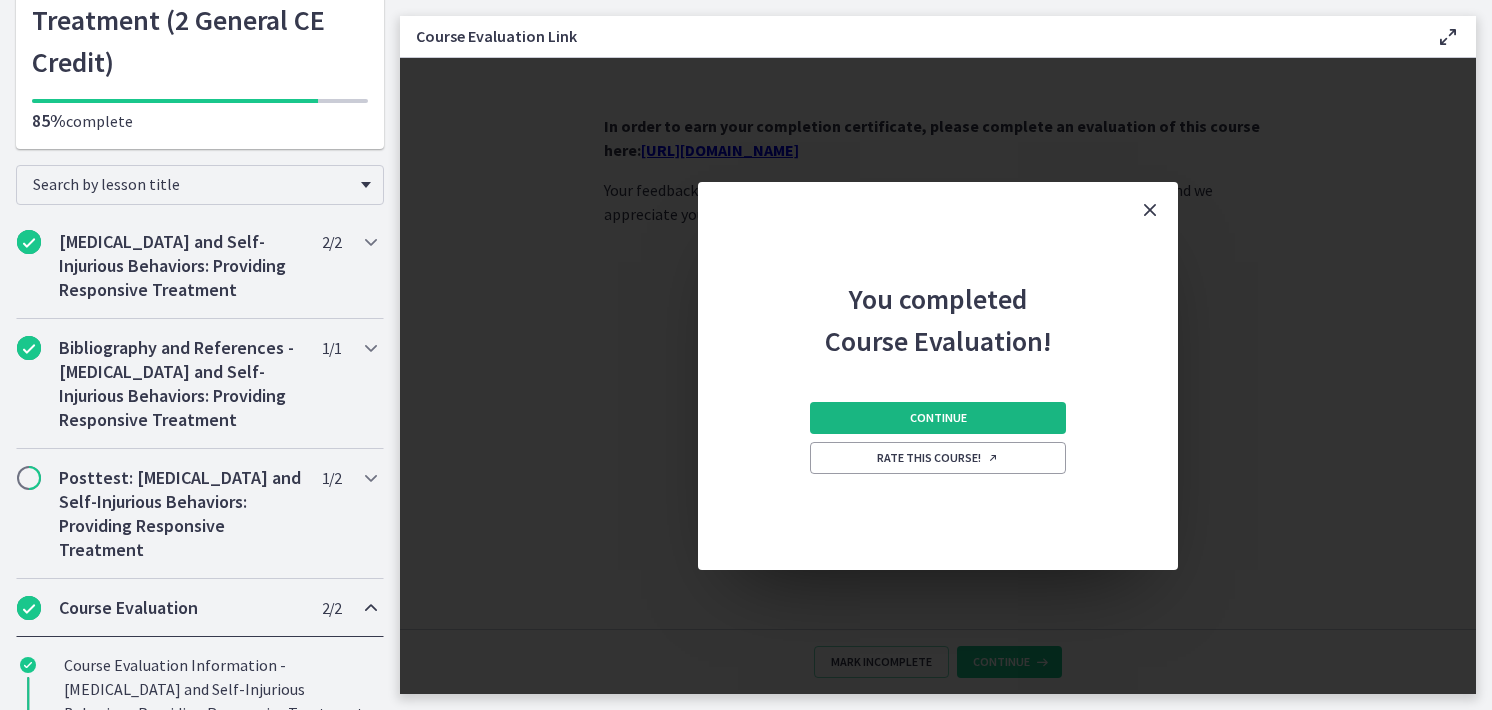 click on "Continue" at bounding box center (938, 418) 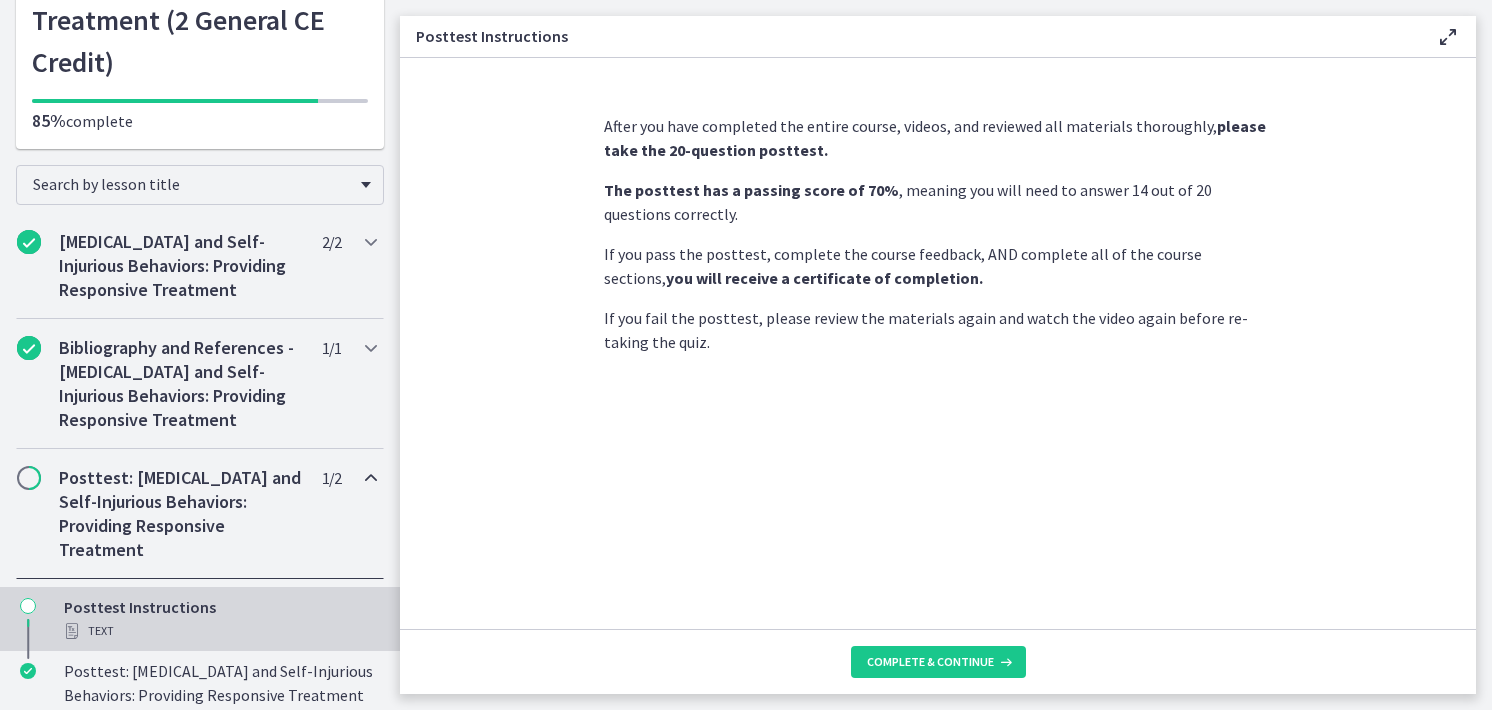 scroll, scrollTop: 0, scrollLeft: 0, axis: both 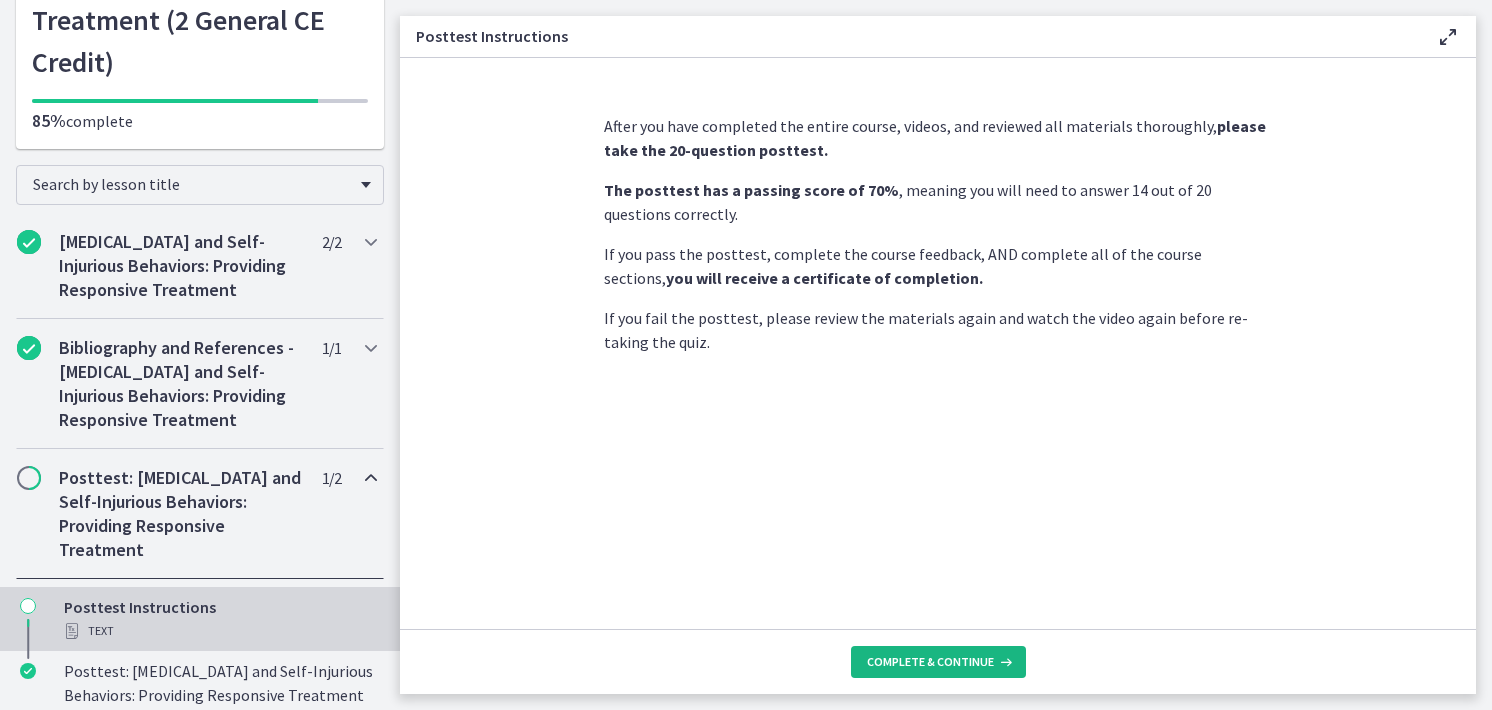 click on "Complete & continue" at bounding box center [930, 662] 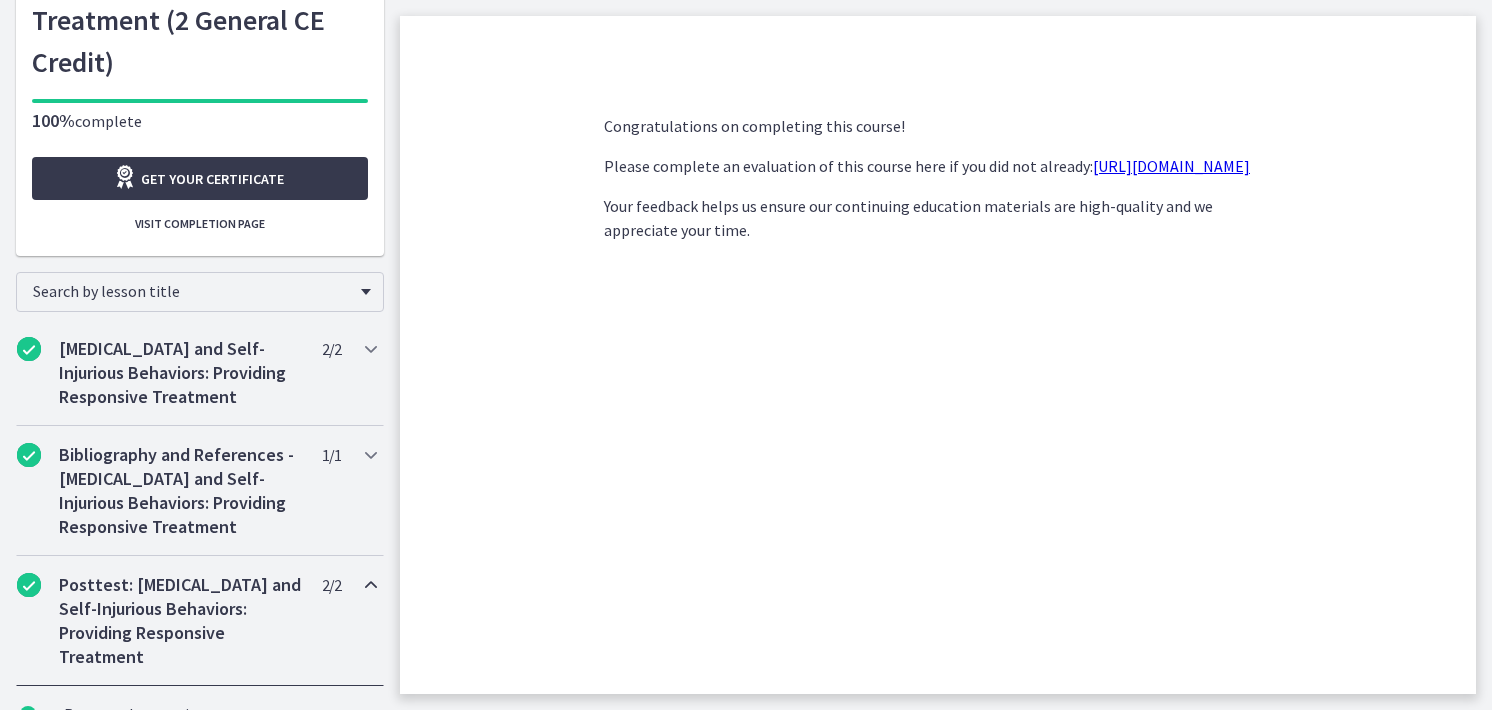 scroll, scrollTop: 0, scrollLeft: 0, axis: both 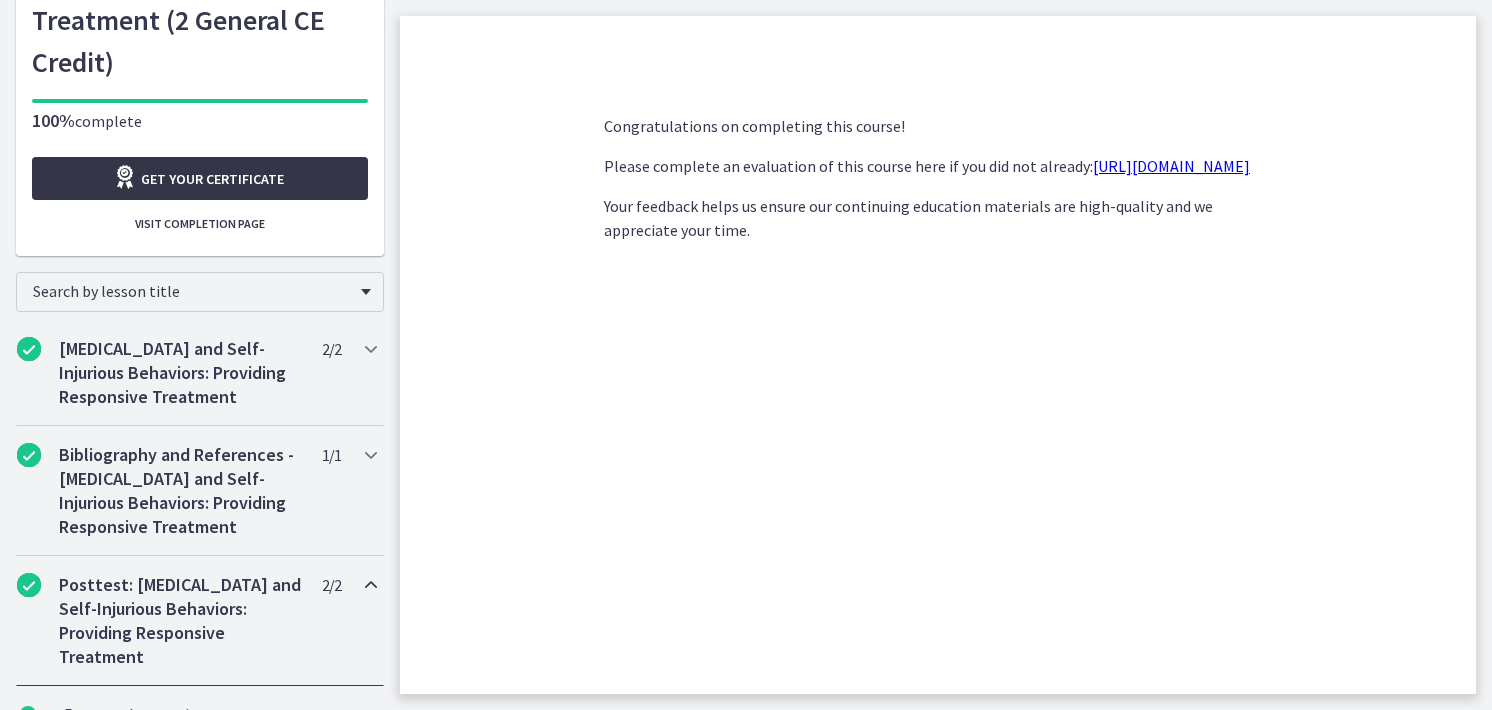 click on "Get your certificate" at bounding box center (212, 179) 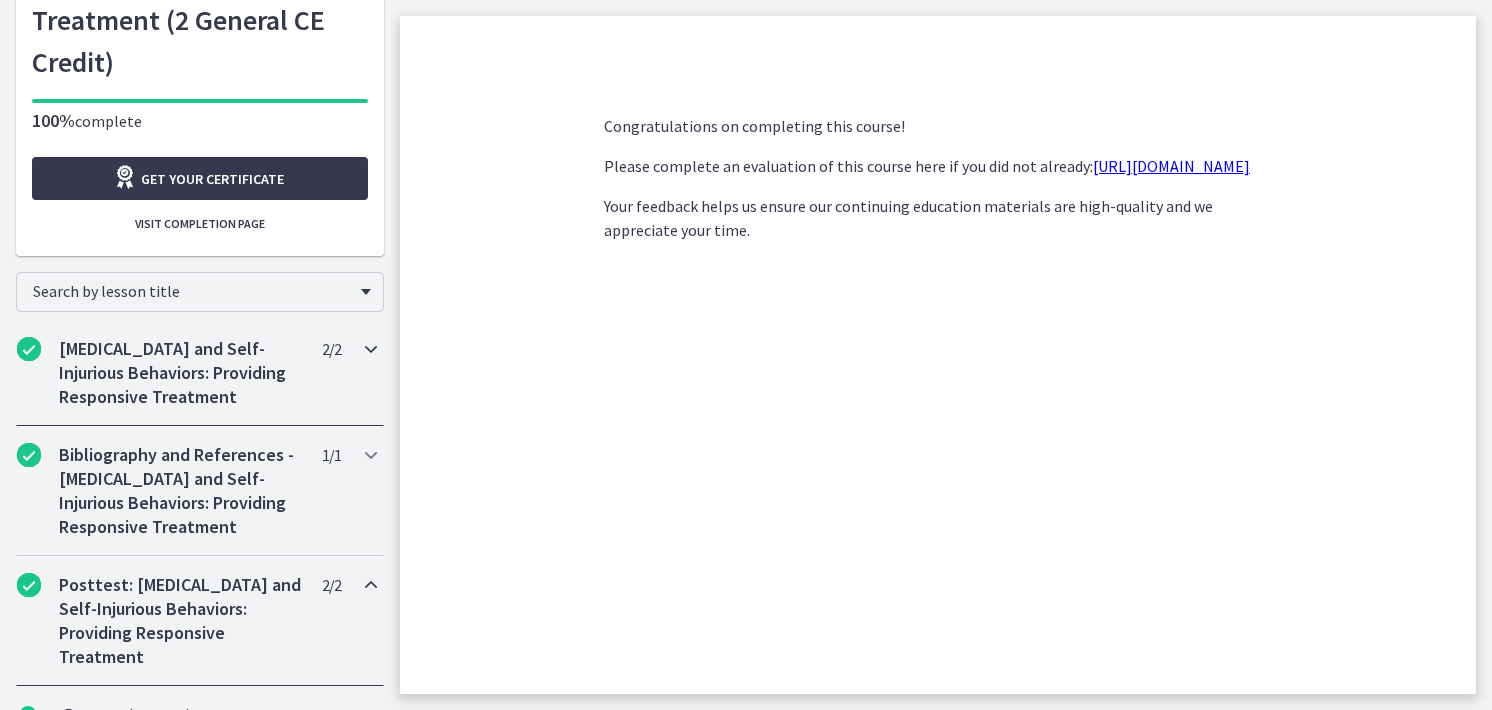 scroll, scrollTop: 0, scrollLeft: 0, axis: both 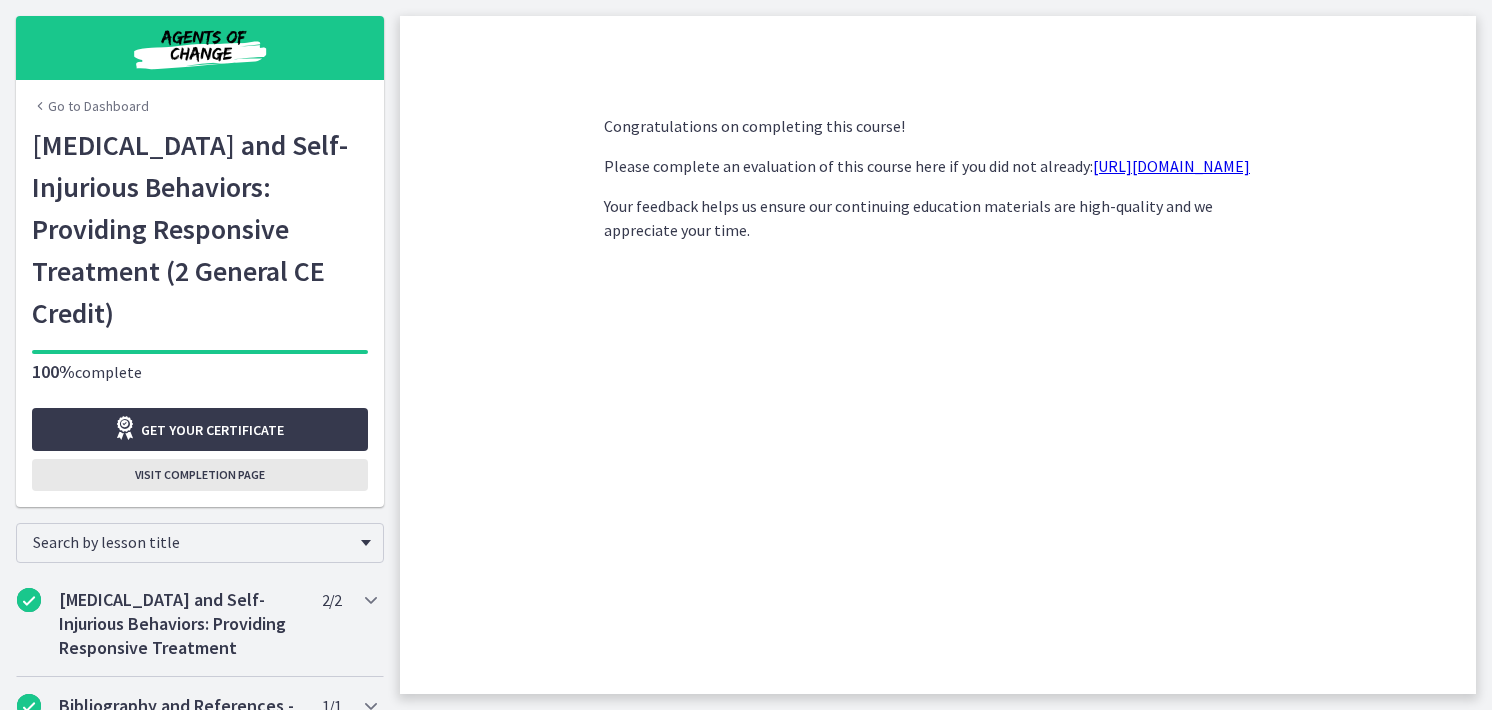 click on "Visit completion page" at bounding box center (200, 475) 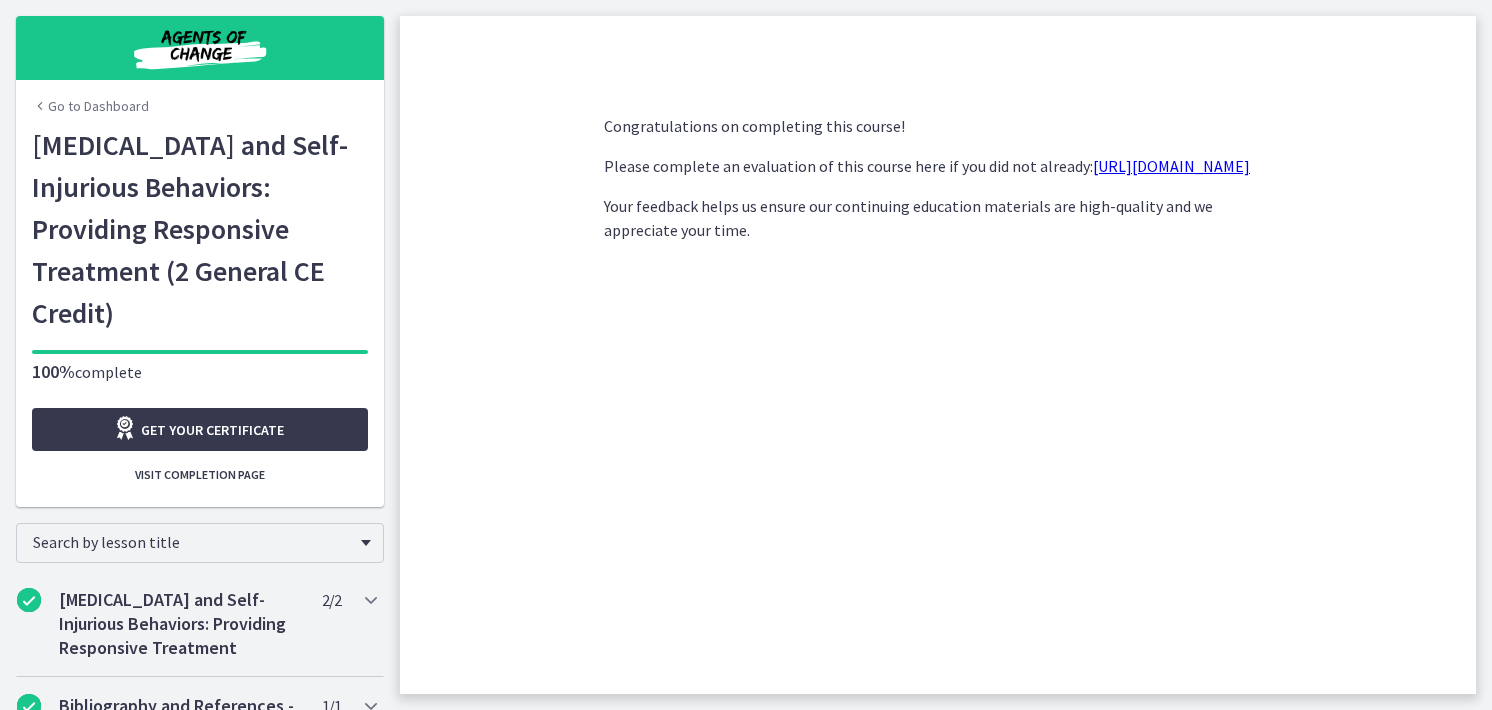 click at bounding box center (200, 48) 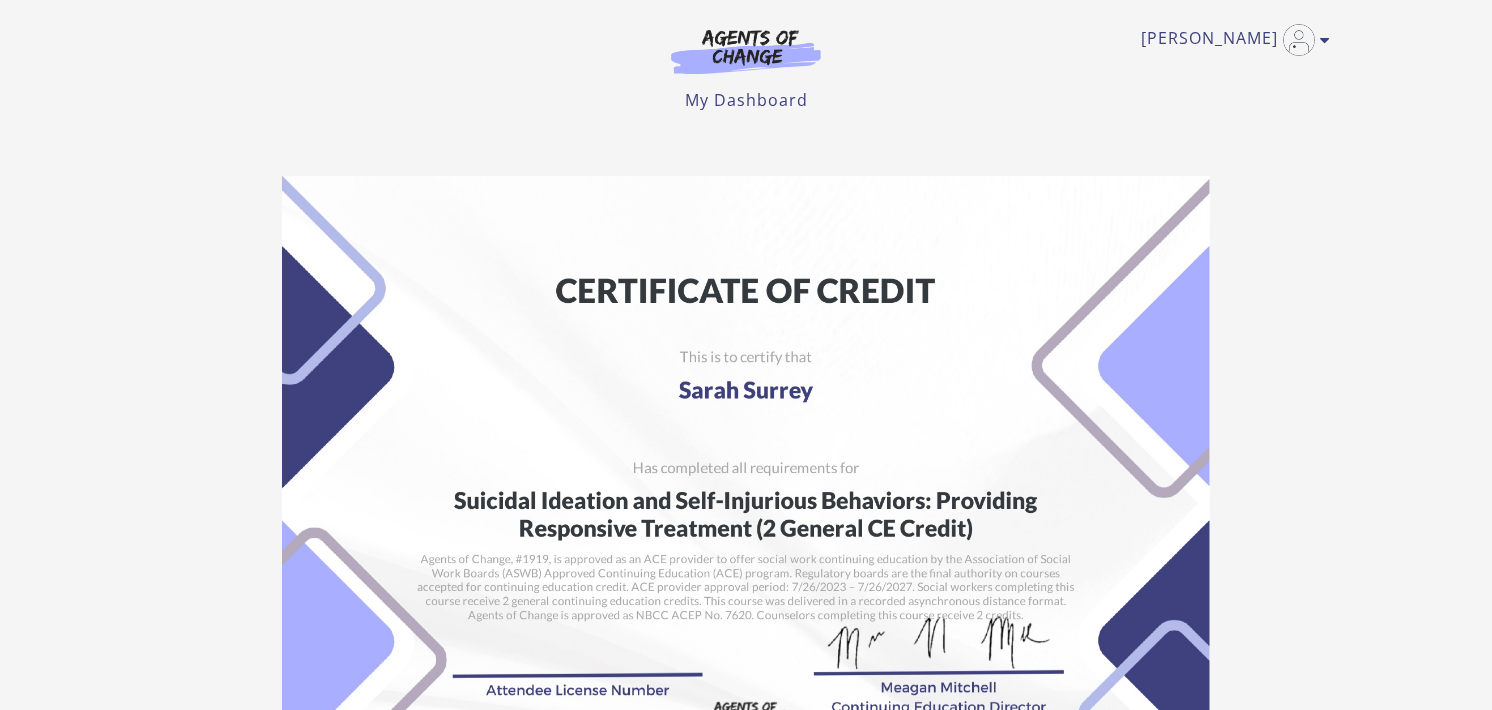 scroll, scrollTop: 0, scrollLeft: 0, axis: both 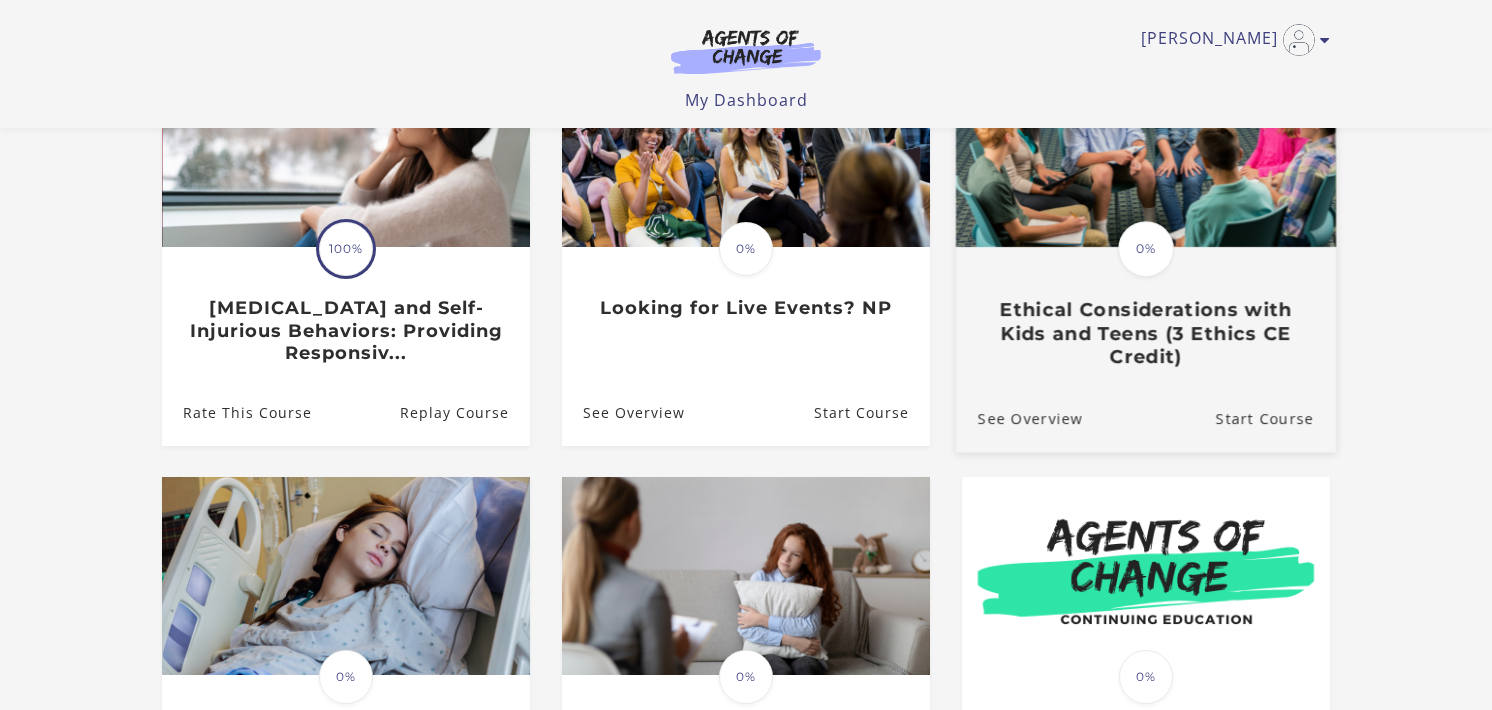 click on "Ethical Considerations with Kids and Teens (3 Ethics CE Credit)" at bounding box center (1146, 333) 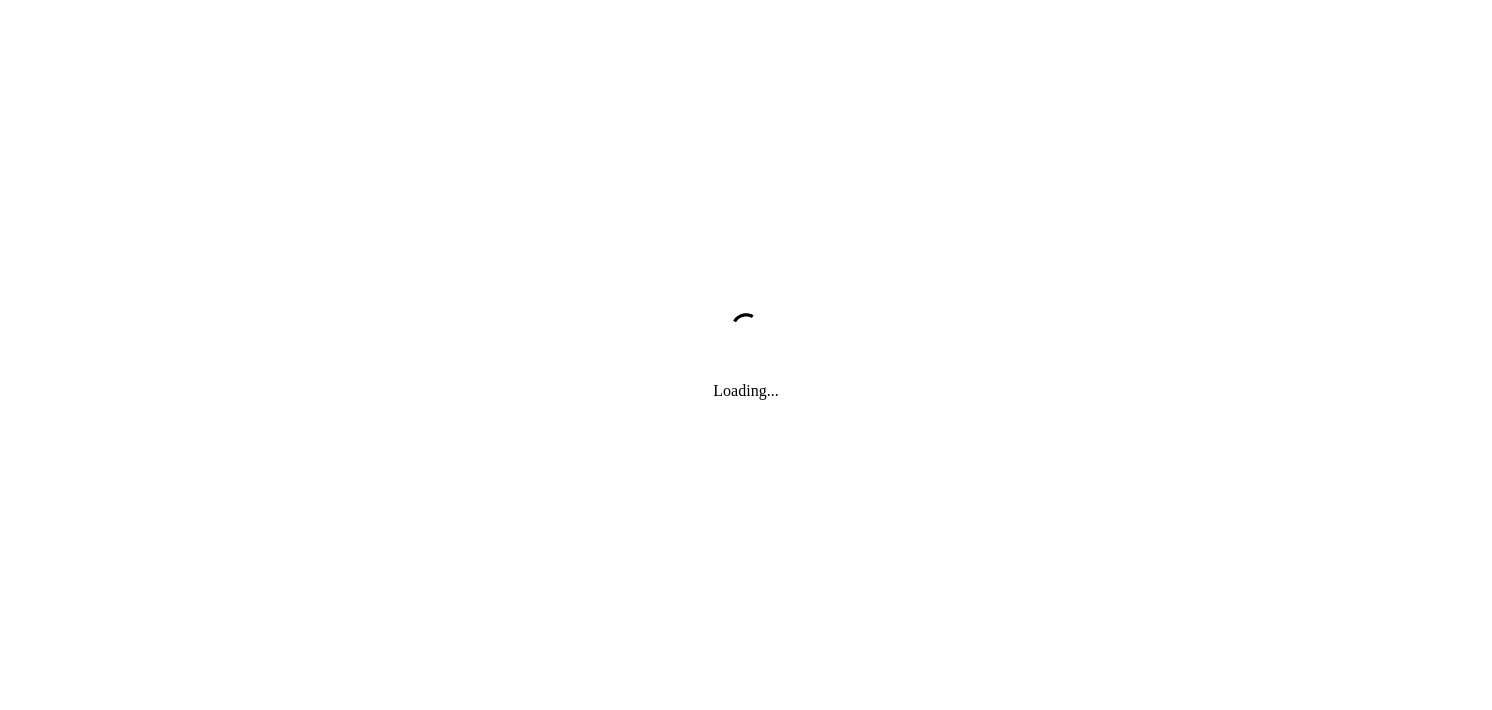 scroll, scrollTop: 0, scrollLeft: 0, axis: both 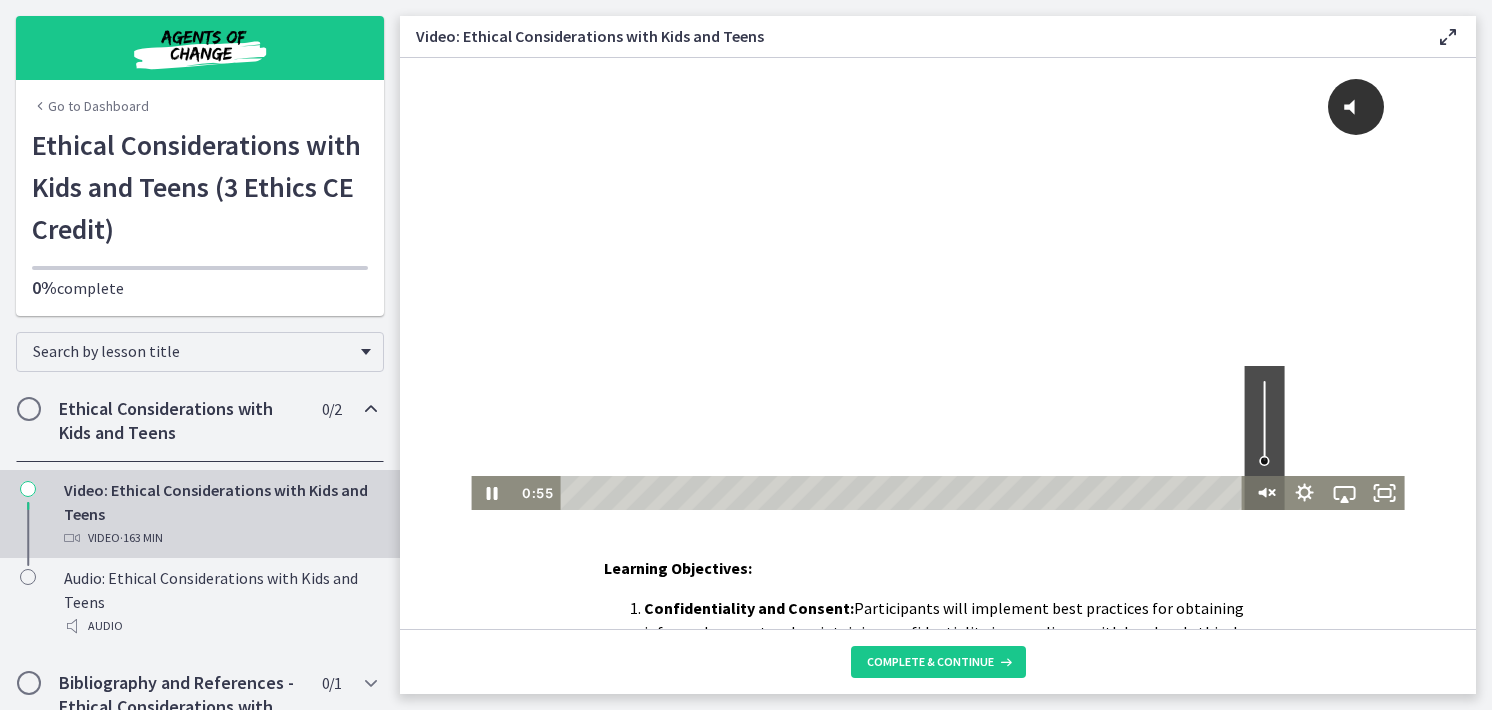 click 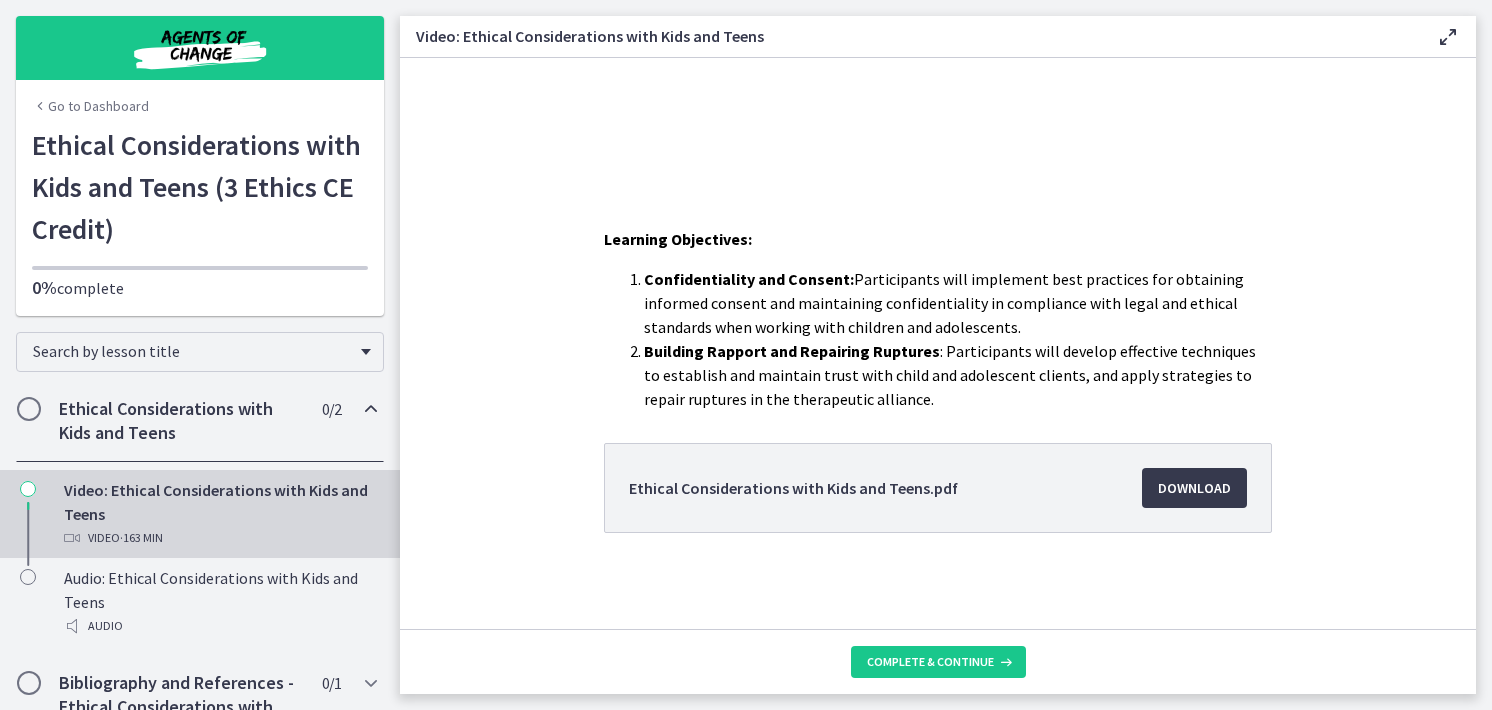 scroll, scrollTop: 330, scrollLeft: 0, axis: vertical 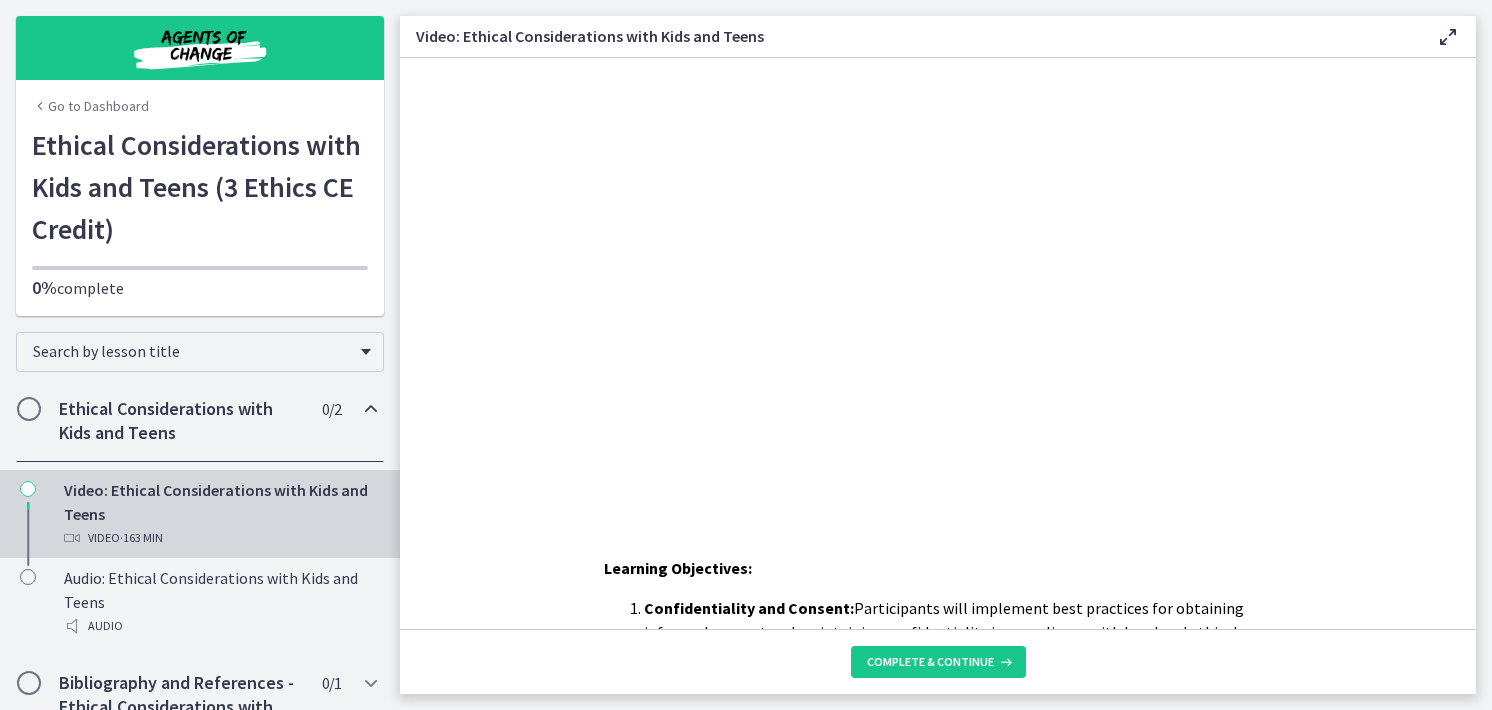 click at bounding box center (937, 284) 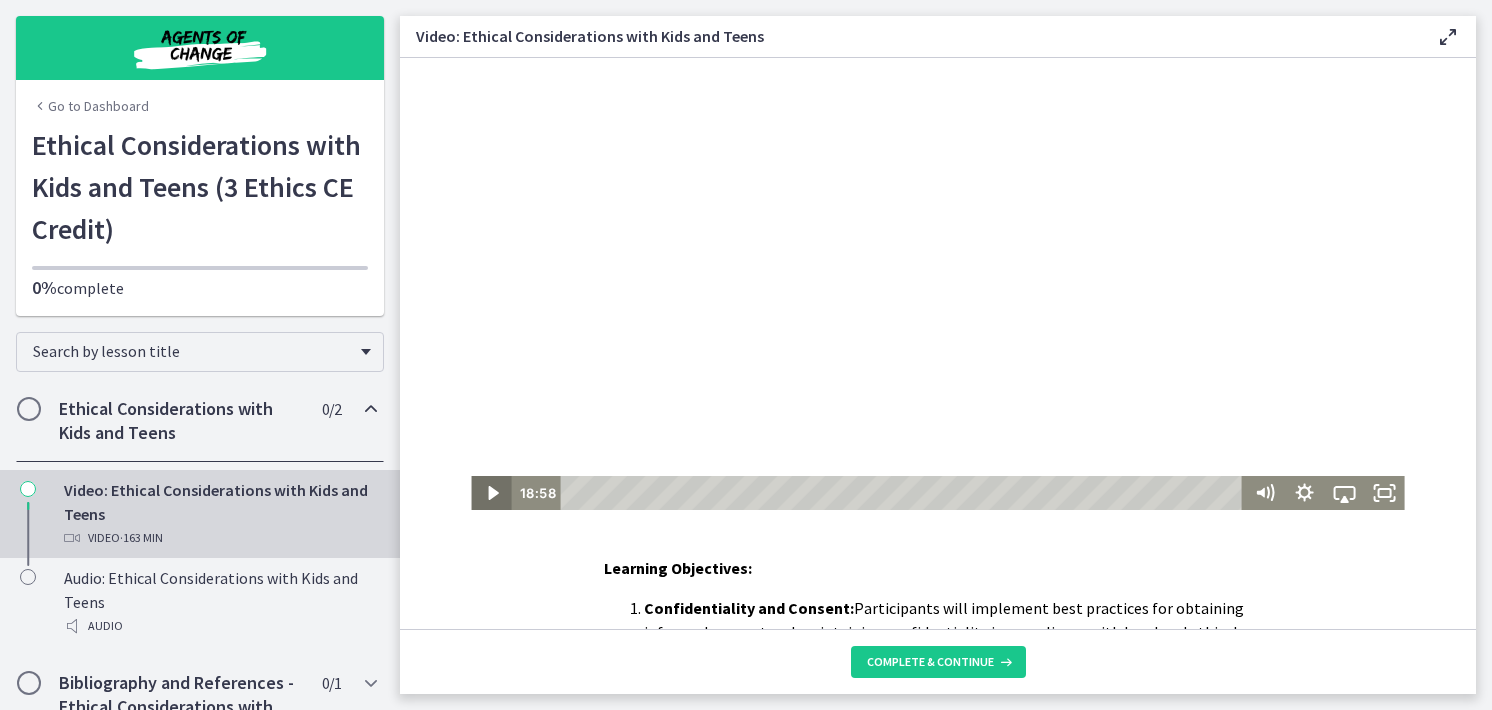 click 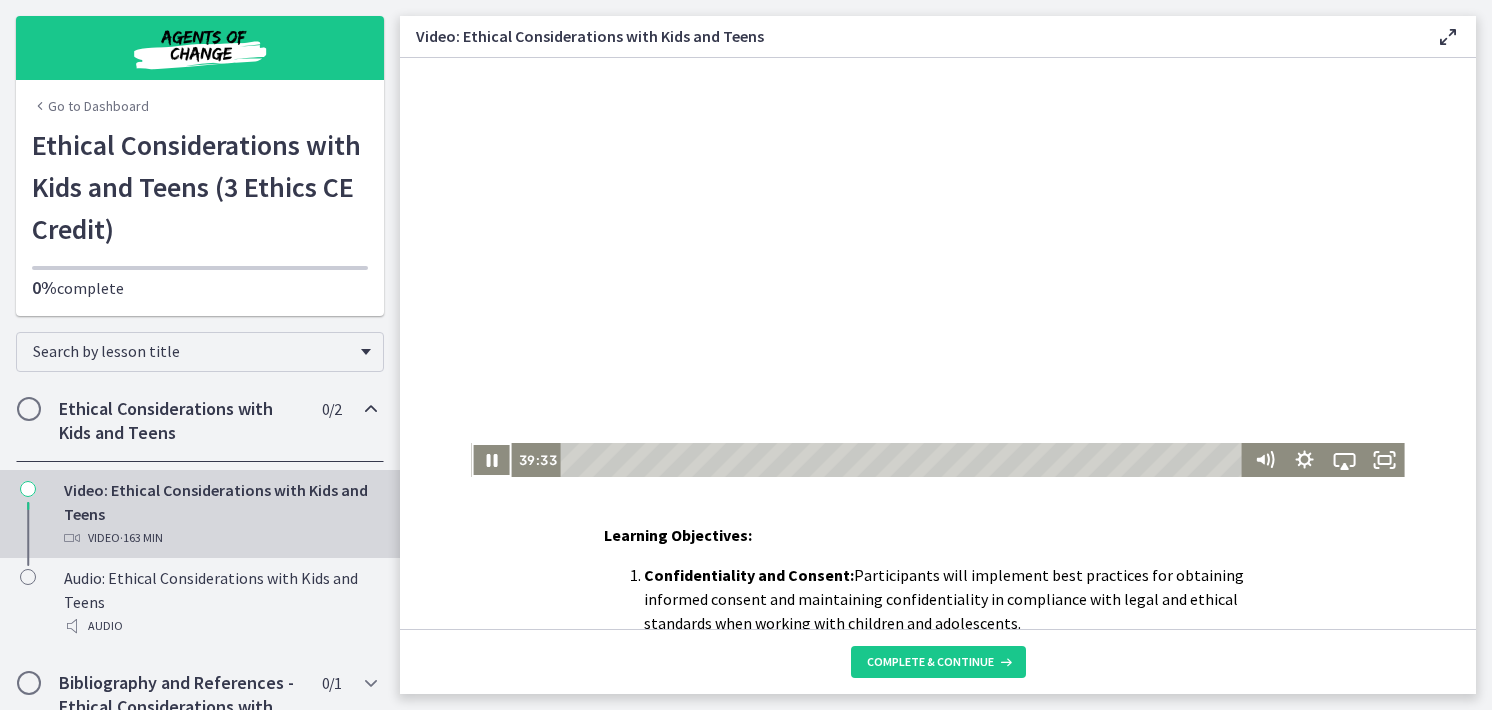 scroll, scrollTop: 40, scrollLeft: 0, axis: vertical 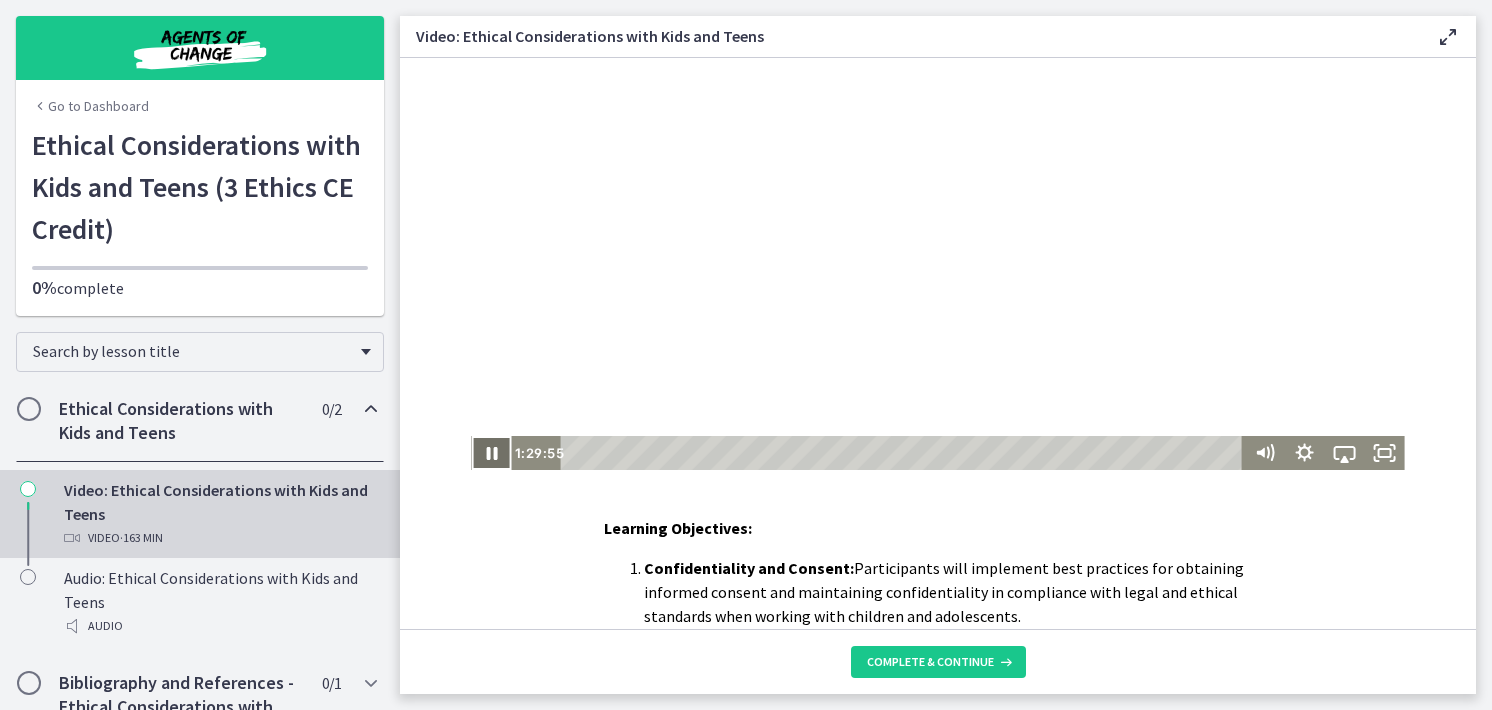 click 